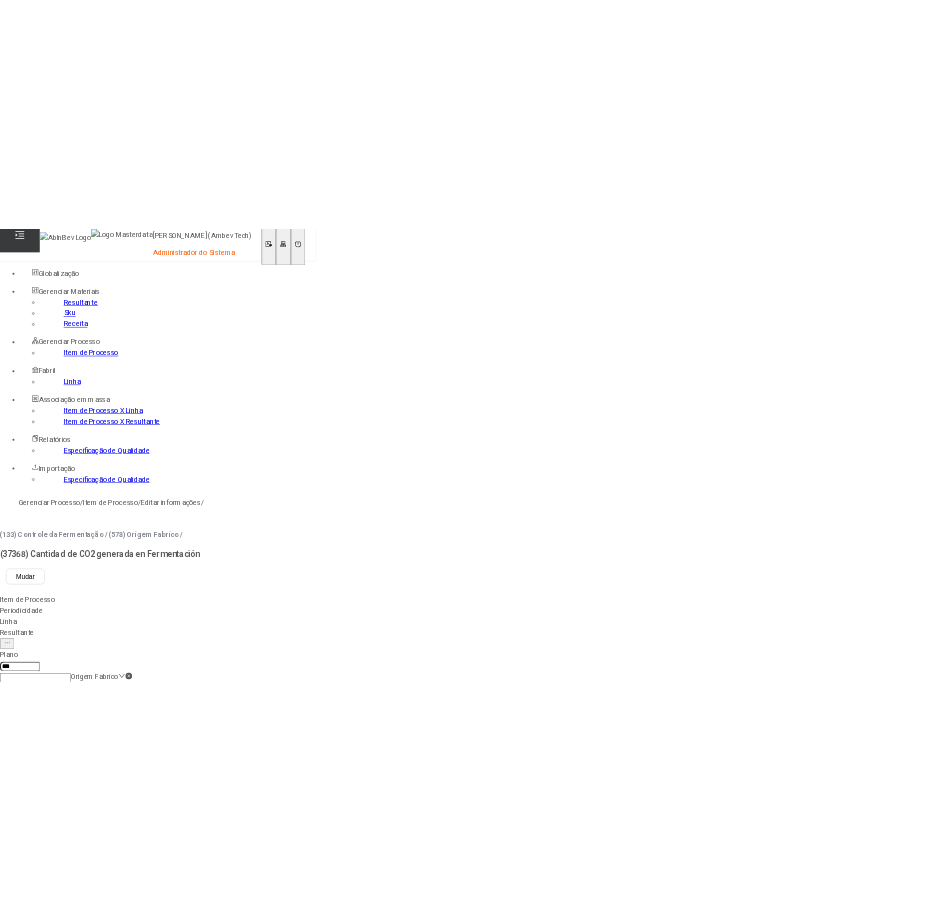 scroll, scrollTop: 0, scrollLeft: 0, axis: both 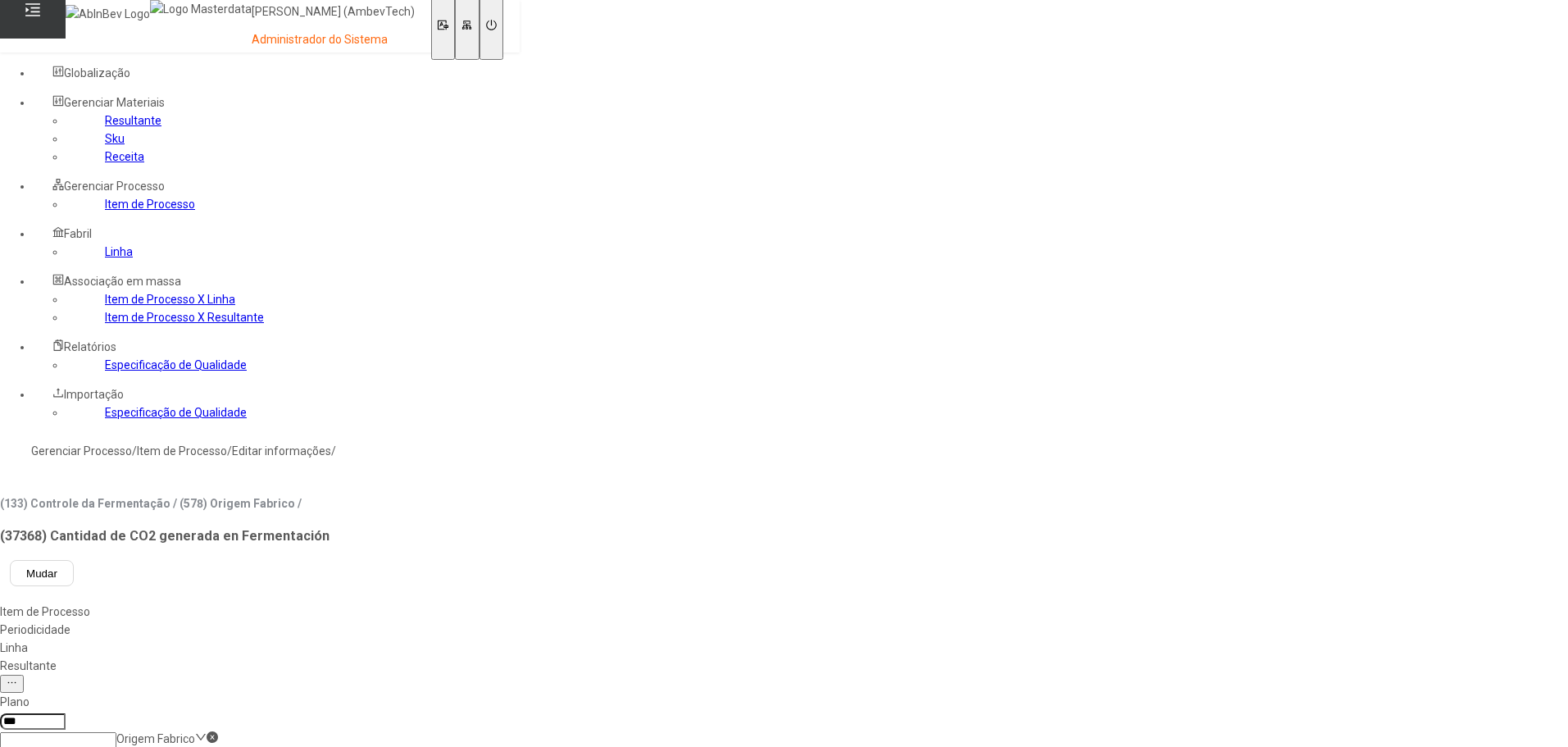 click on "Gerenciar Processo" 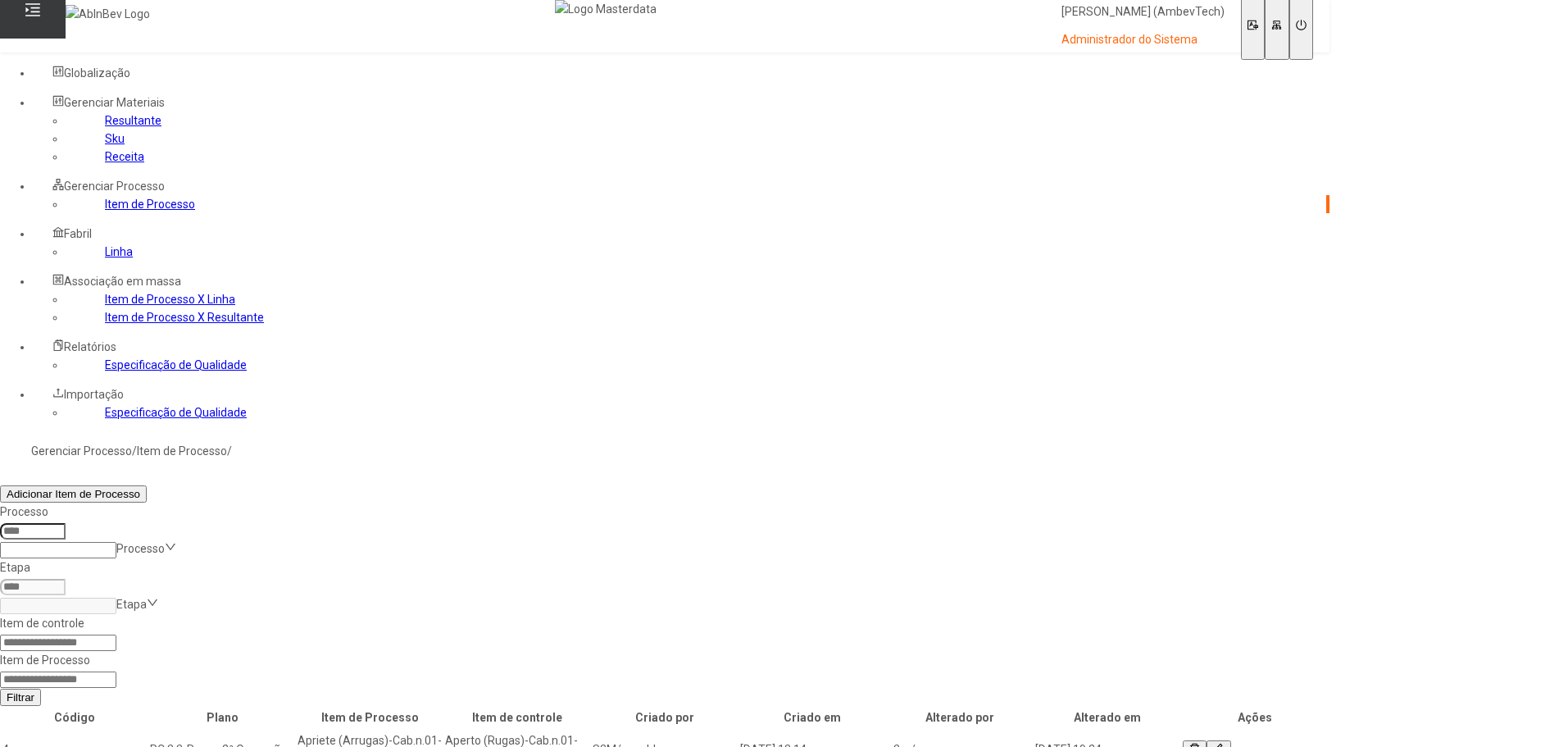 click 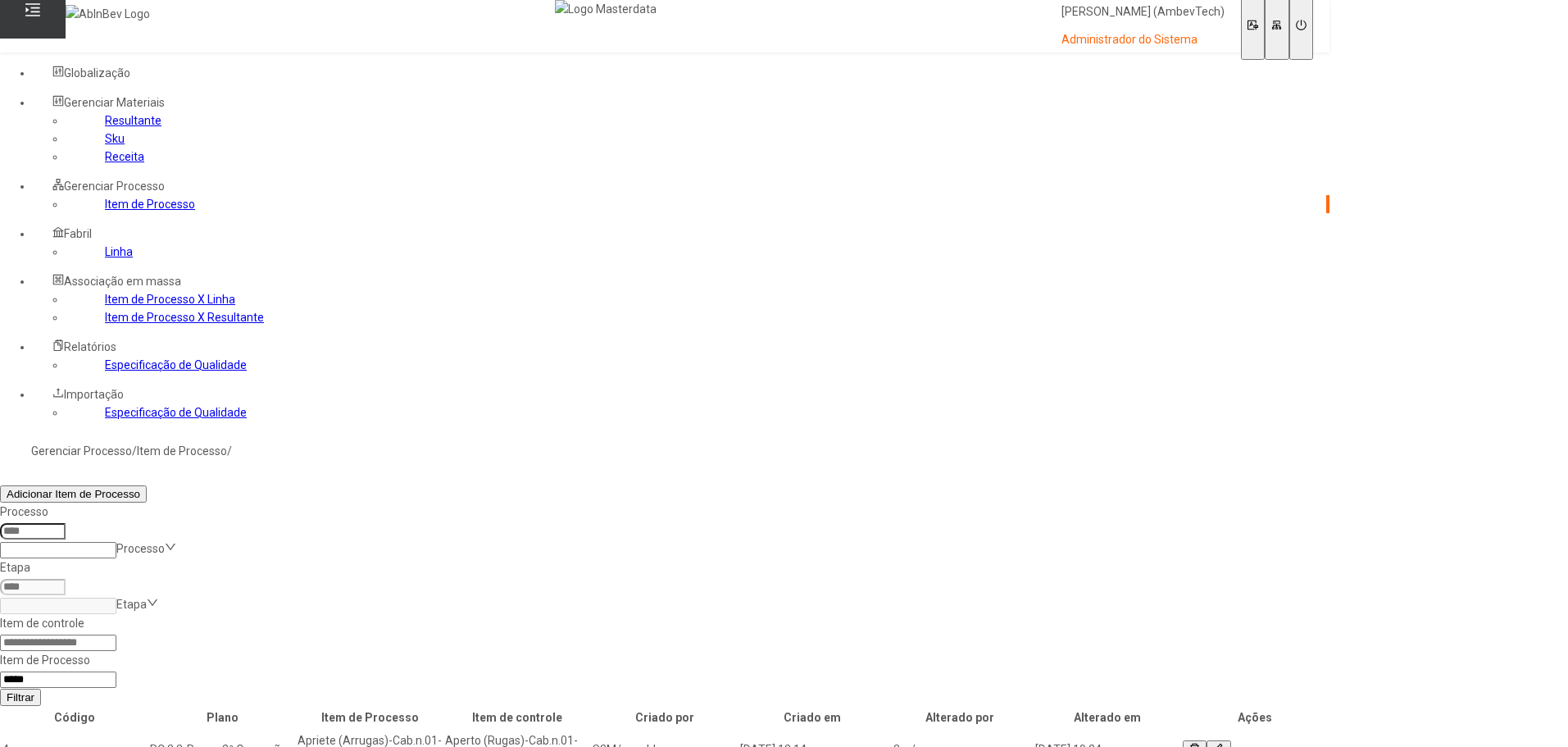 type on "*****" 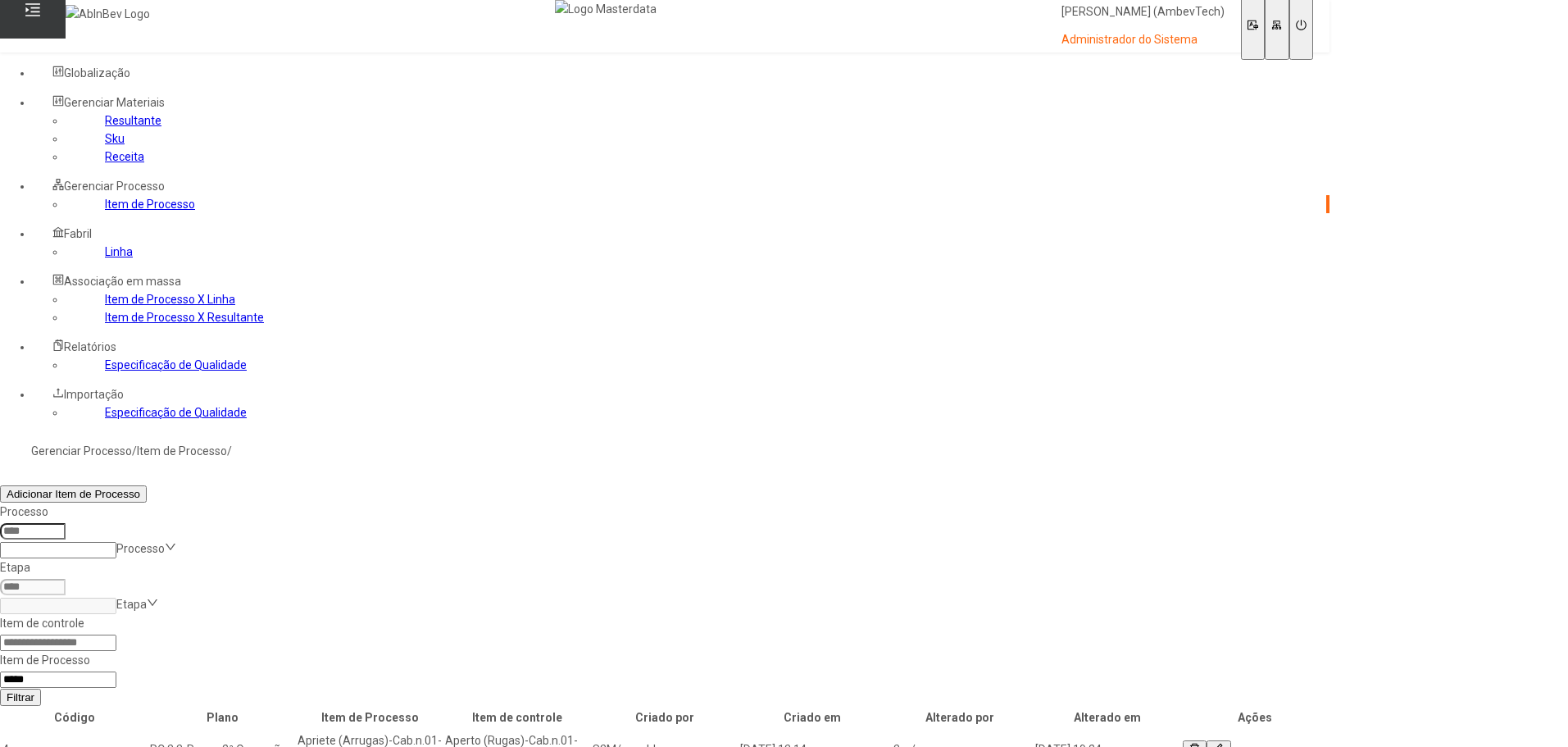 click on "Filtrar" 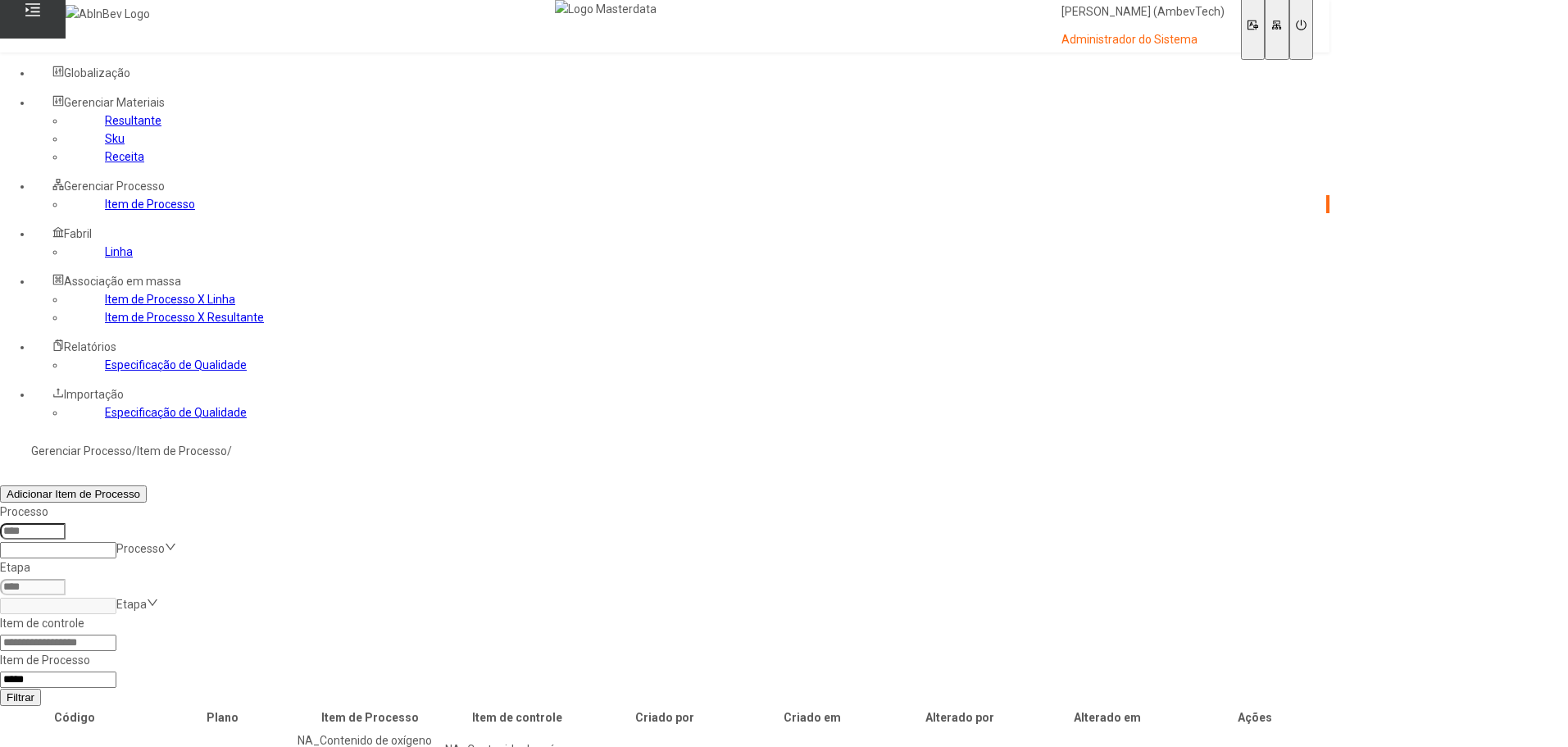 click 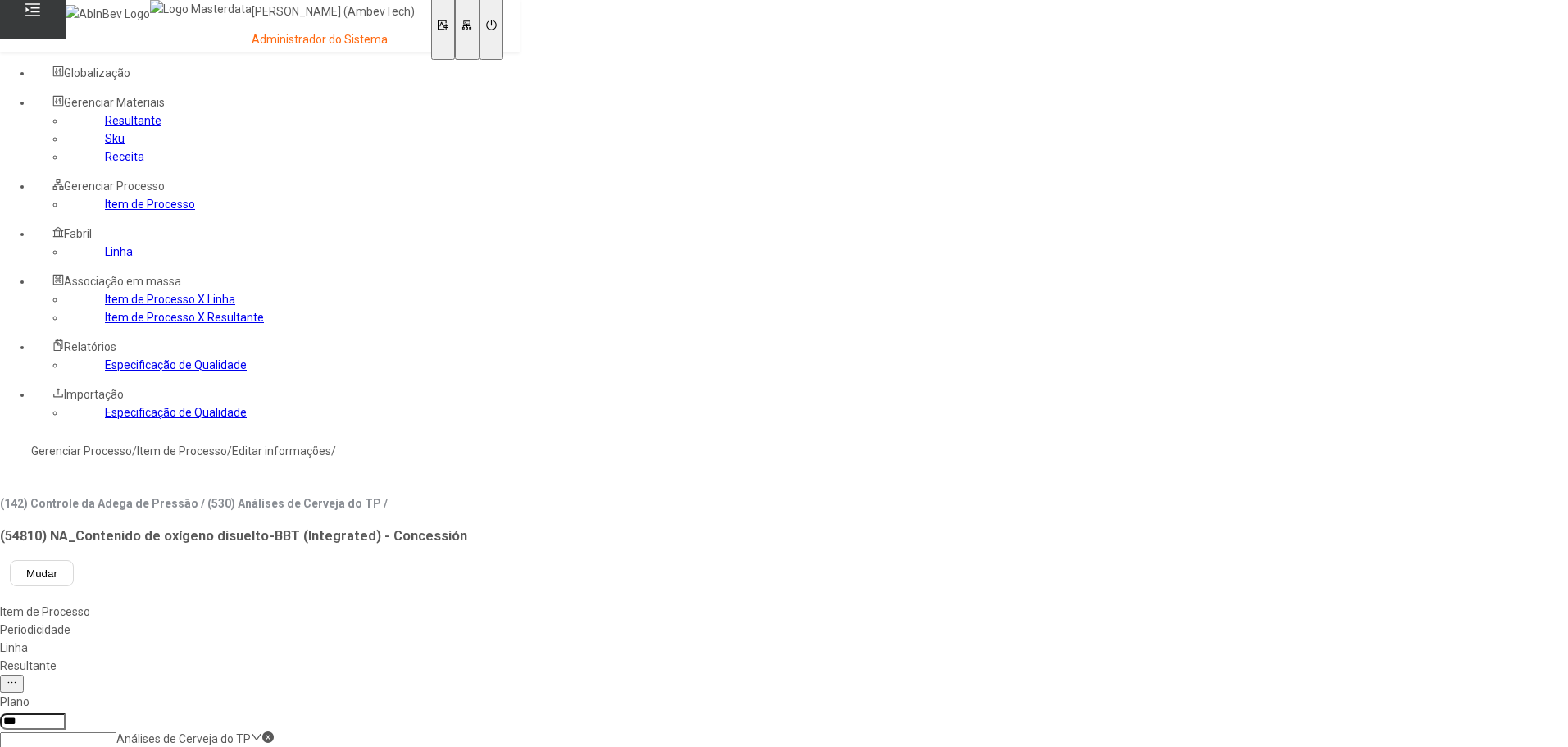 click on "Exigir disposição Múltiplos Equipamentos" 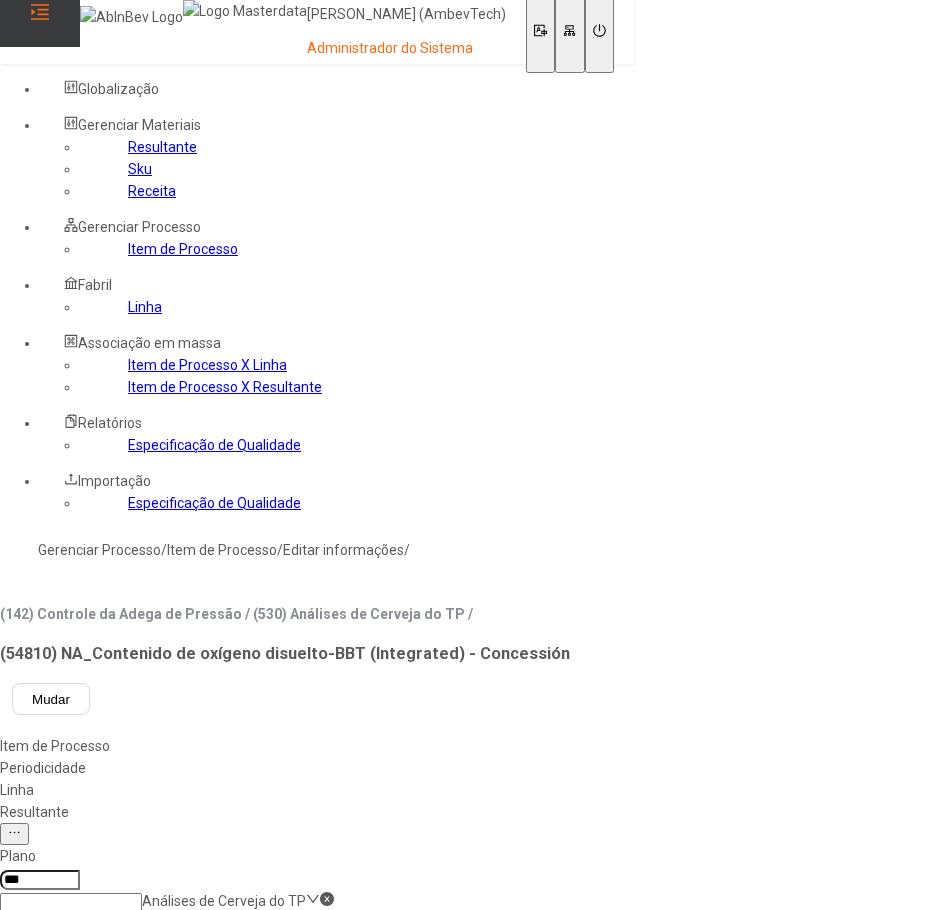 click 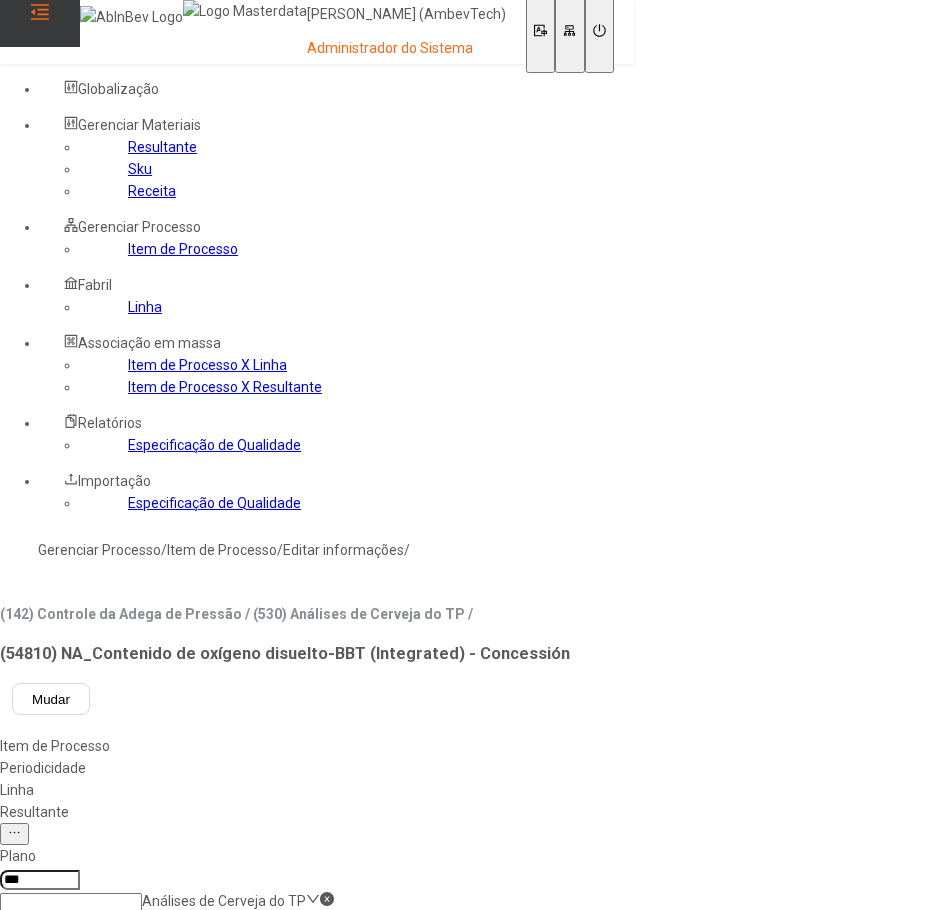 click 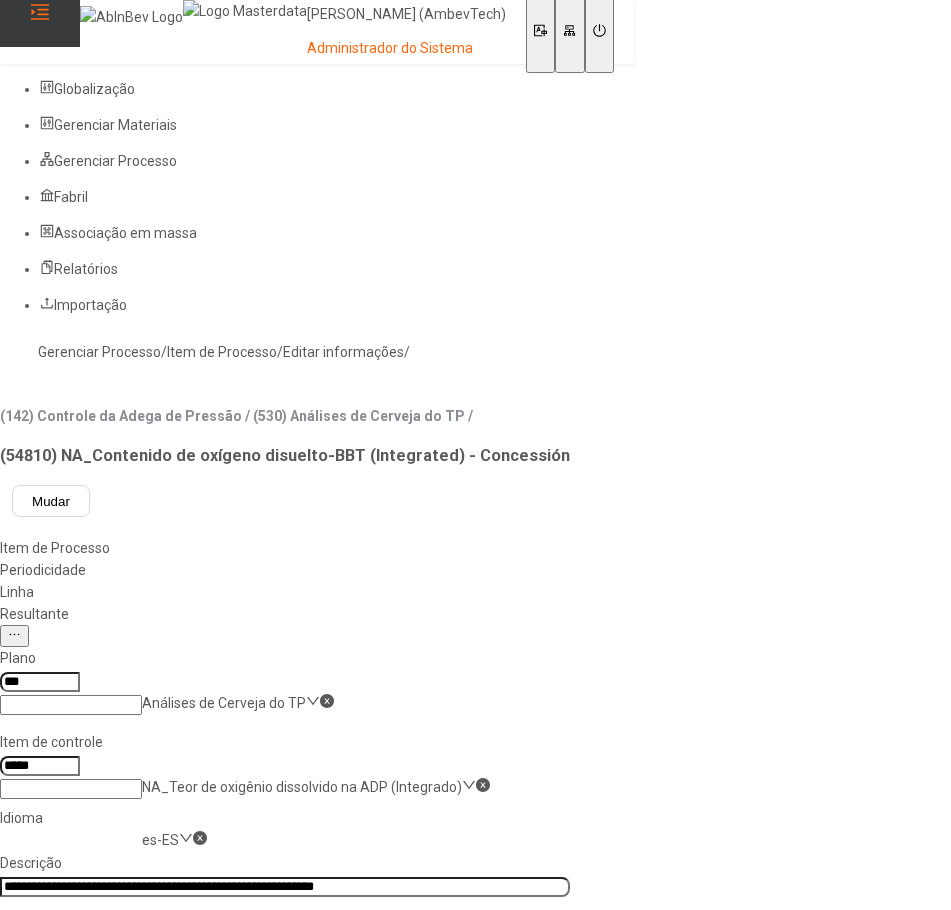 click on "Linha" 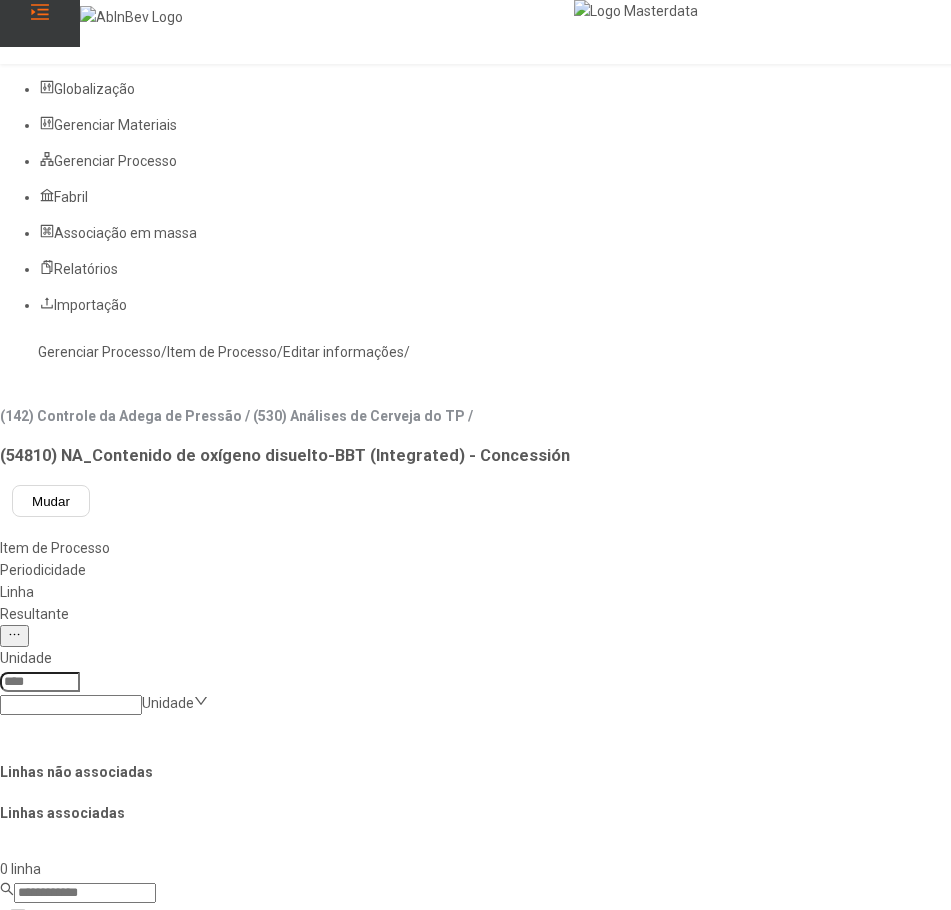 click at bounding box center [40, 682] 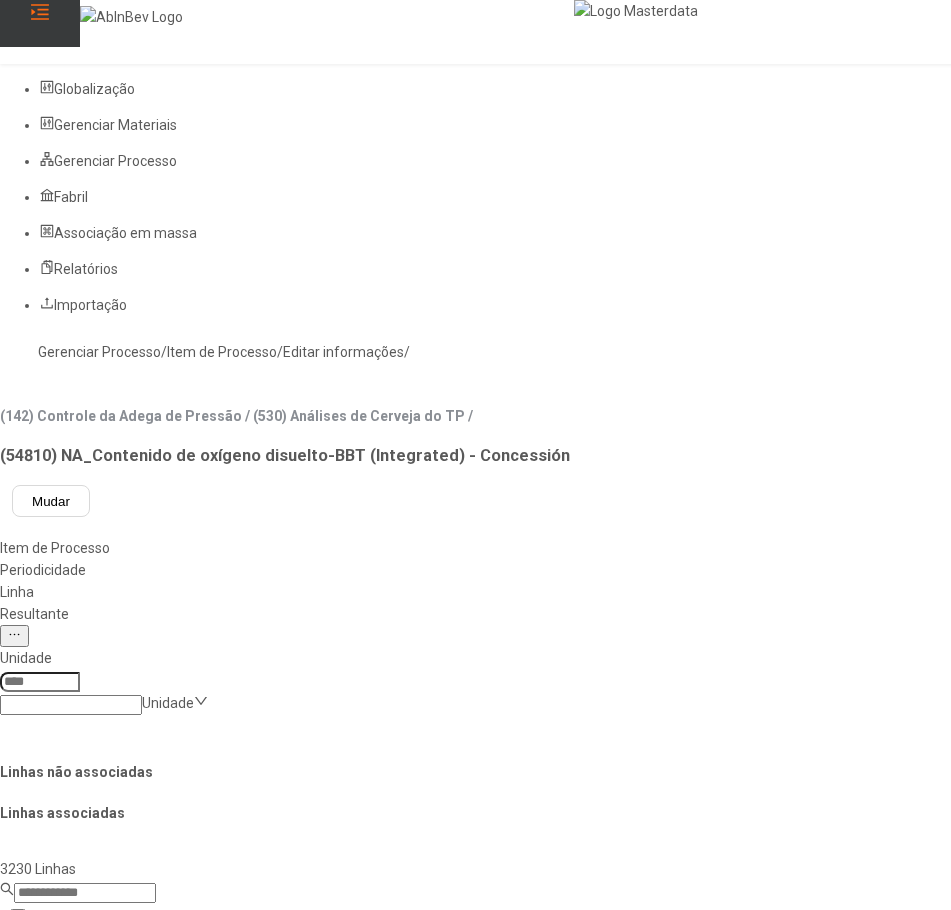 click 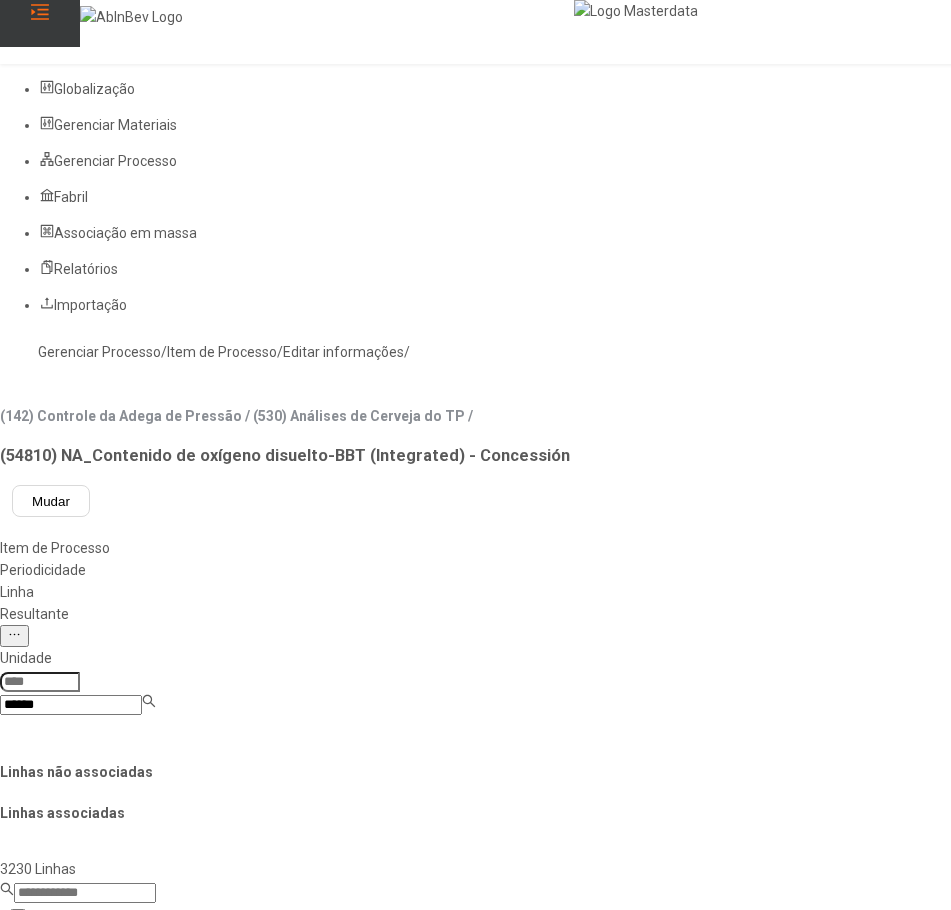 type on "******" 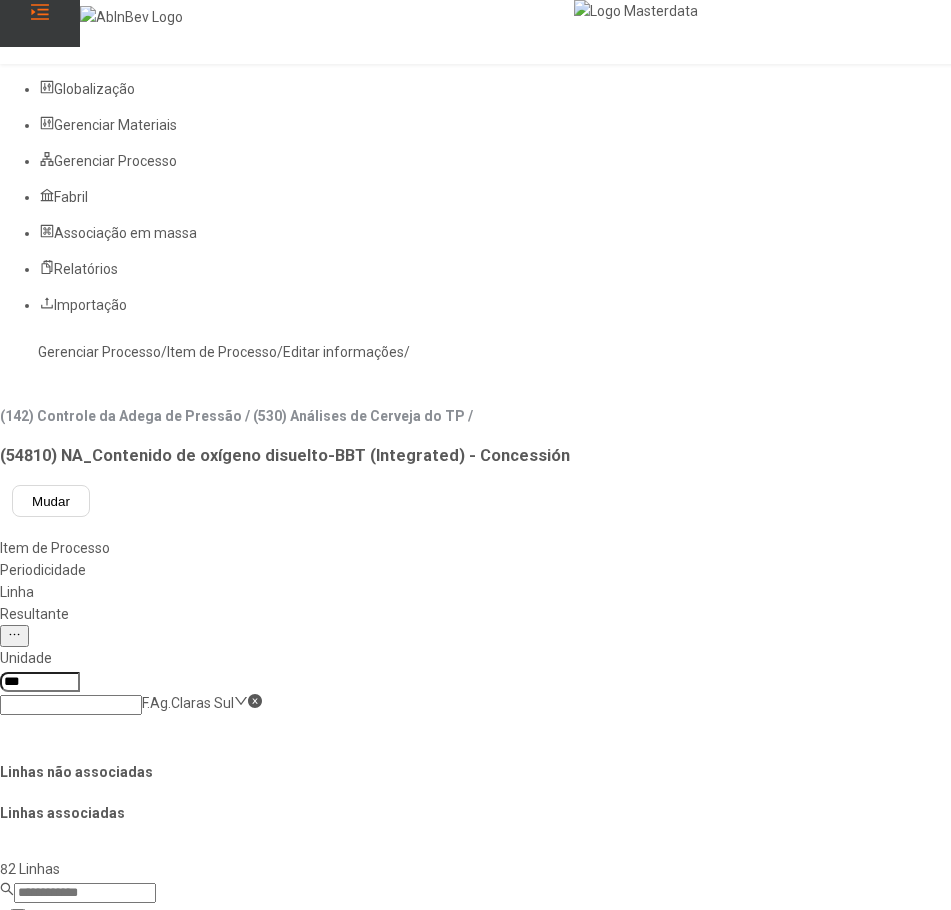 scroll, scrollTop: 1500, scrollLeft: 0, axis: vertical 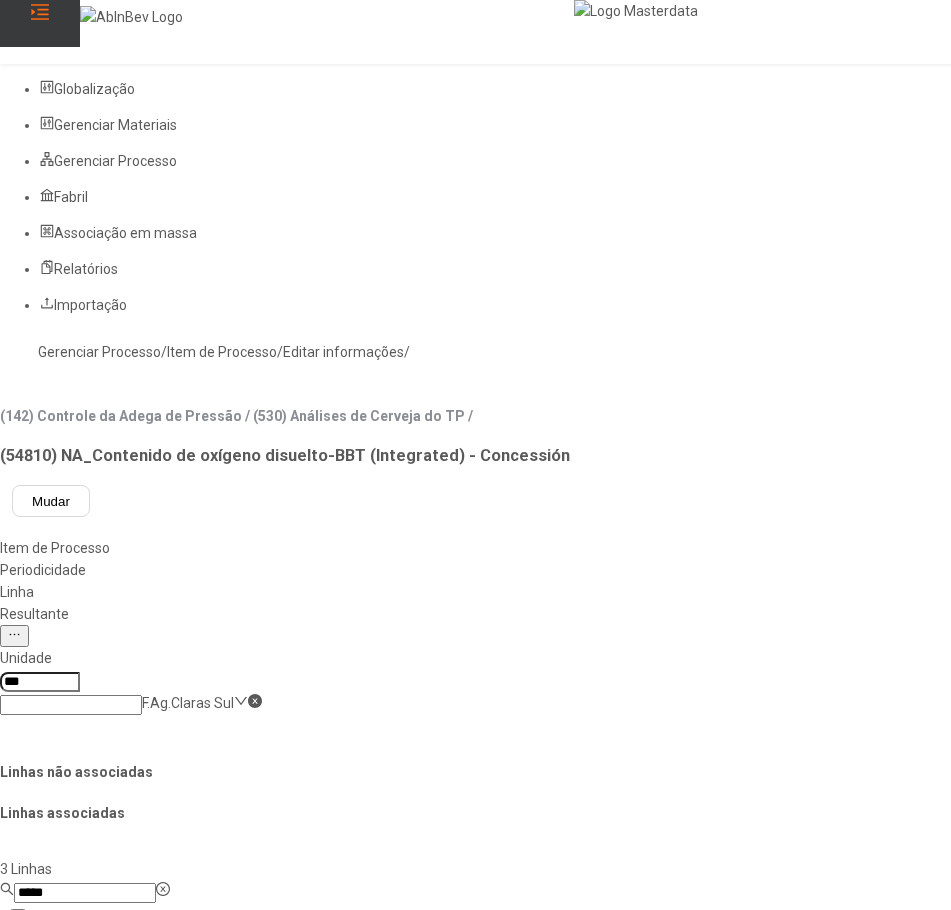 type on "*****" 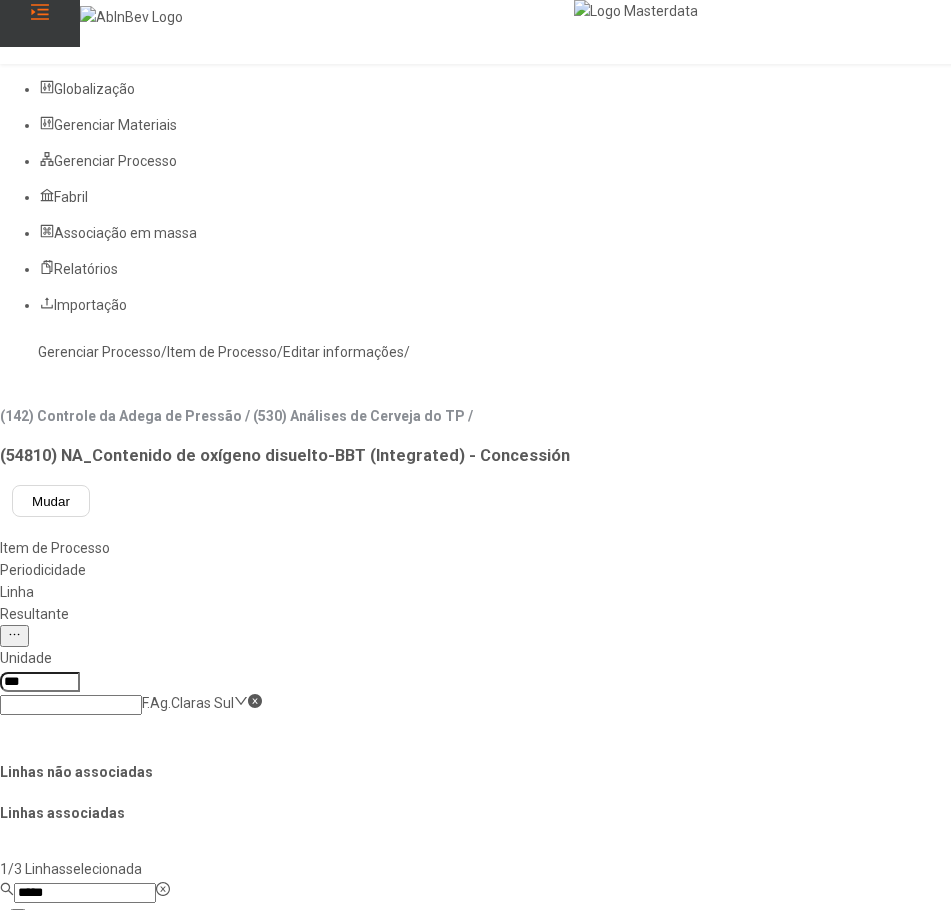 click 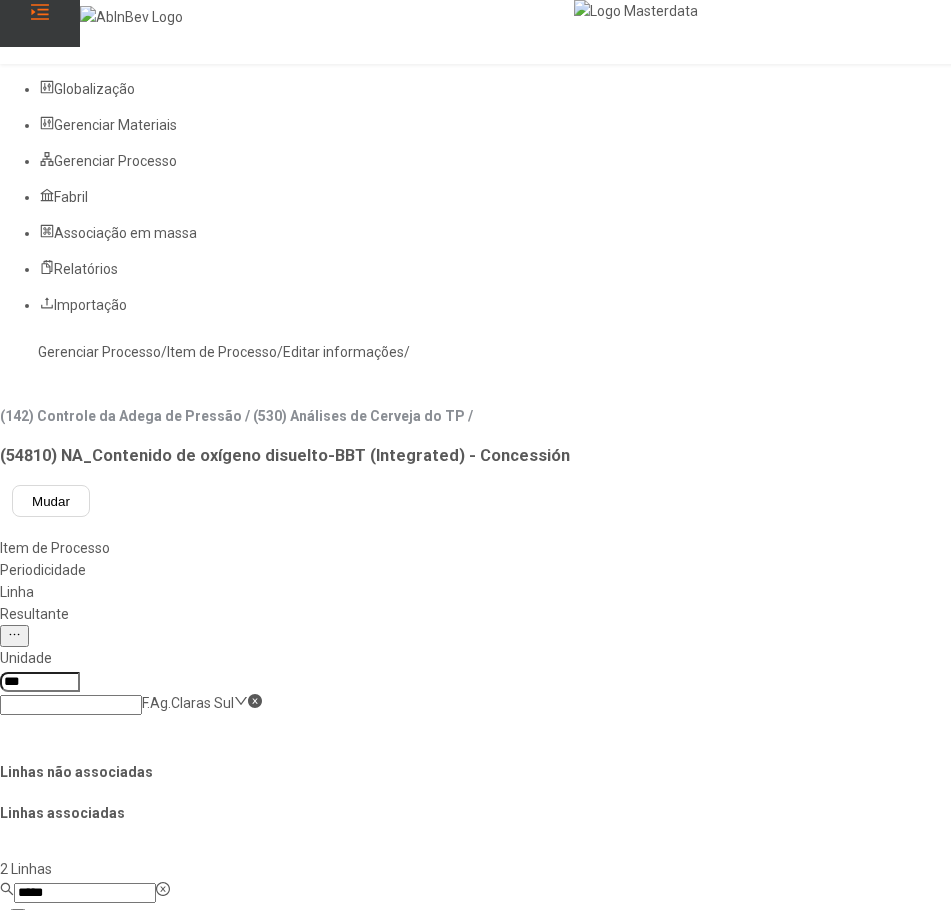 scroll, scrollTop: 300, scrollLeft: 0, axis: vertical 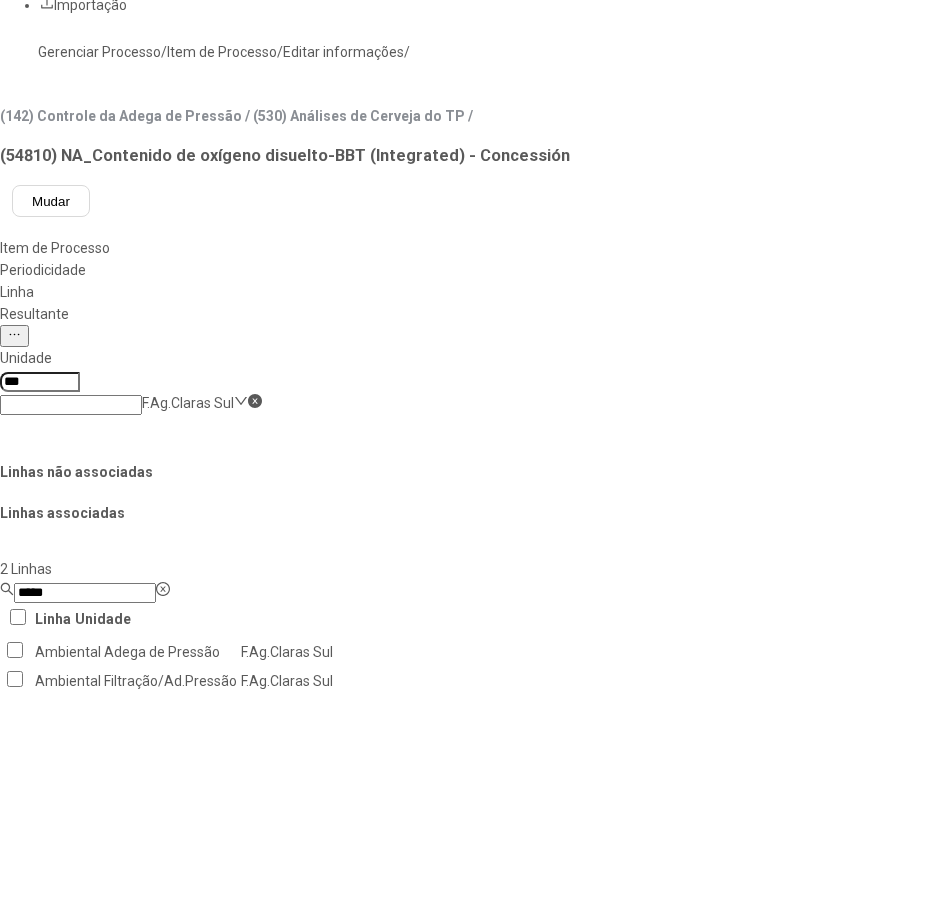 click on "Salvar Alterações" 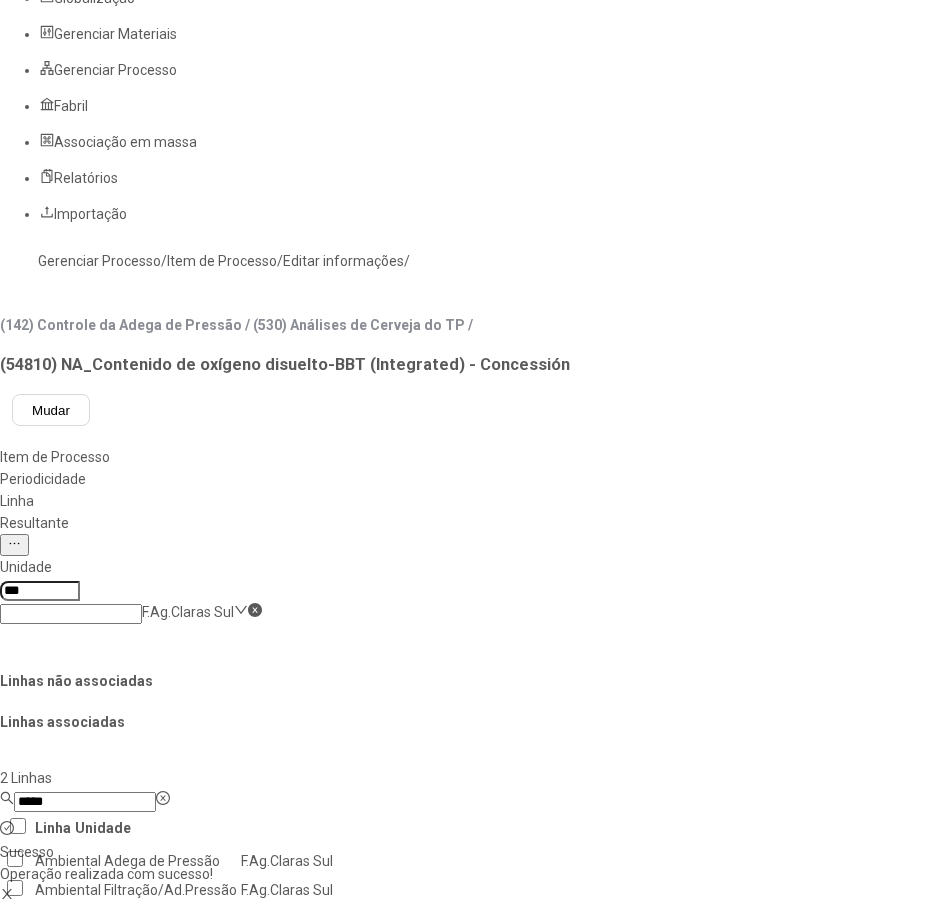 scroll, scrollTop: 0, scrollLeft: 0, axis: both 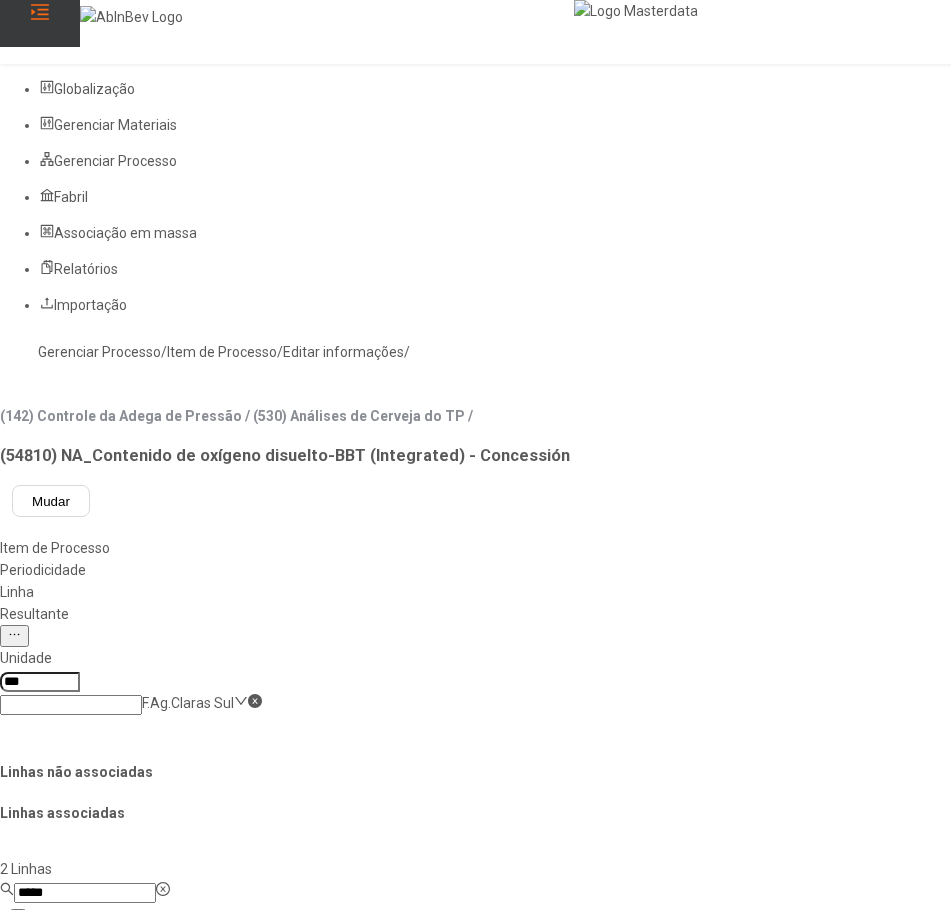 click on "***" at bounding box center [40, 682] 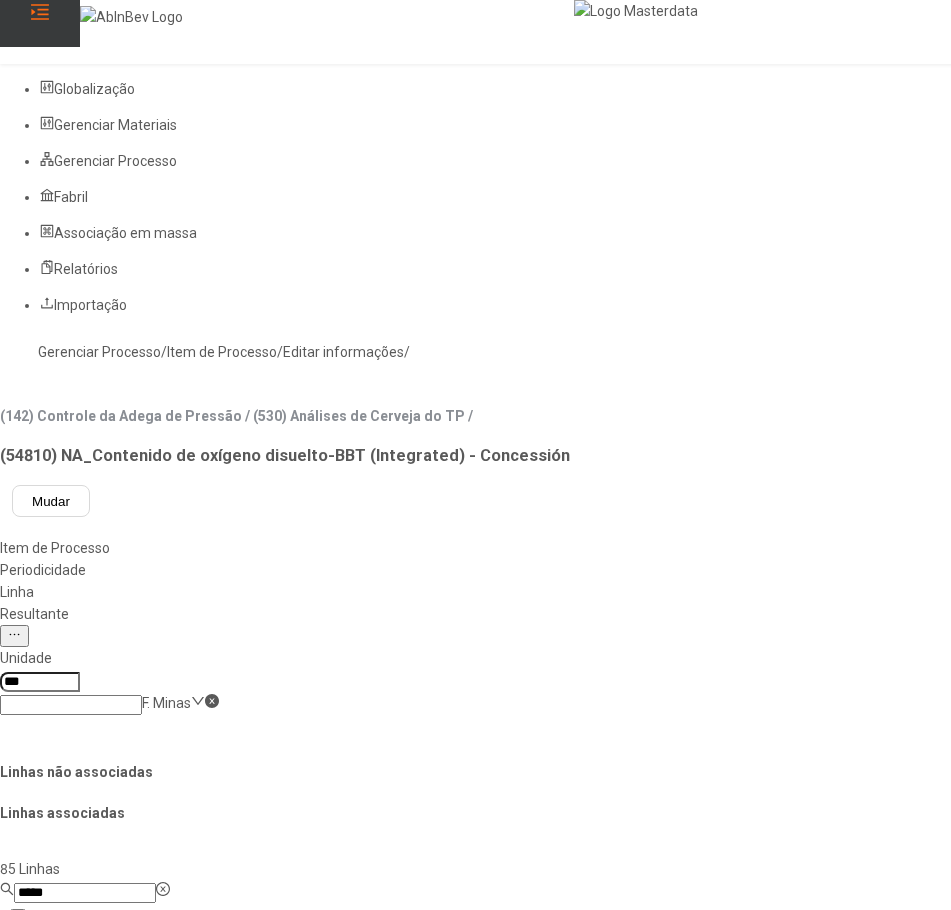 type on "***" 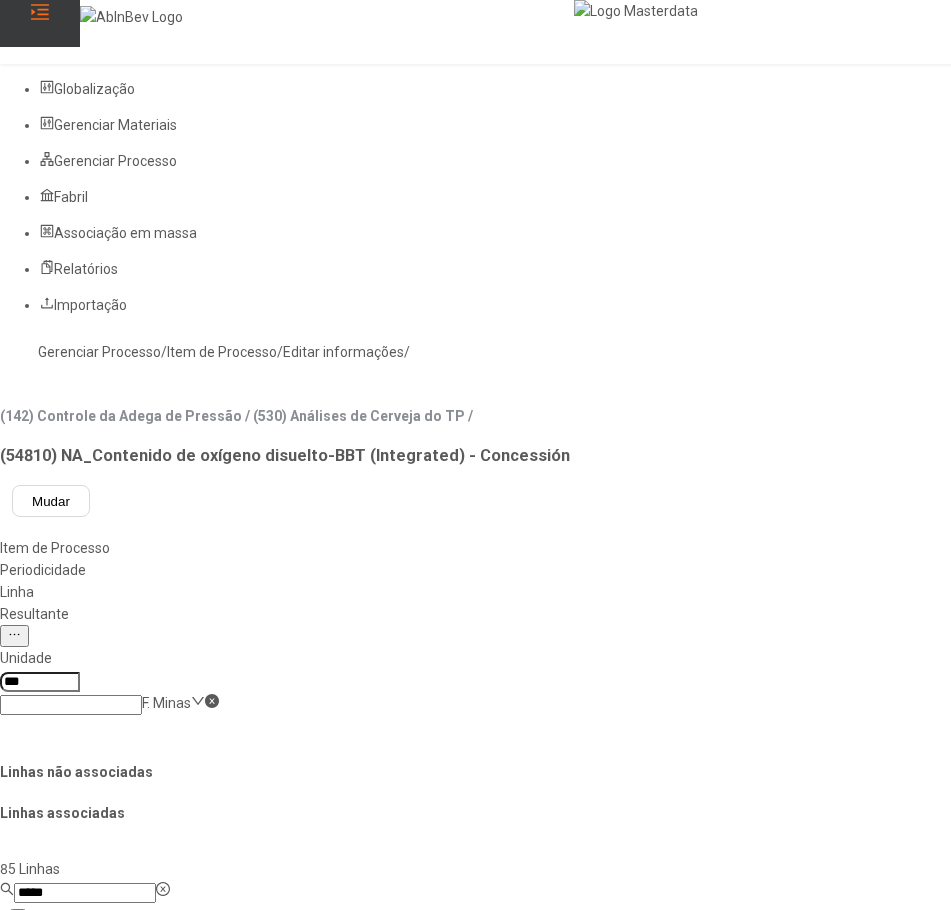 click on "*****" 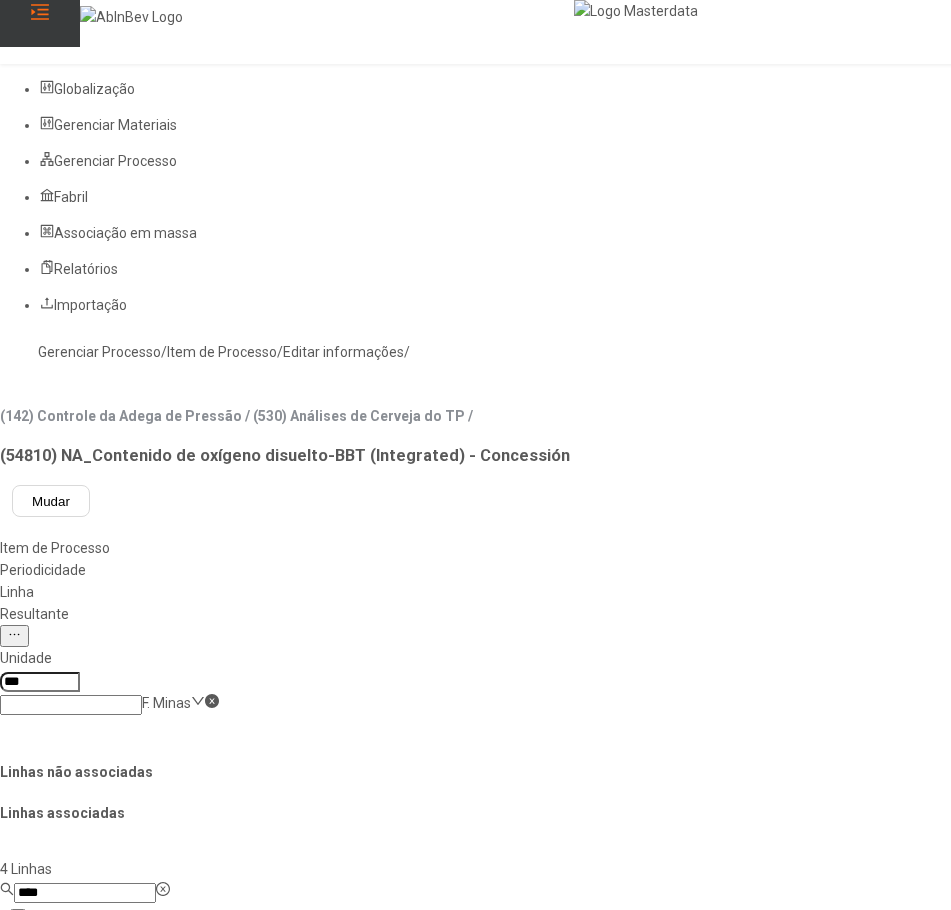 type on "*****" 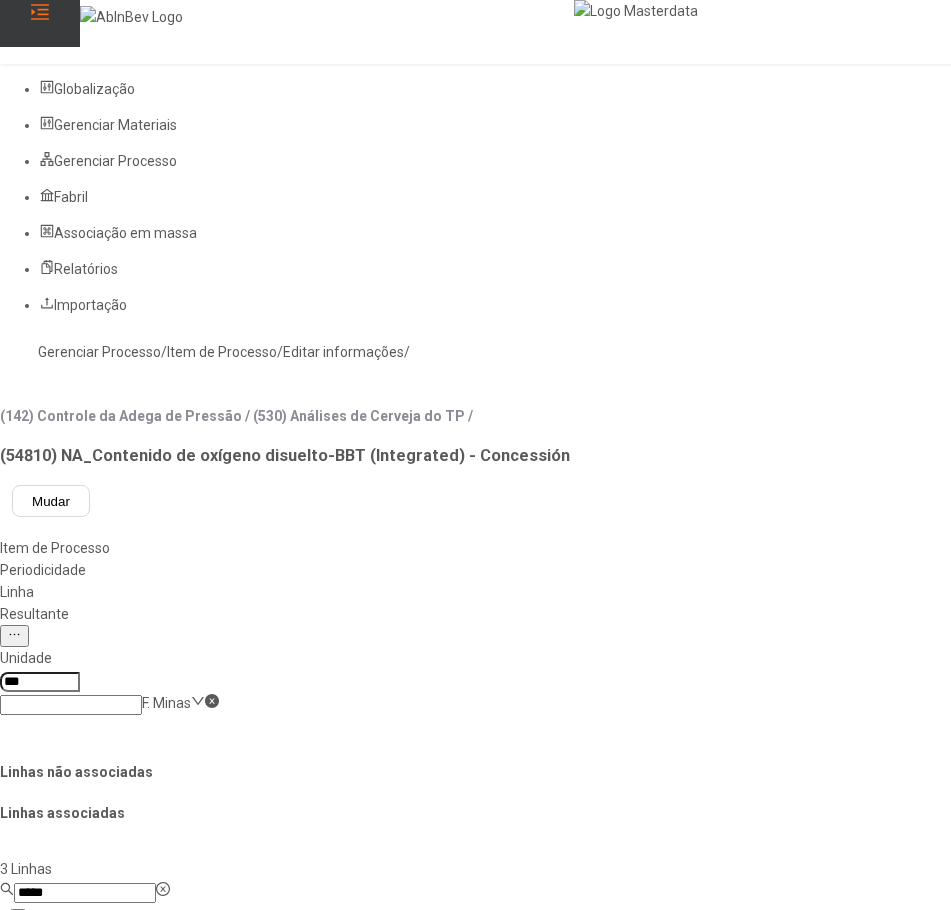click on "Adega de Pressão TP - L 1" 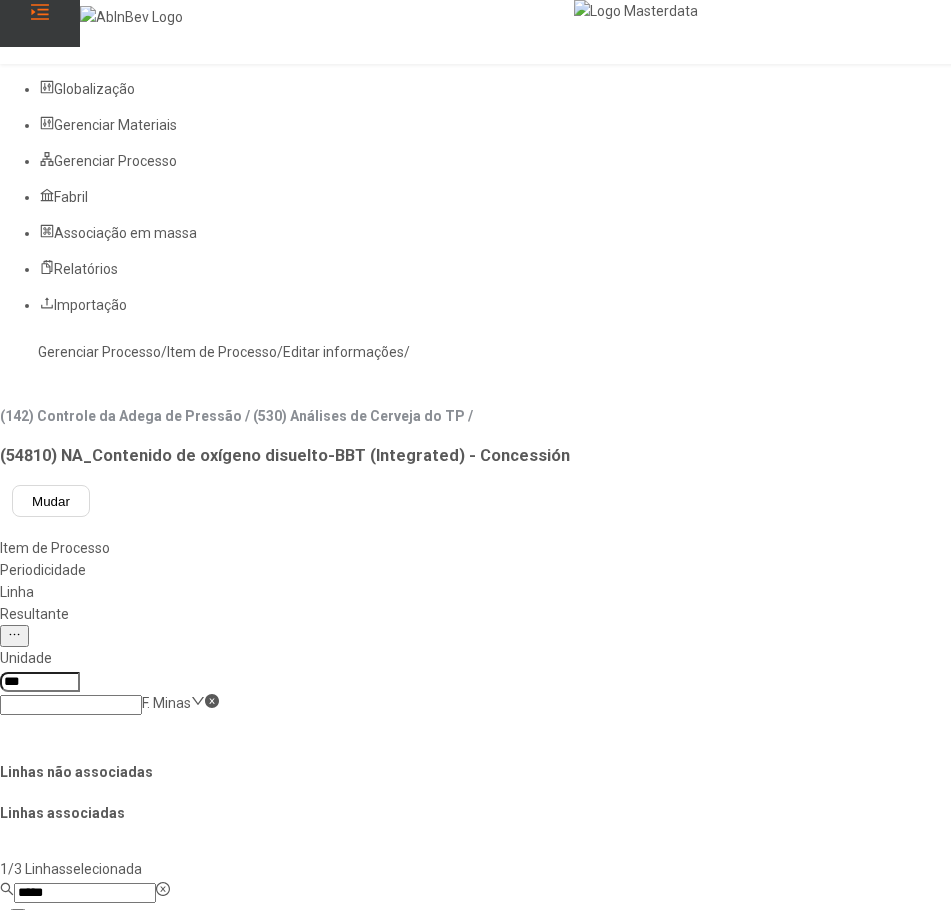 click 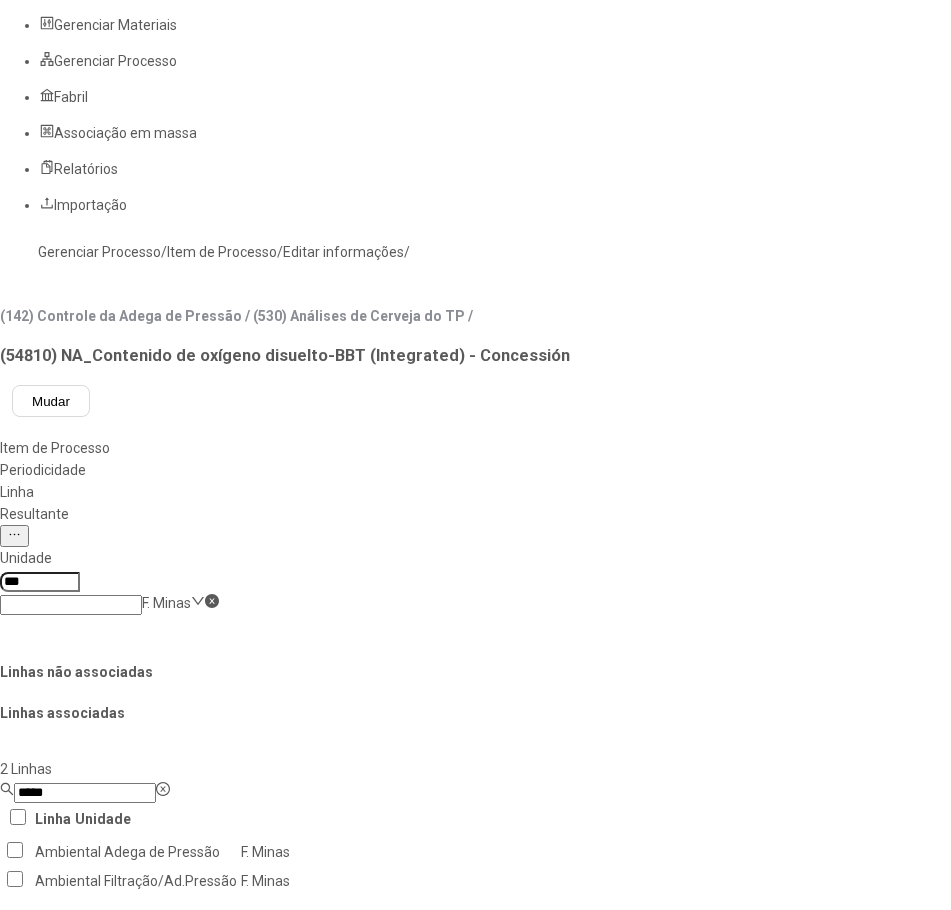 click on "Salvar Alterações" 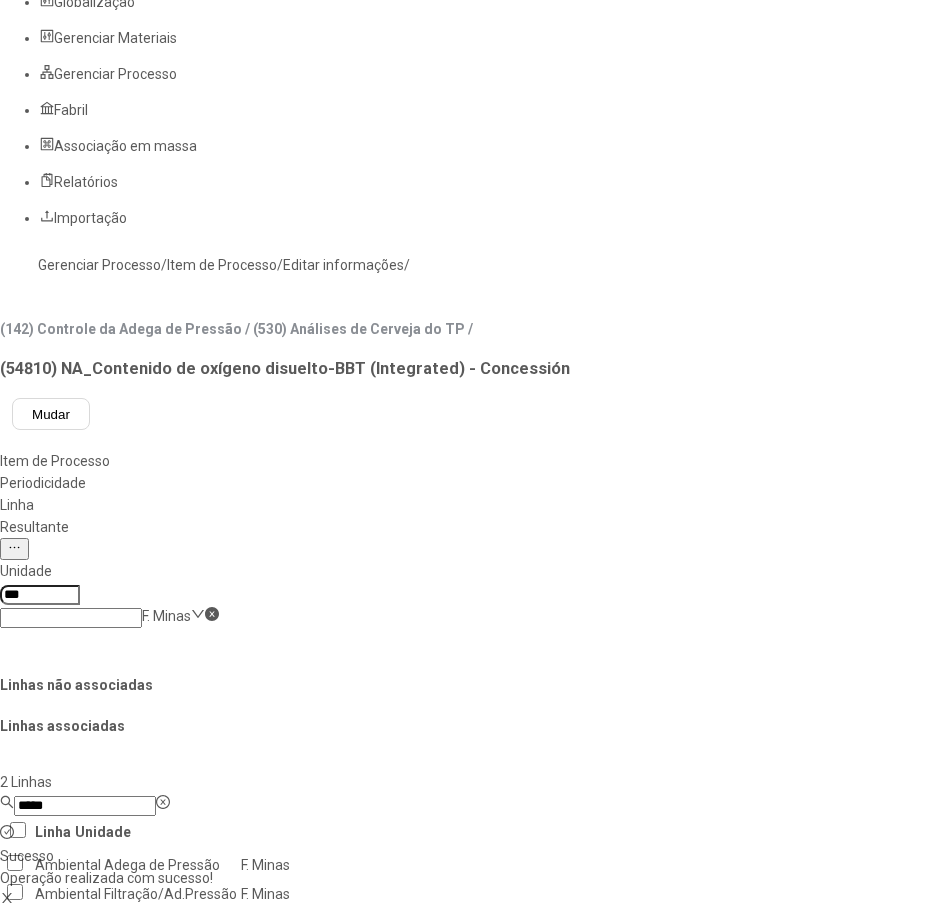 scroll, scrollTop: 0, scrollLeft: 0, axis: both 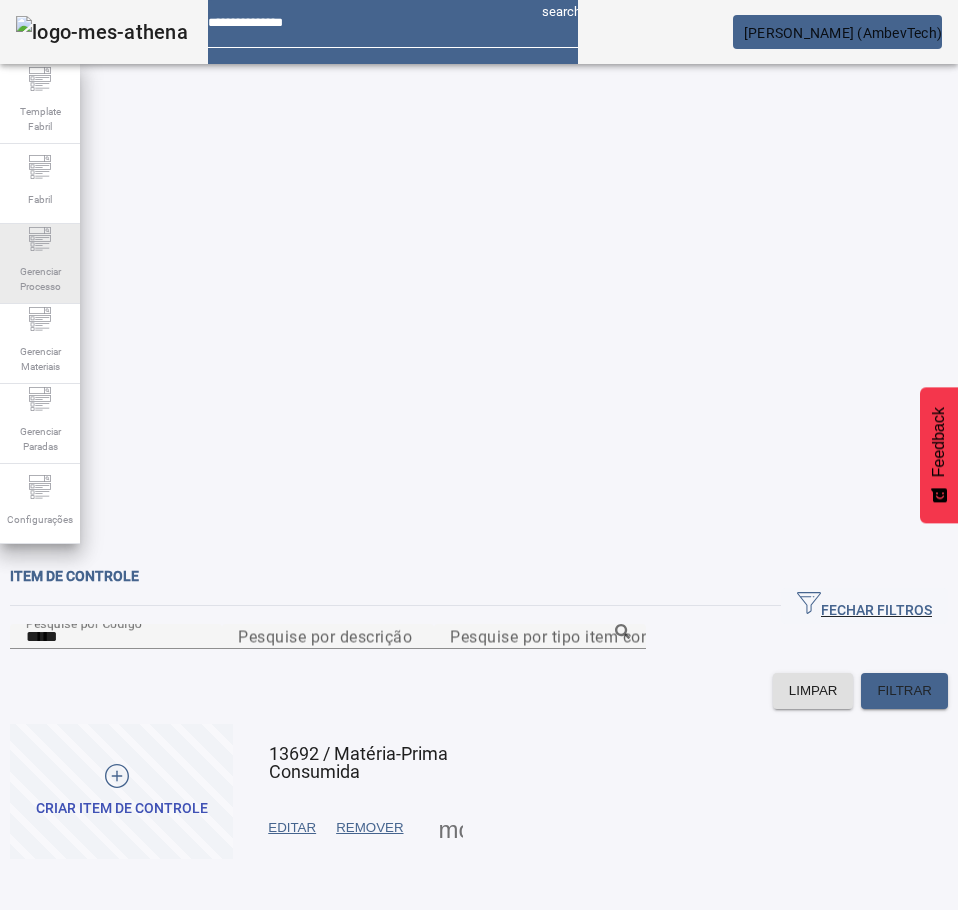click on "Gerenciar Processo" 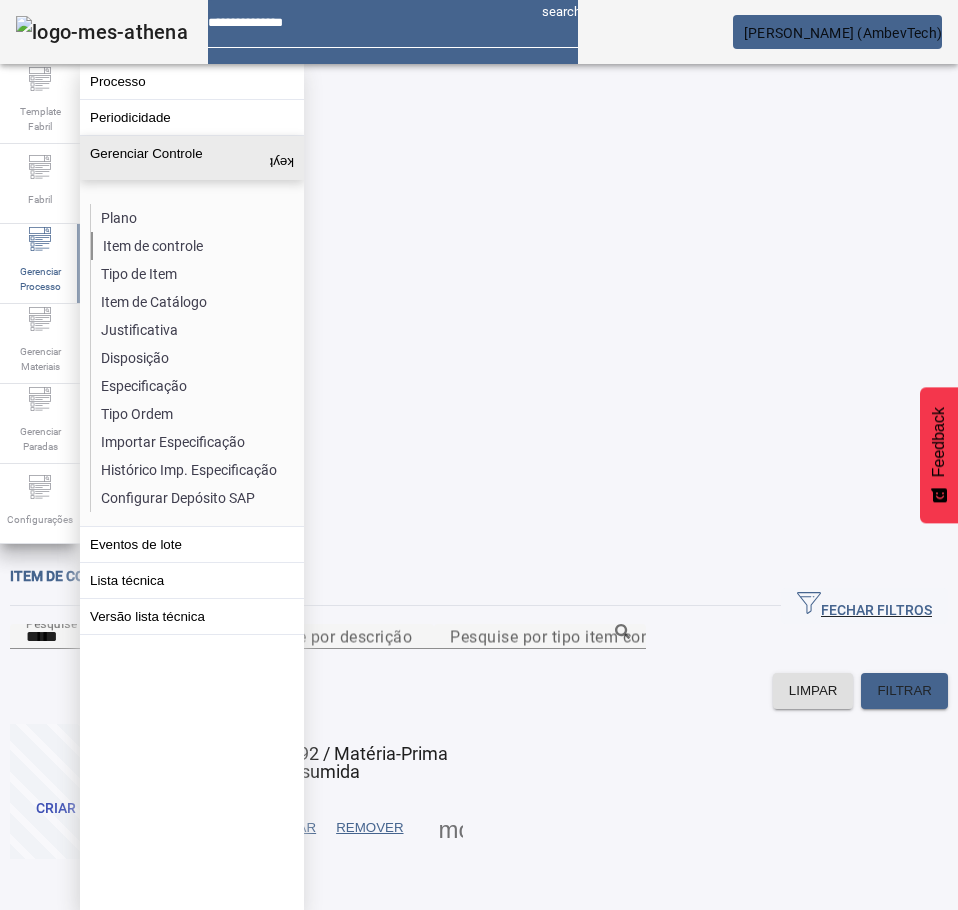 click on "Item de controle" 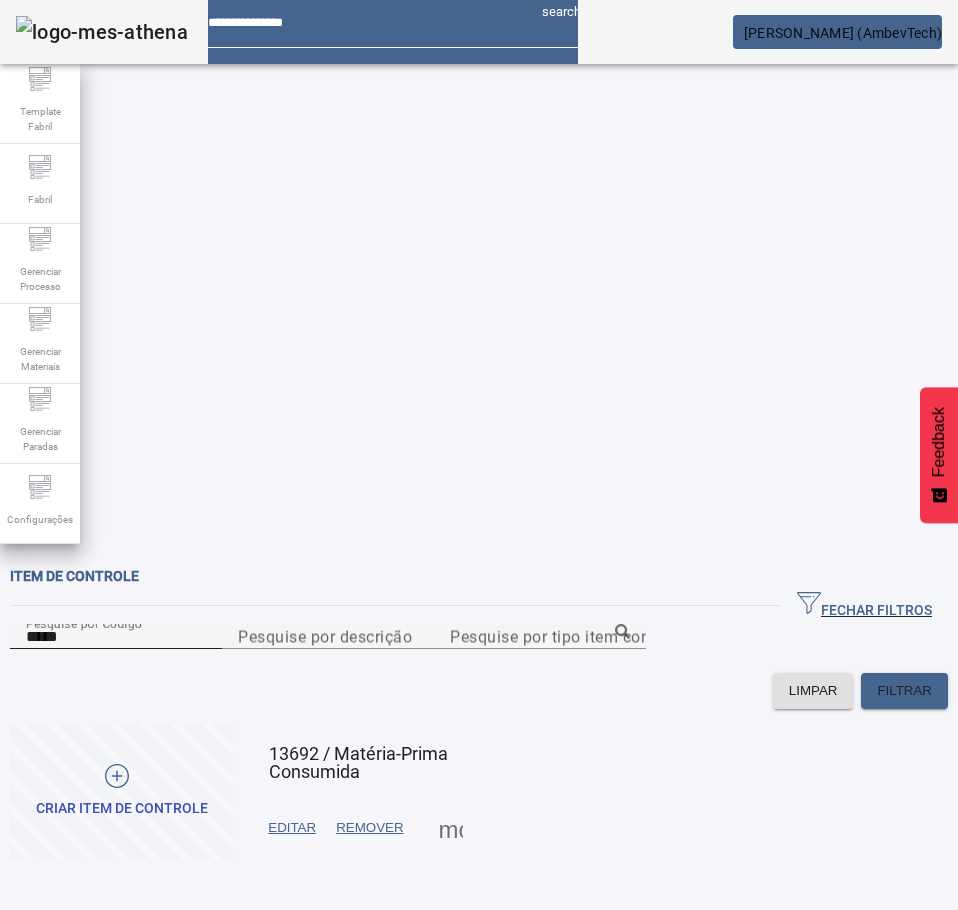 click on "*****" at bounding box center [116, 637] 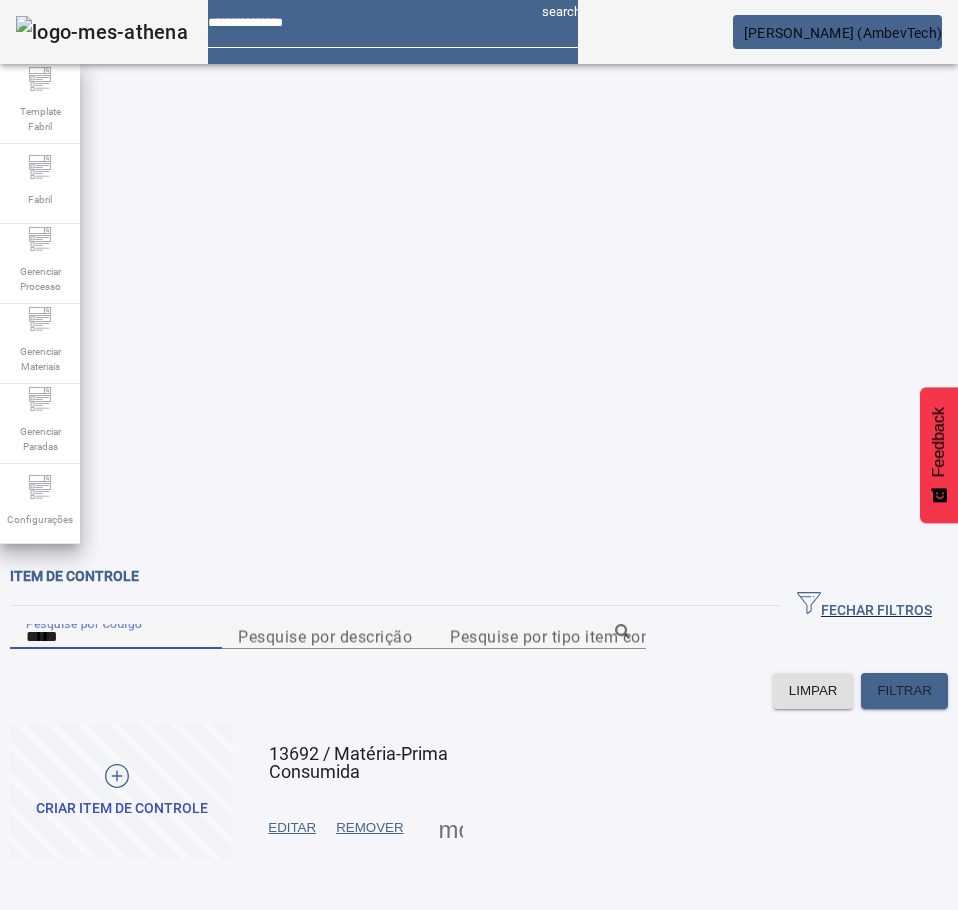 click on "*****" at bounding box center [116, 637] 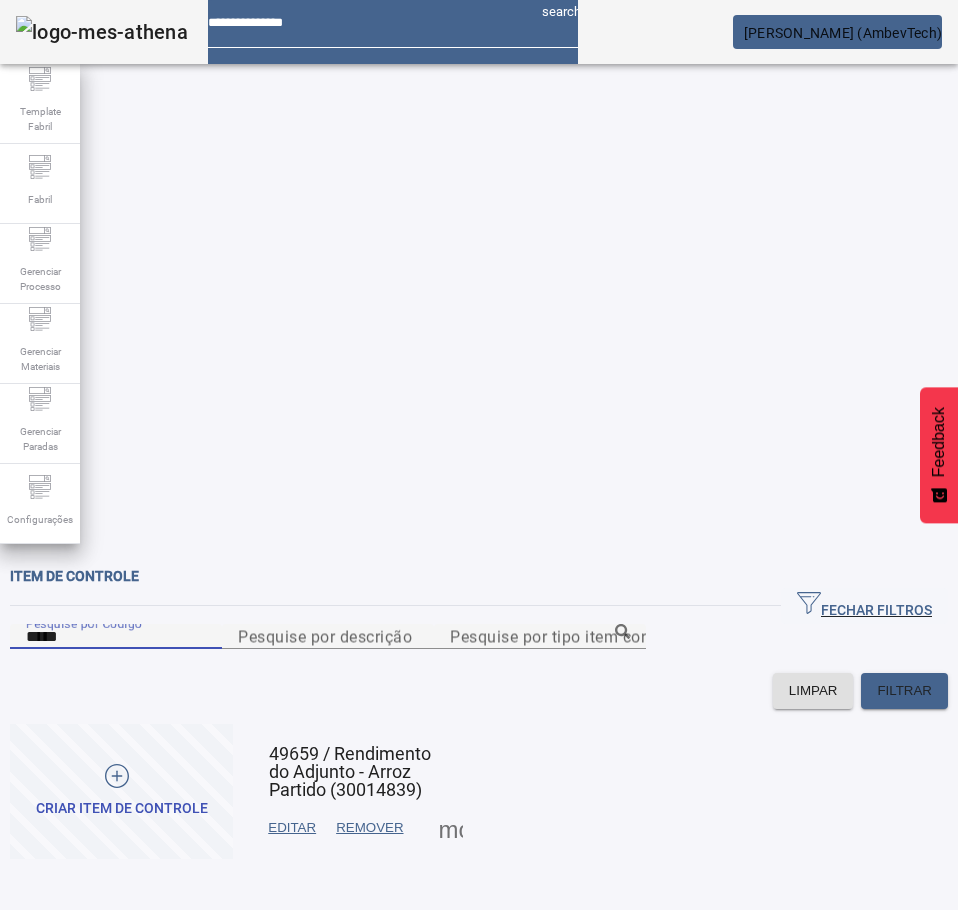 click on "EDITAR" at bounding box center (292, 828) 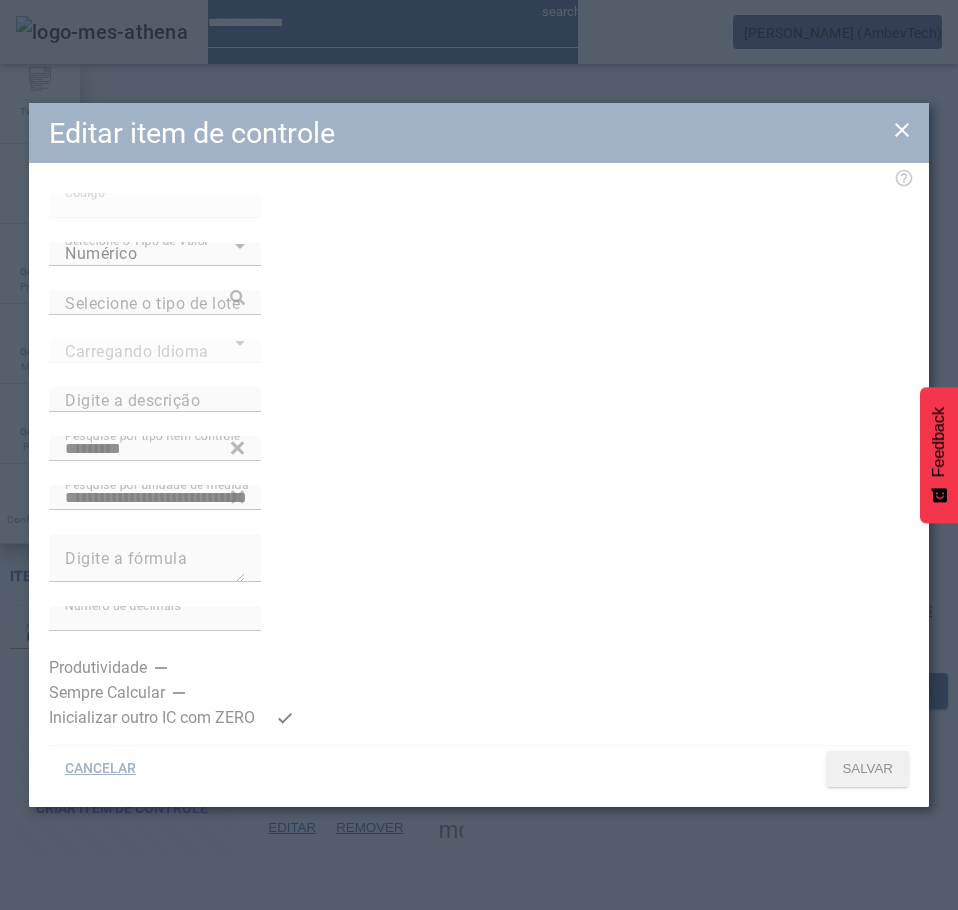 type on "**********" 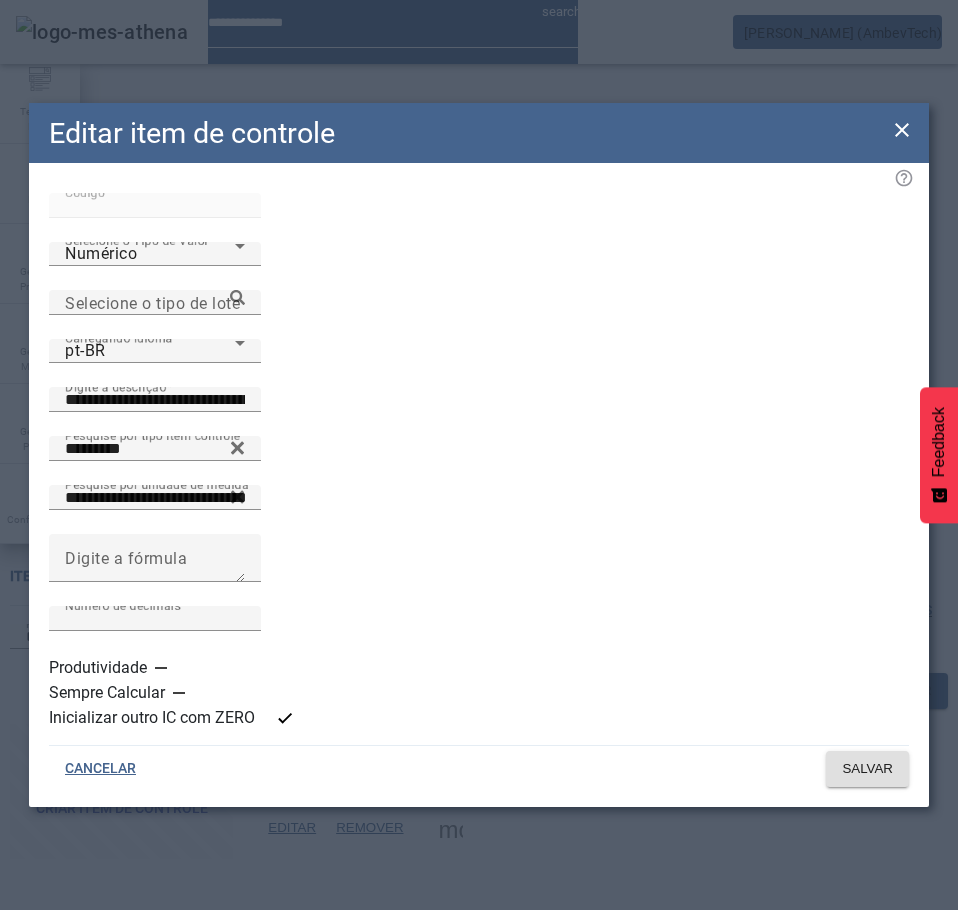 click 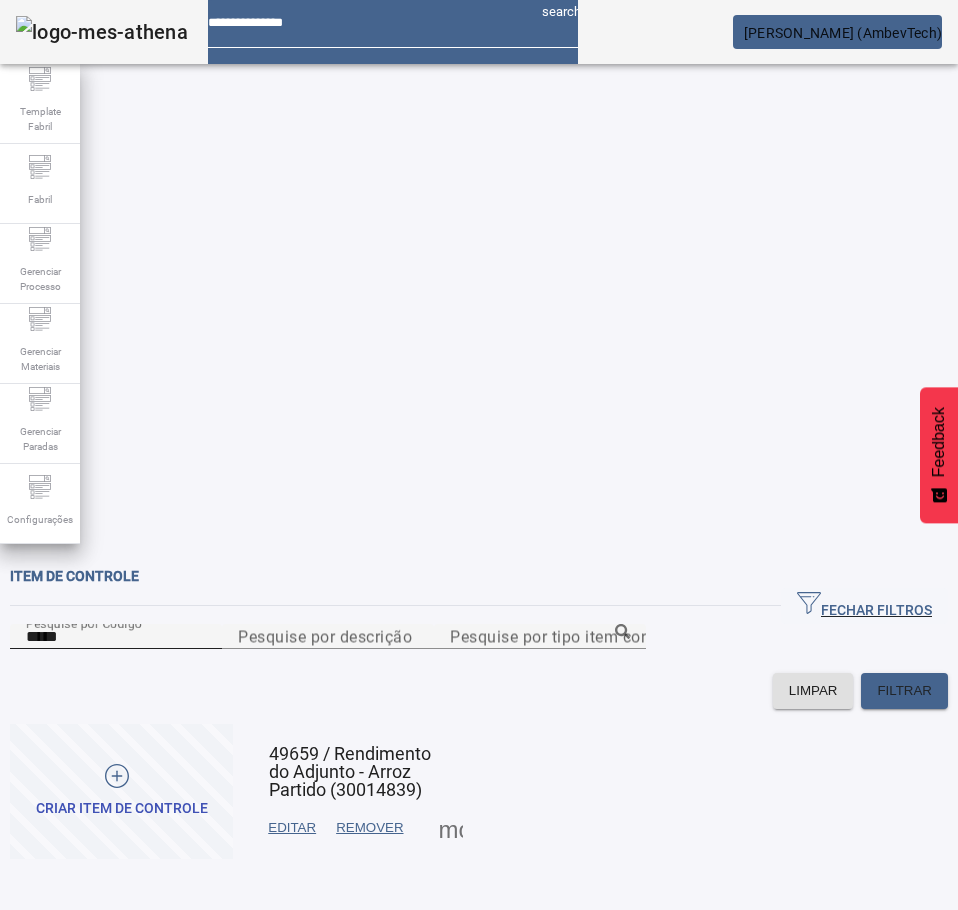 click on "*****" at bounding box center (116, 637) 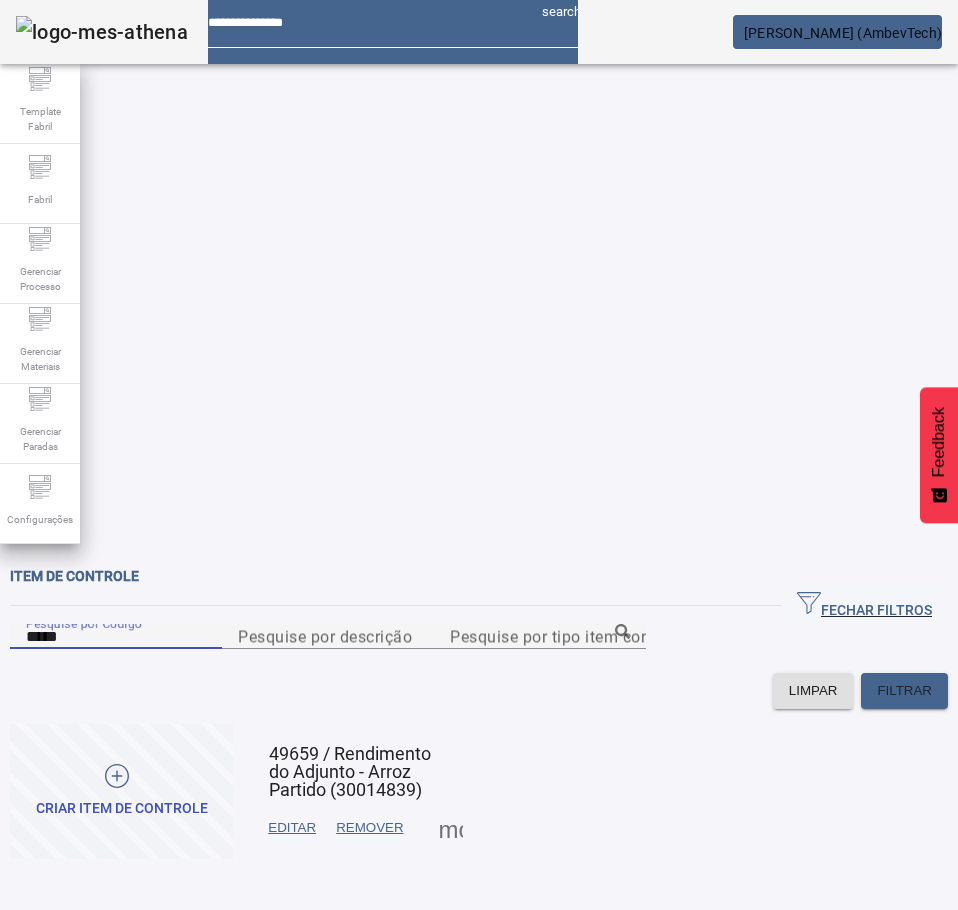 click on "*****" at bounding box center [116, 637] 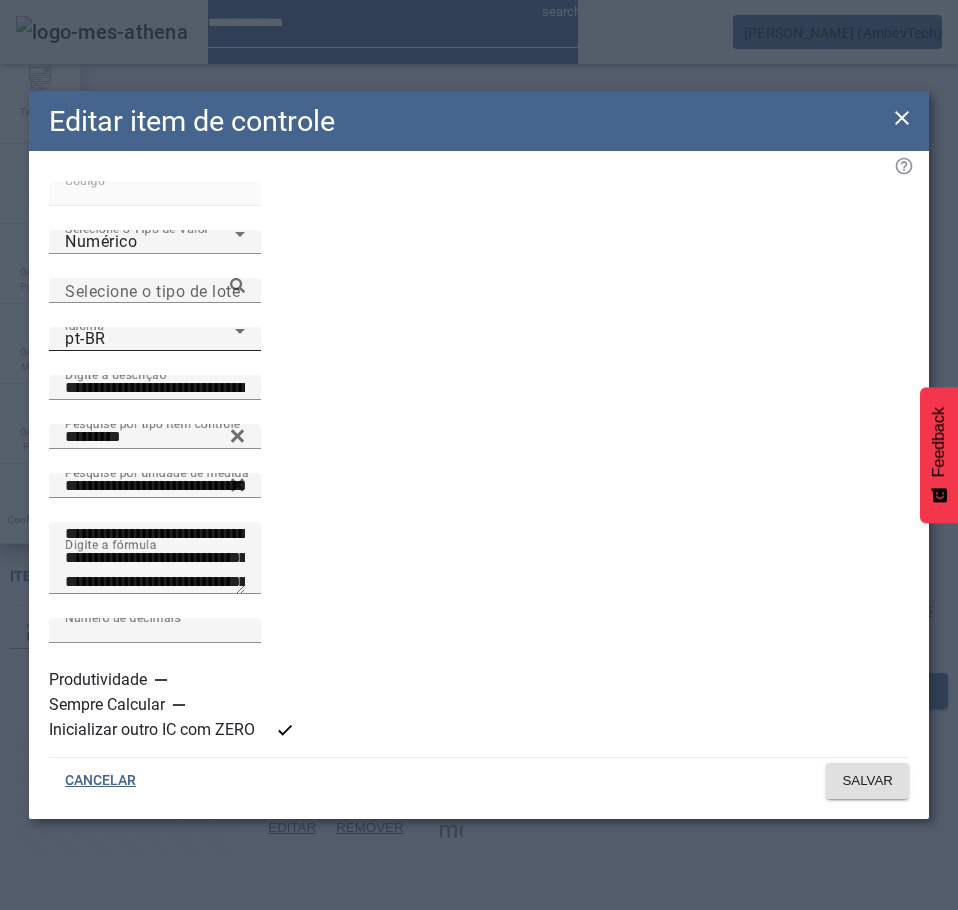 click on "pt-BR" at bounding box center [150, 339] 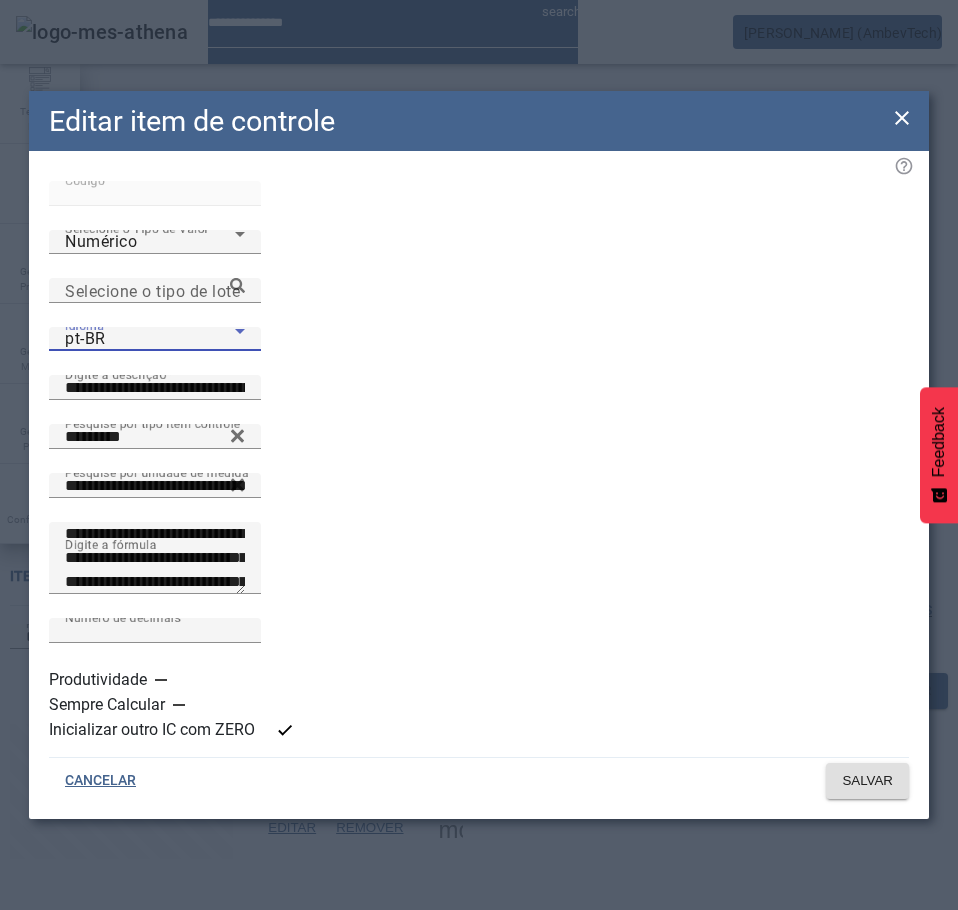 click at bounding box center (479, 982) 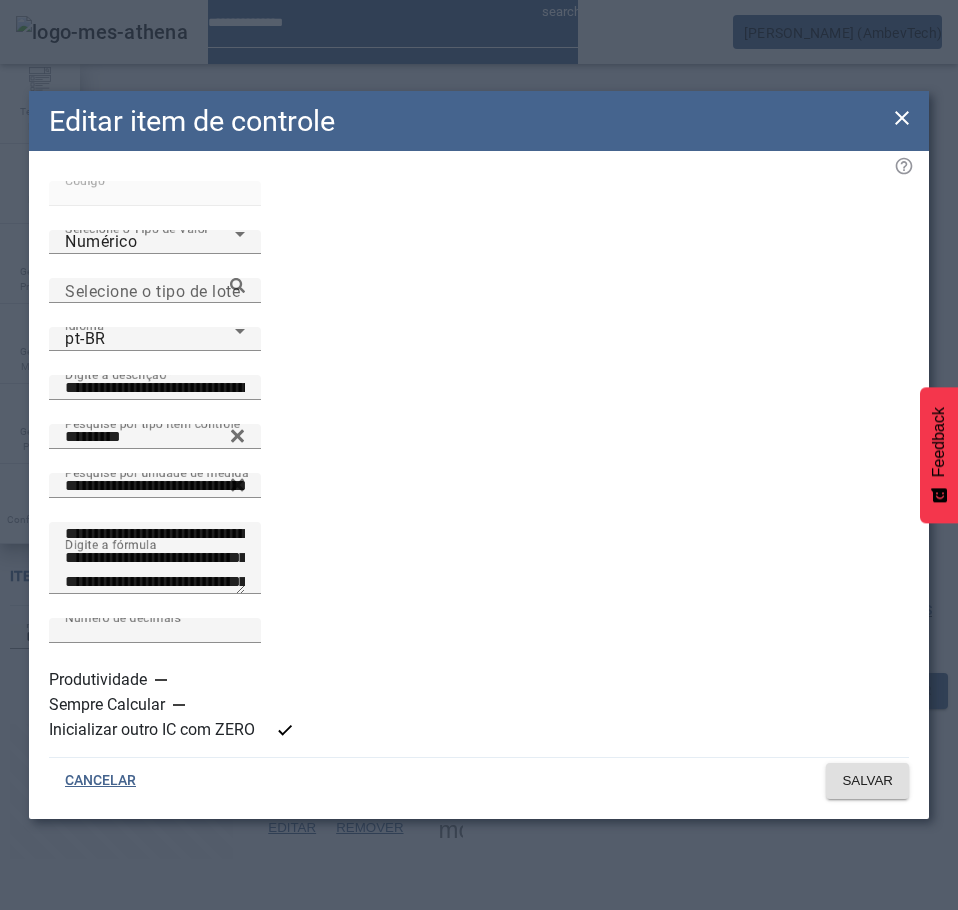 click 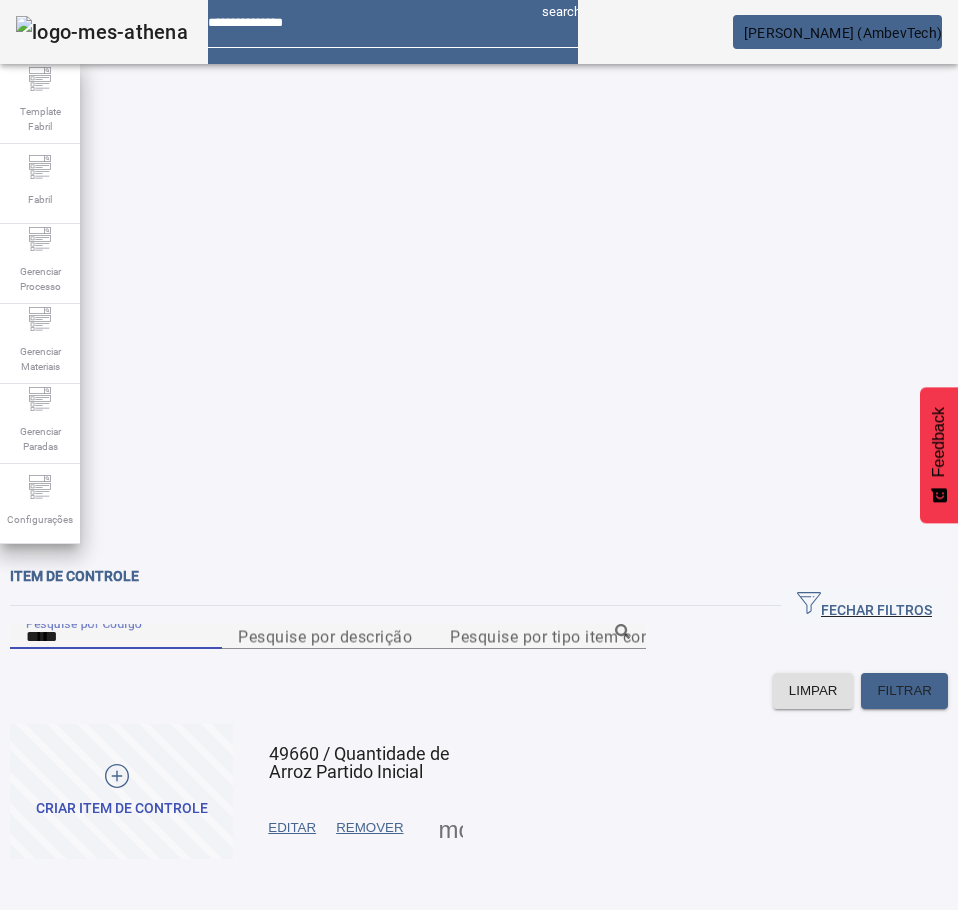click on "*****" at bounding box center (116, 637) 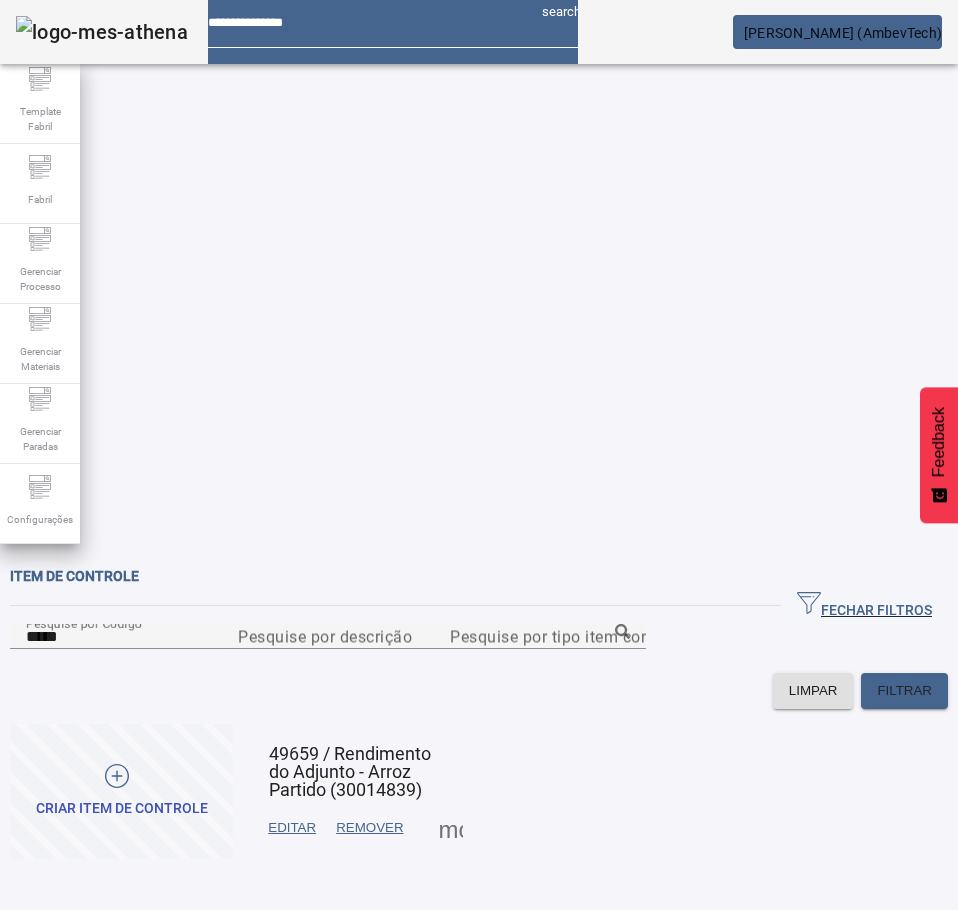 click on "EDITAR" at bounding box center [292, 828] 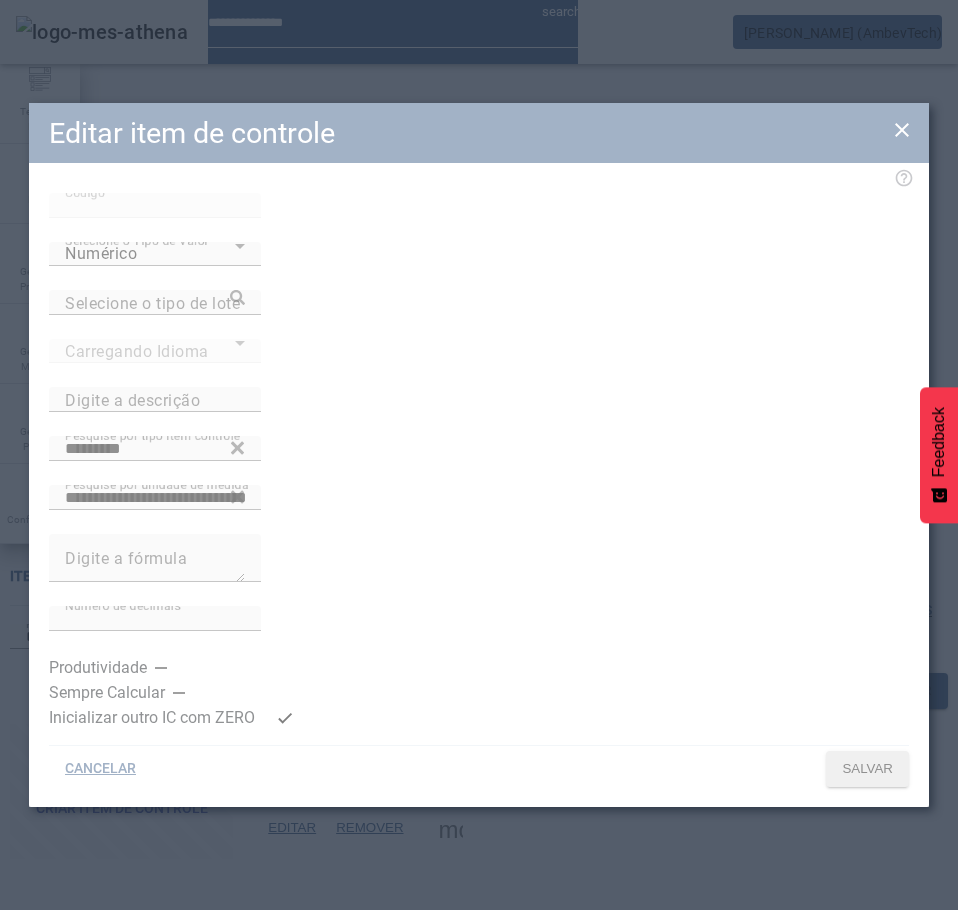 type on "**********" 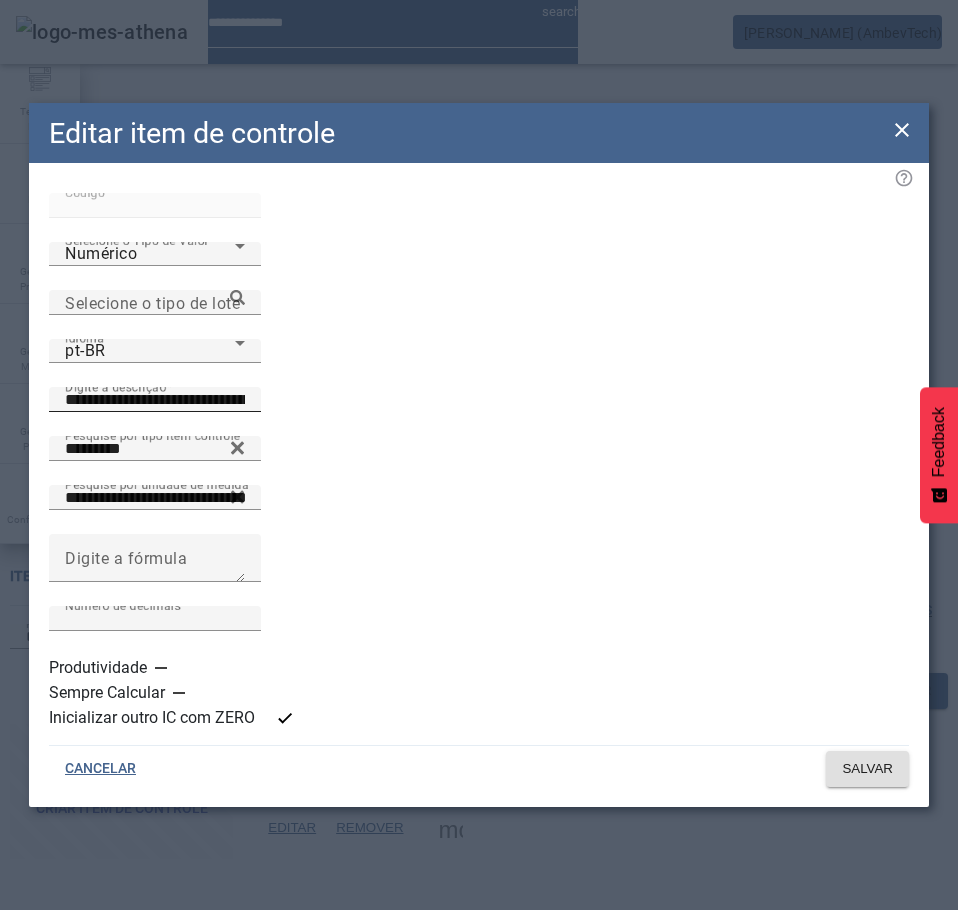 click on "**********" at bounding box center [155, 400] 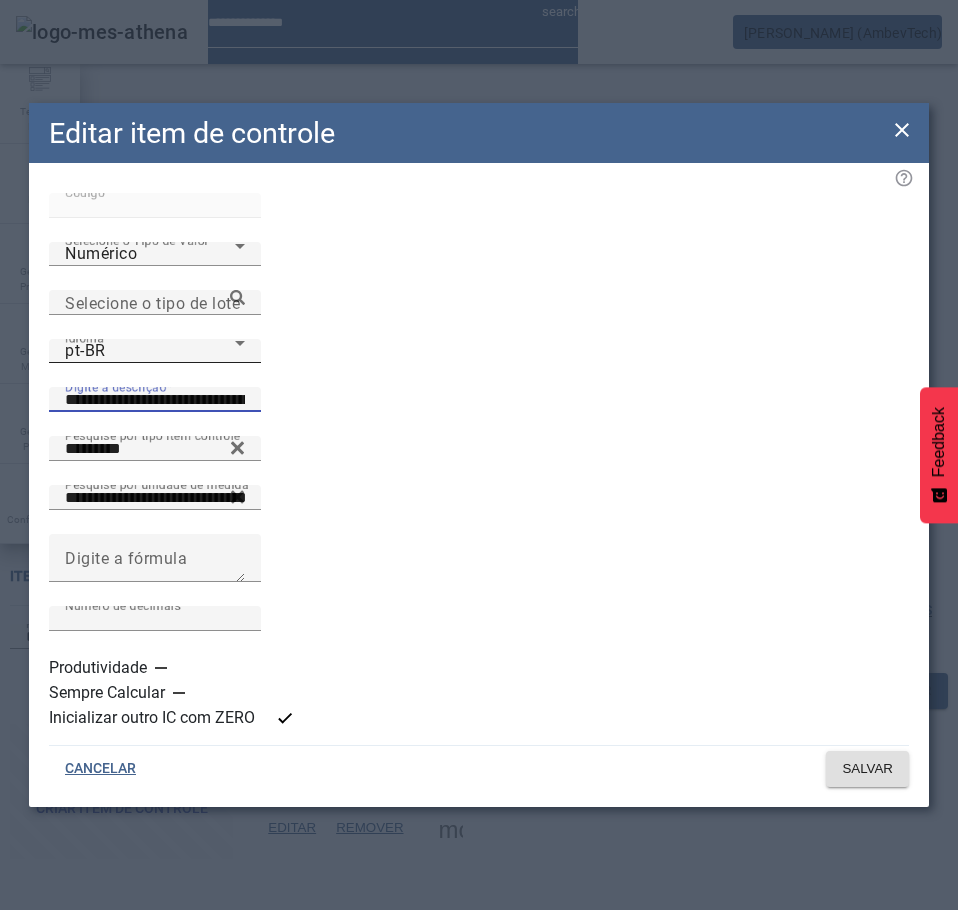 click on "Idioma pt-BR" 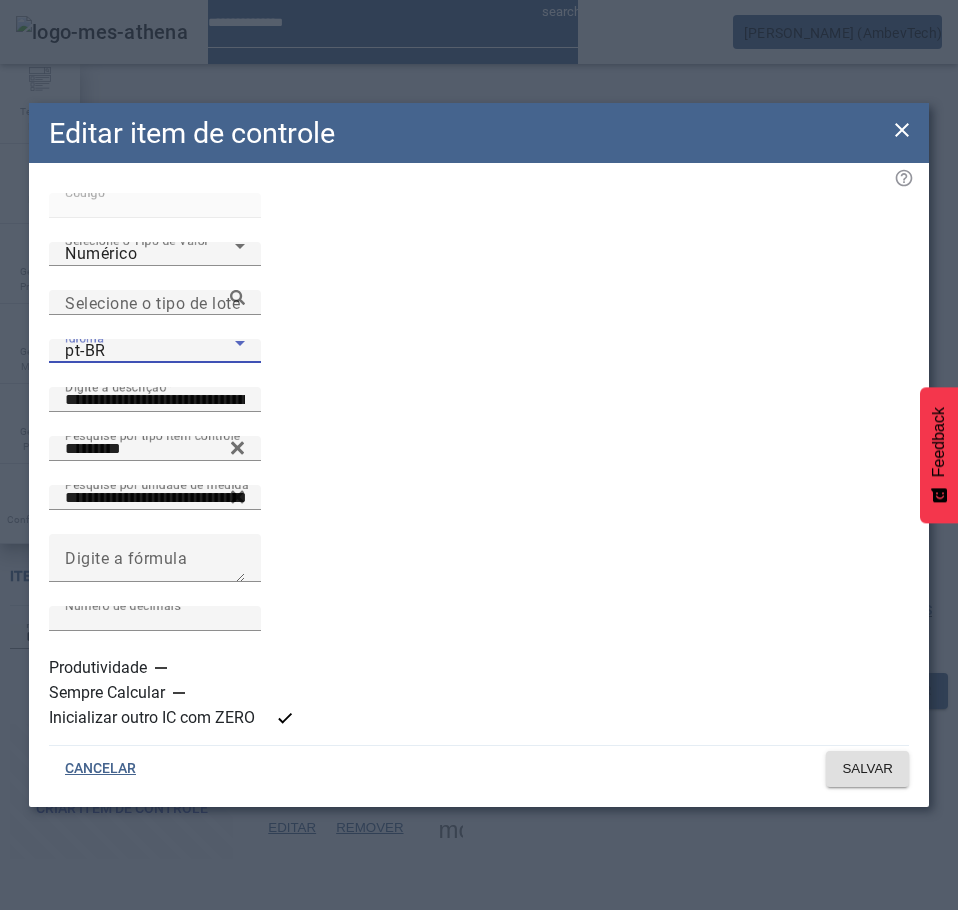 click on "es-ES" at bounding box center (131, 1110) 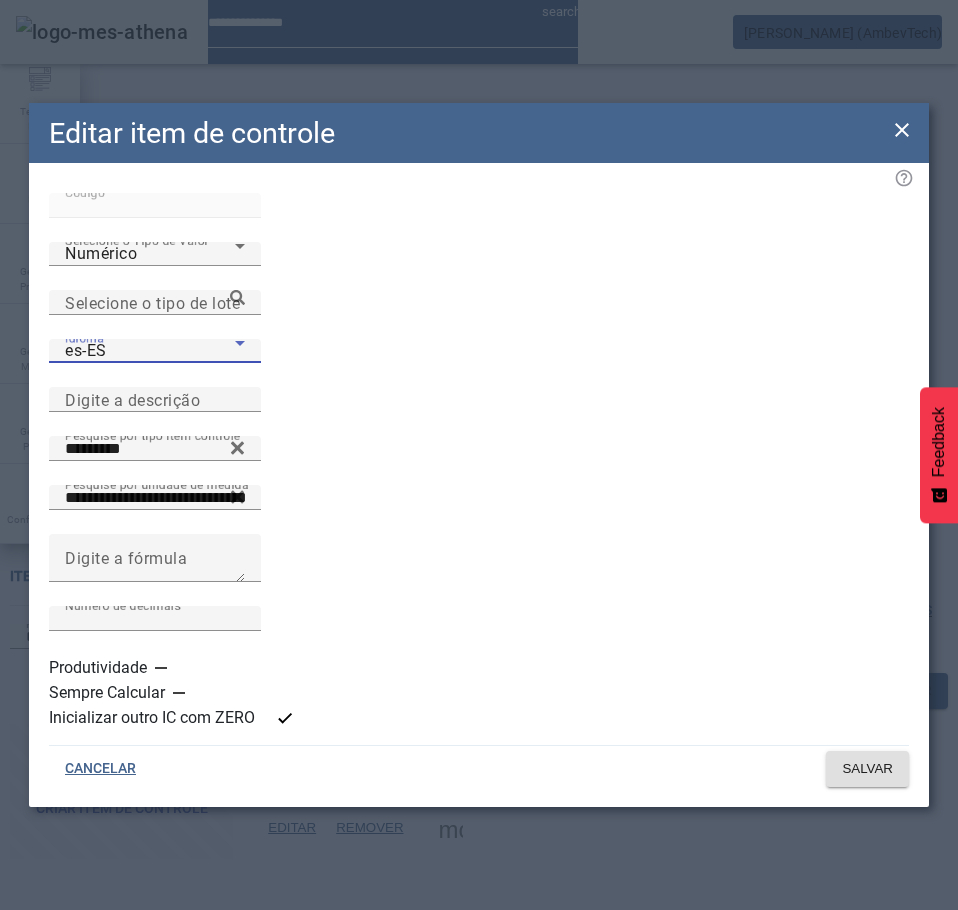 click 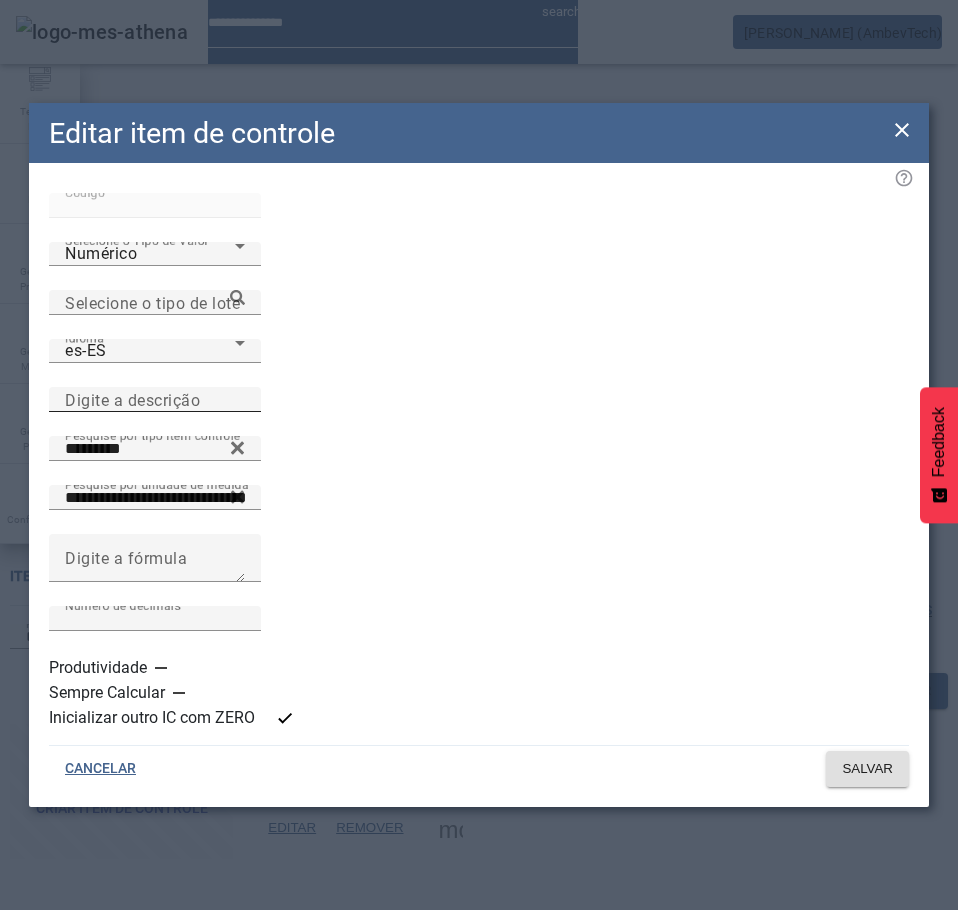 click on "Digite a descrição" at bounding box center (132, 399) 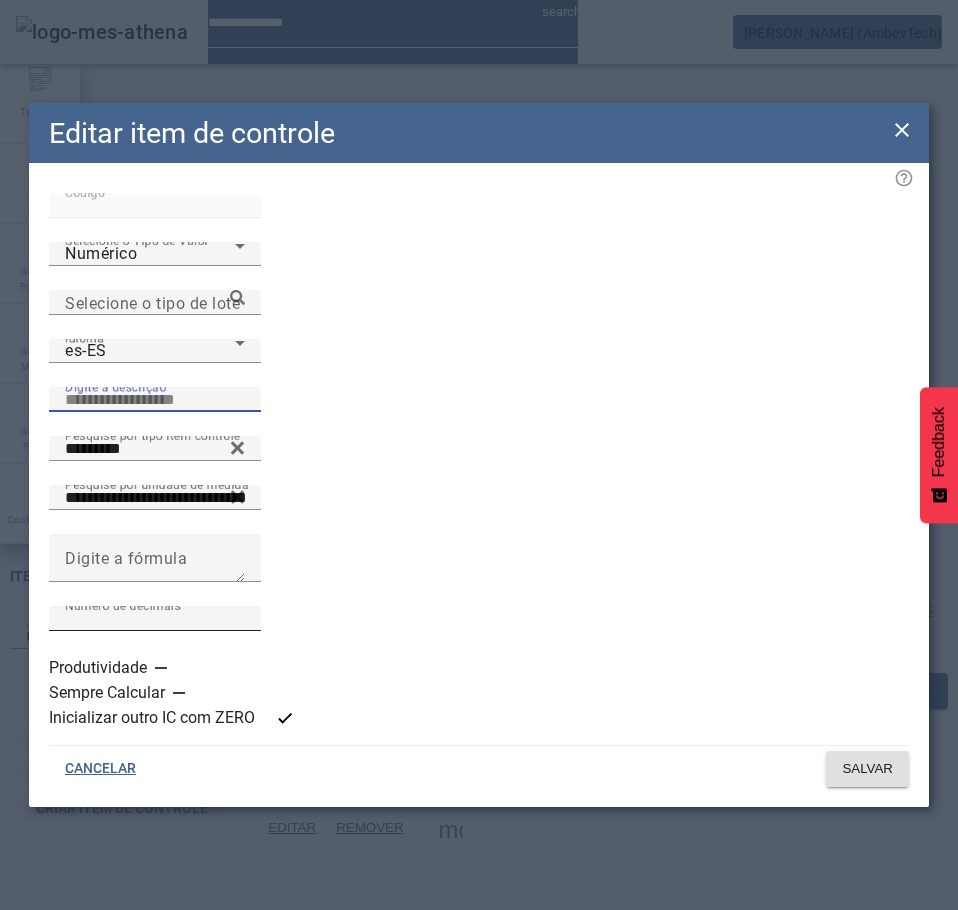 paste on "**********" 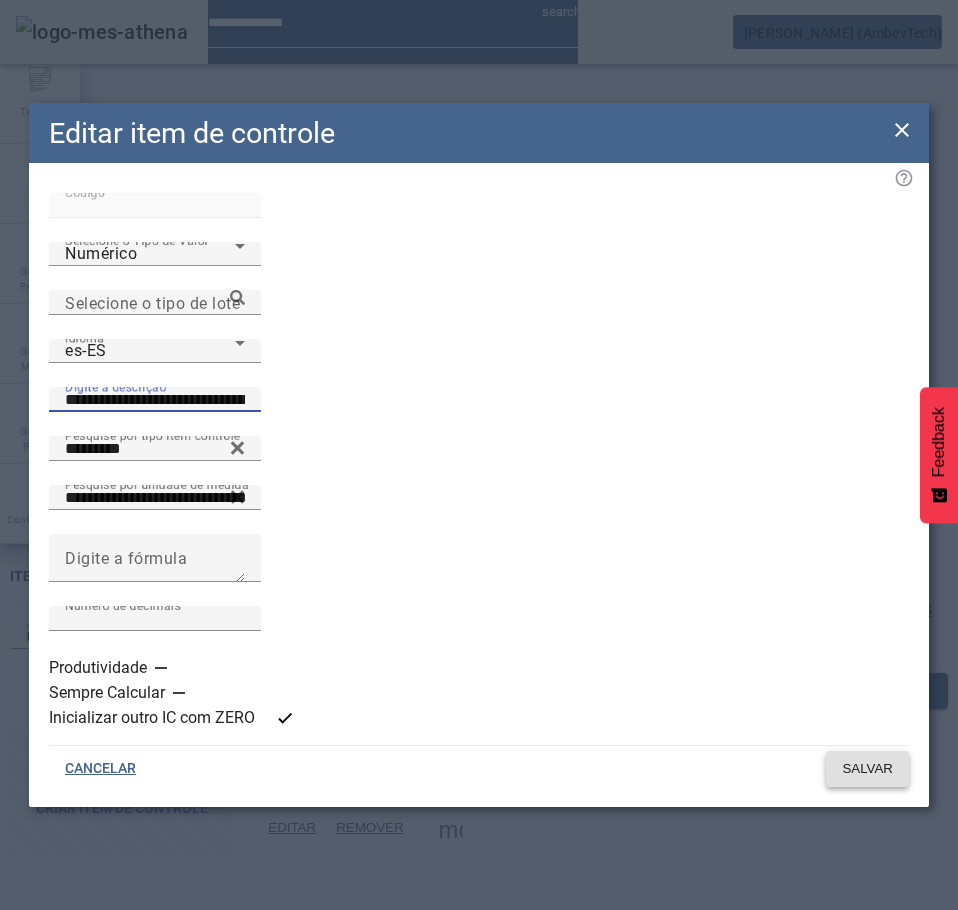 type on "**********" 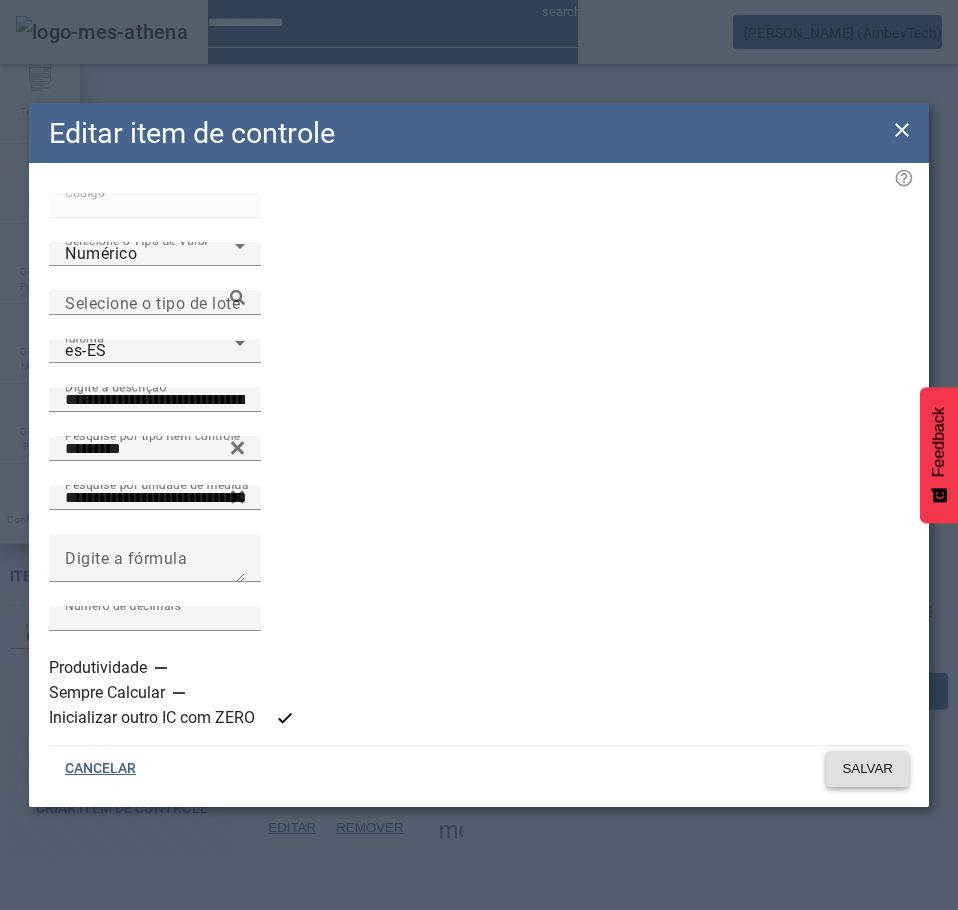 click on "SALVAR" 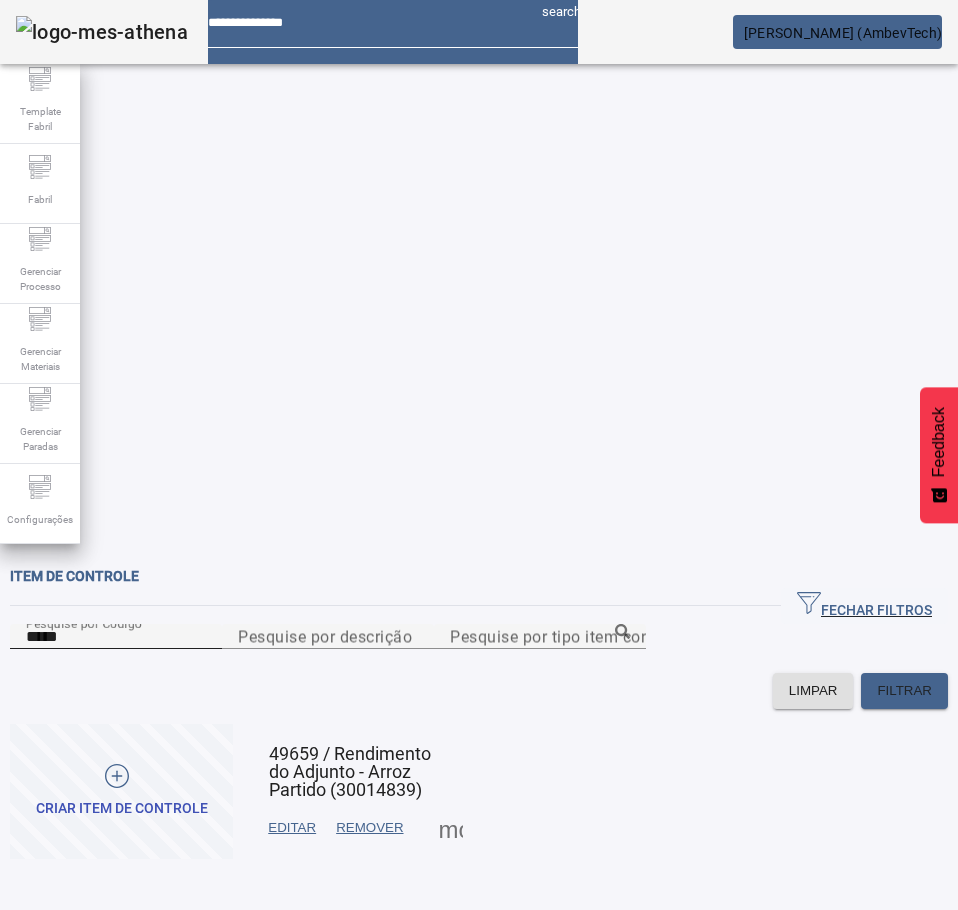 click on "*****" at bounding box center (116, 637) 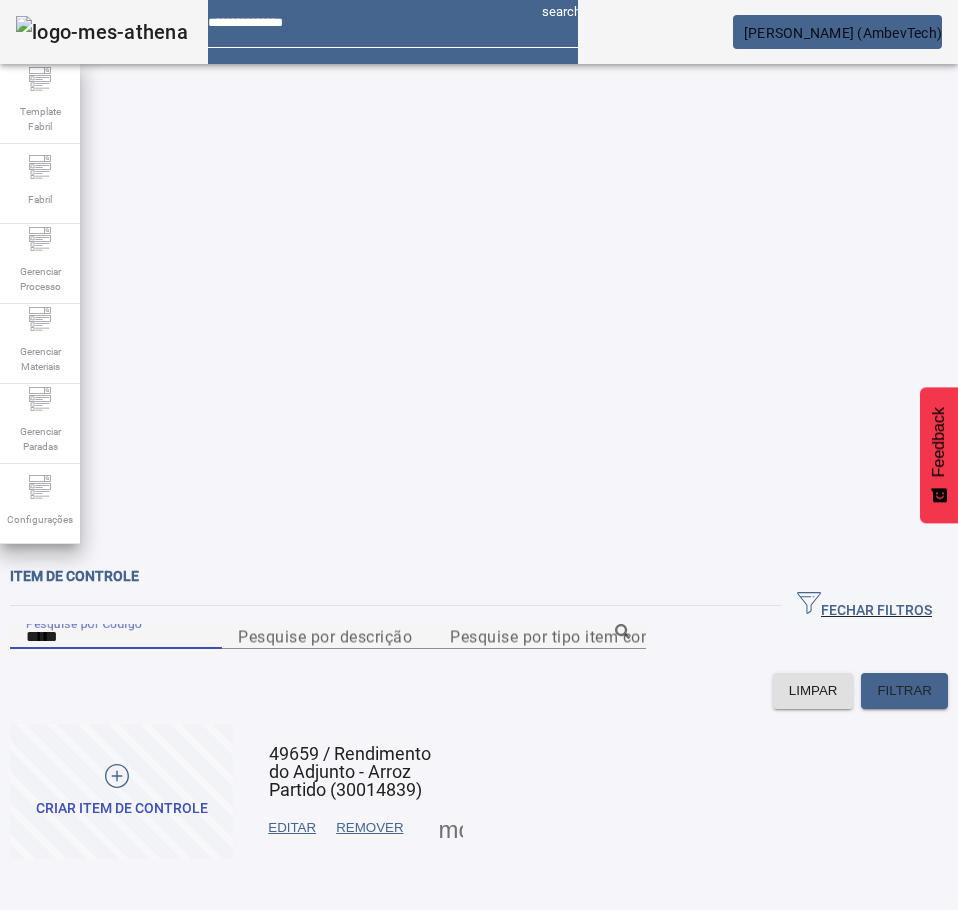 paste 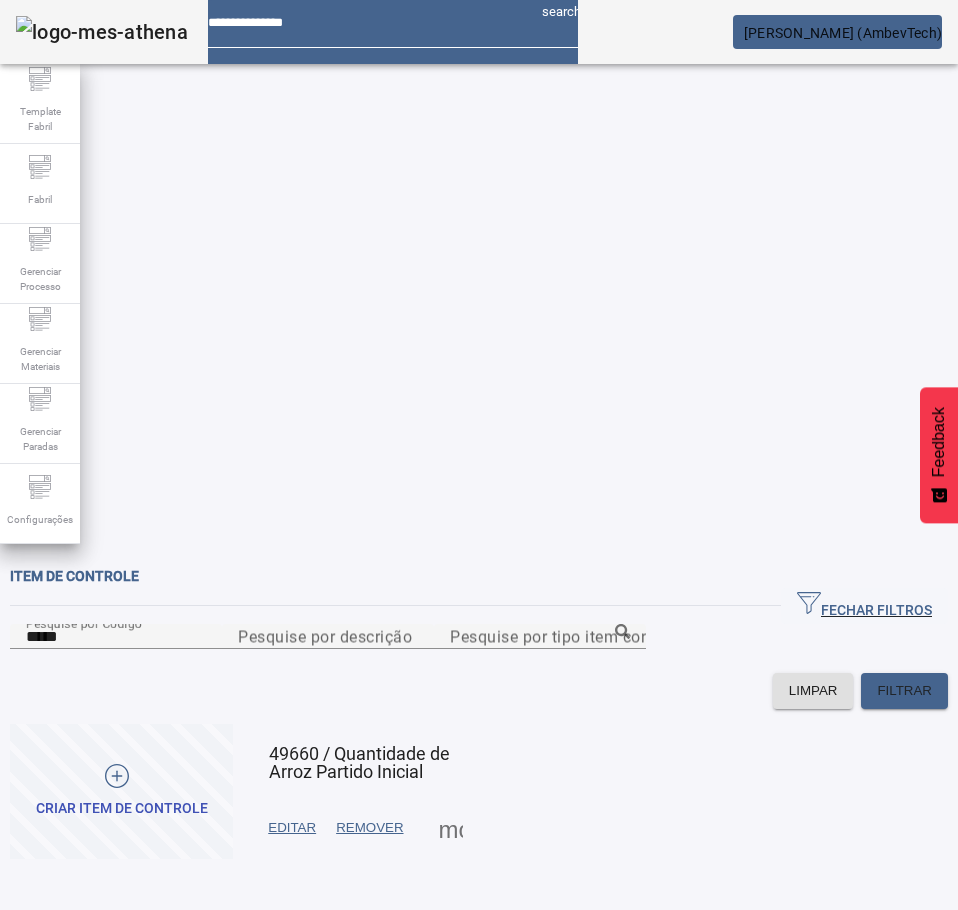click on "EDITAR" at bounding box center (292, 828) 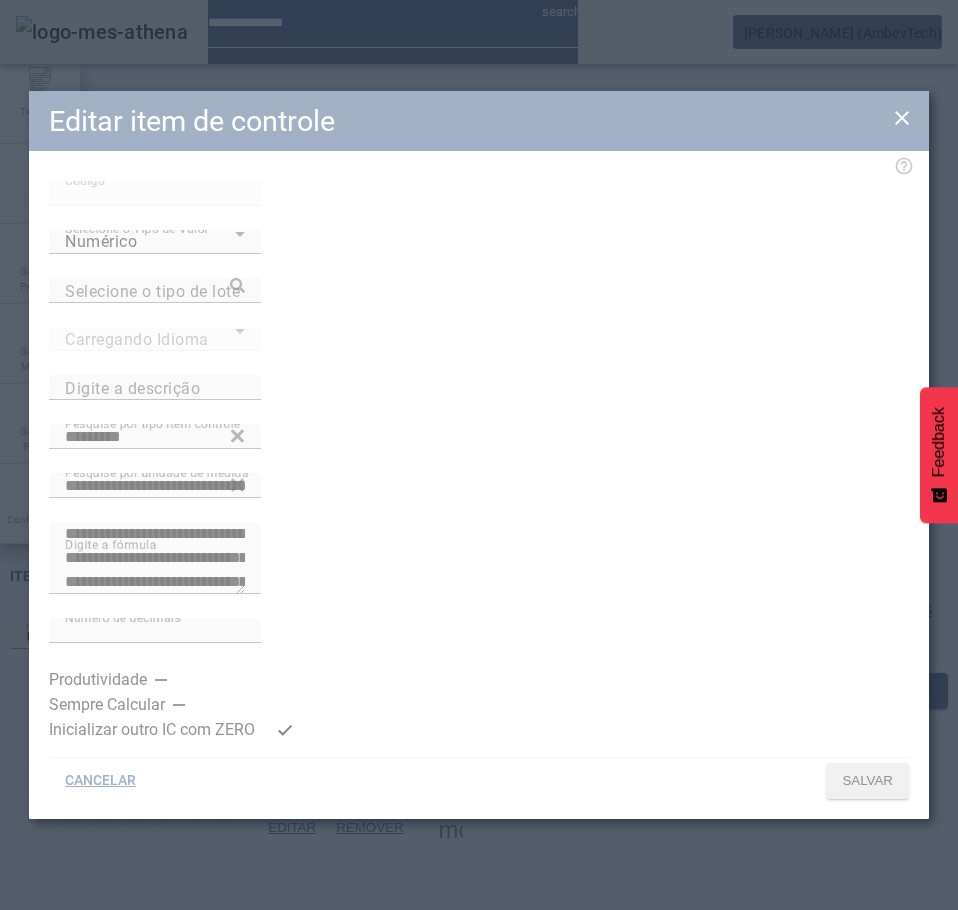 type on "**********" 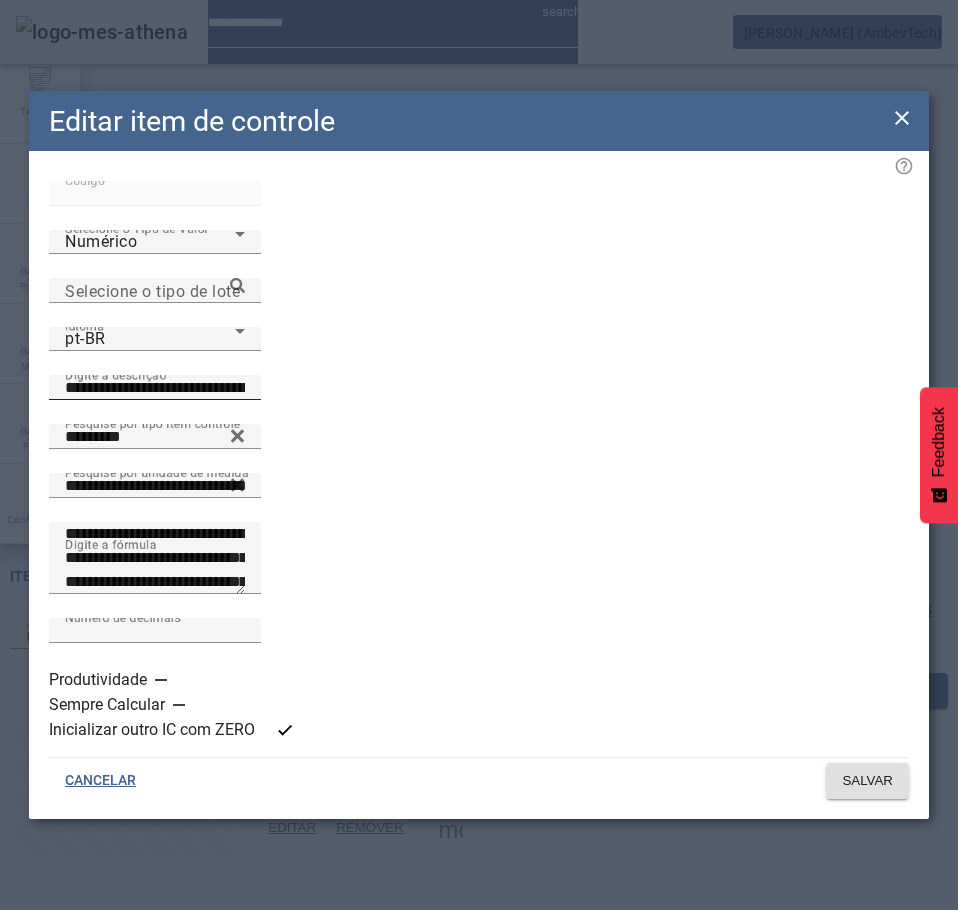 click on "**********" at bounding box center (155, 388) 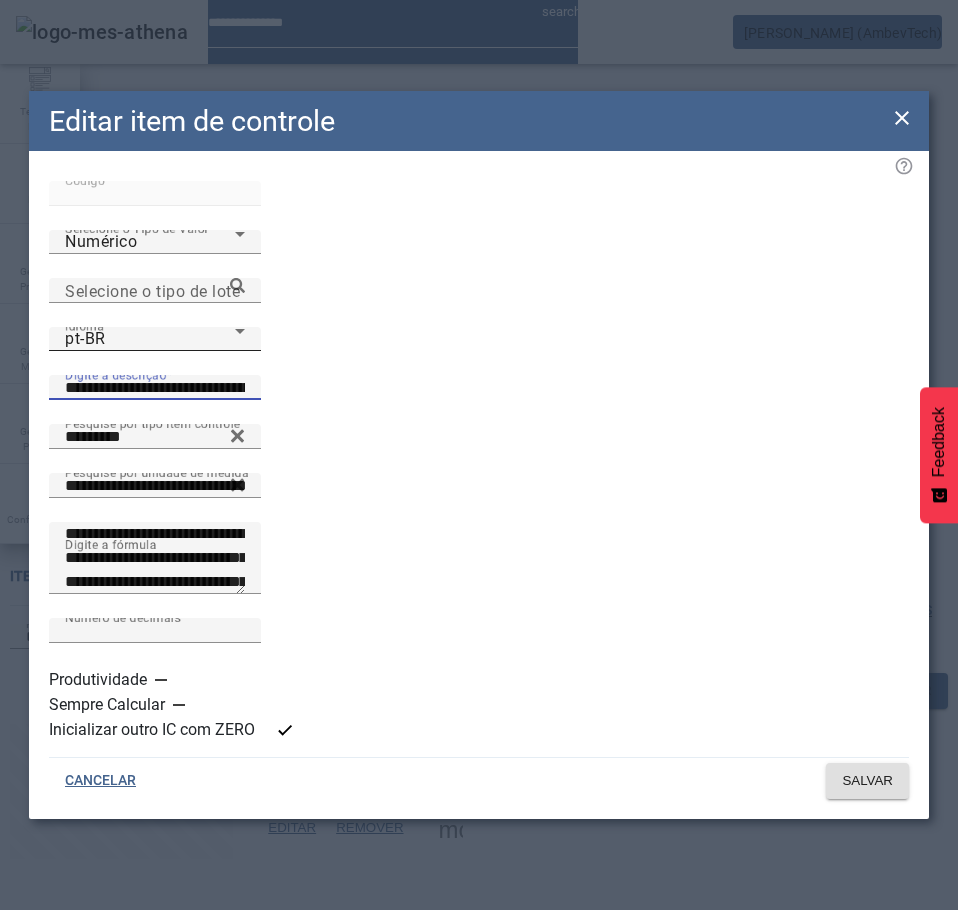 click on "Idioma pt-BR" 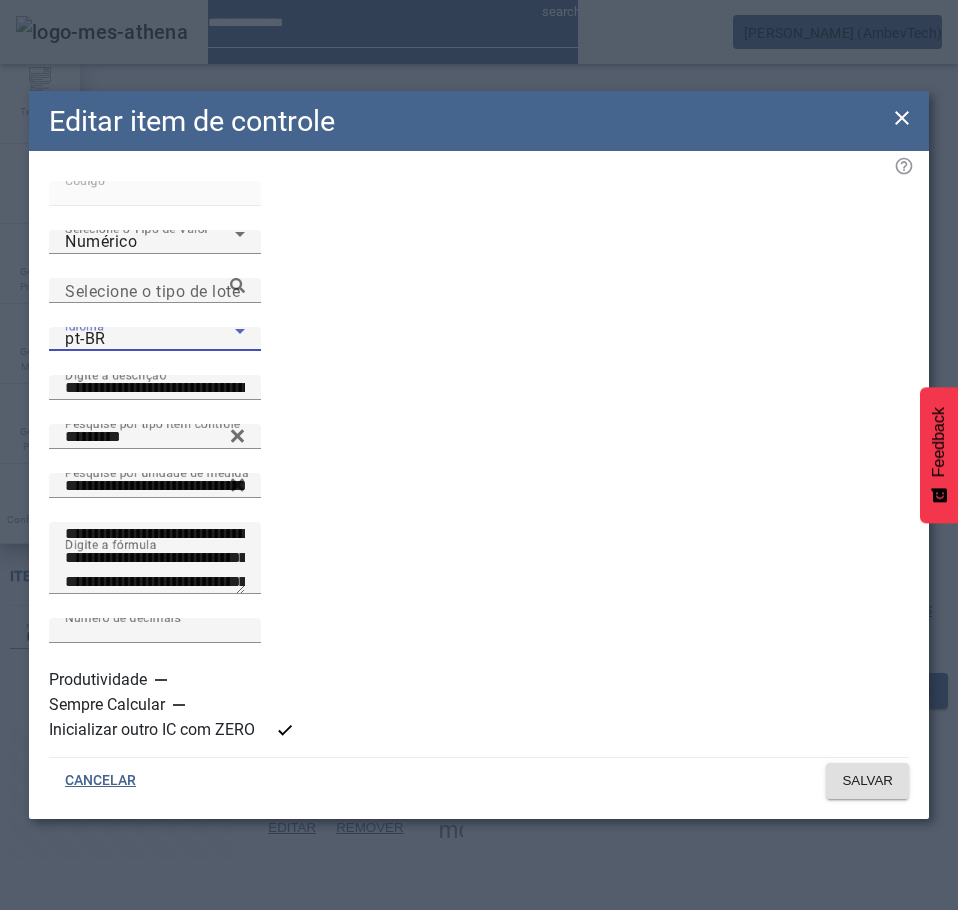 click on "es-ES" at bounding box center [131, 1110] 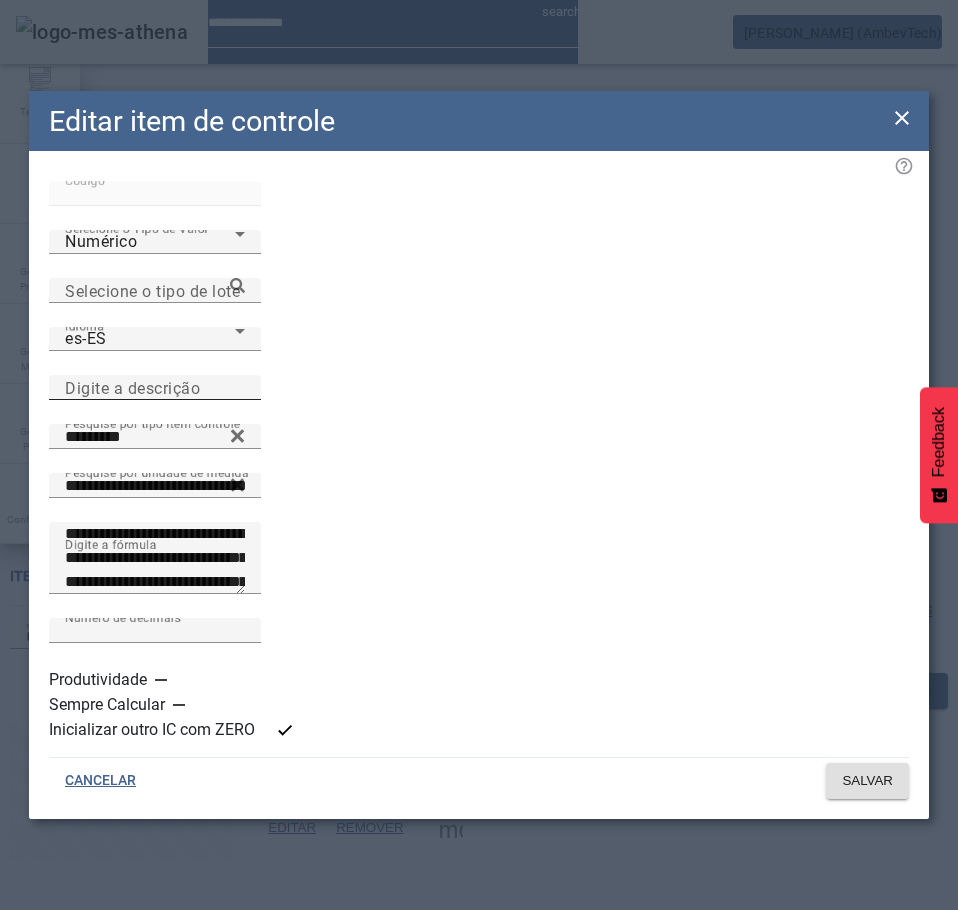 click on "Digite a descrição" 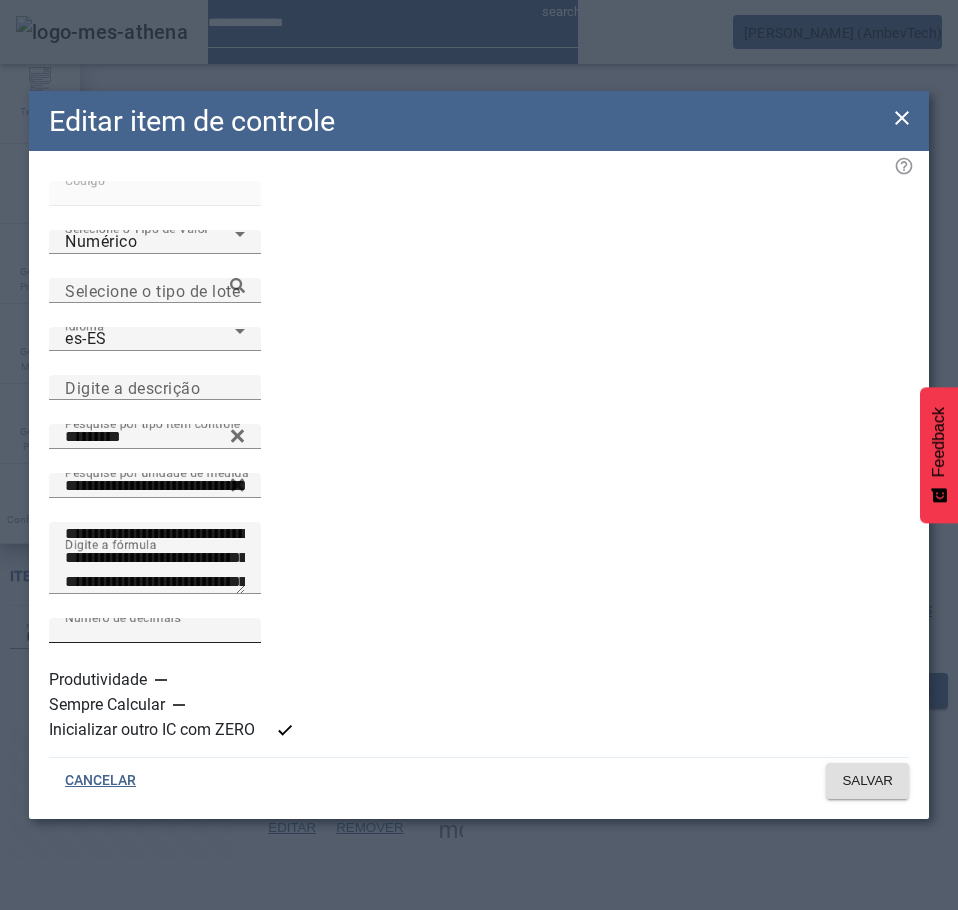 paste on "**********" 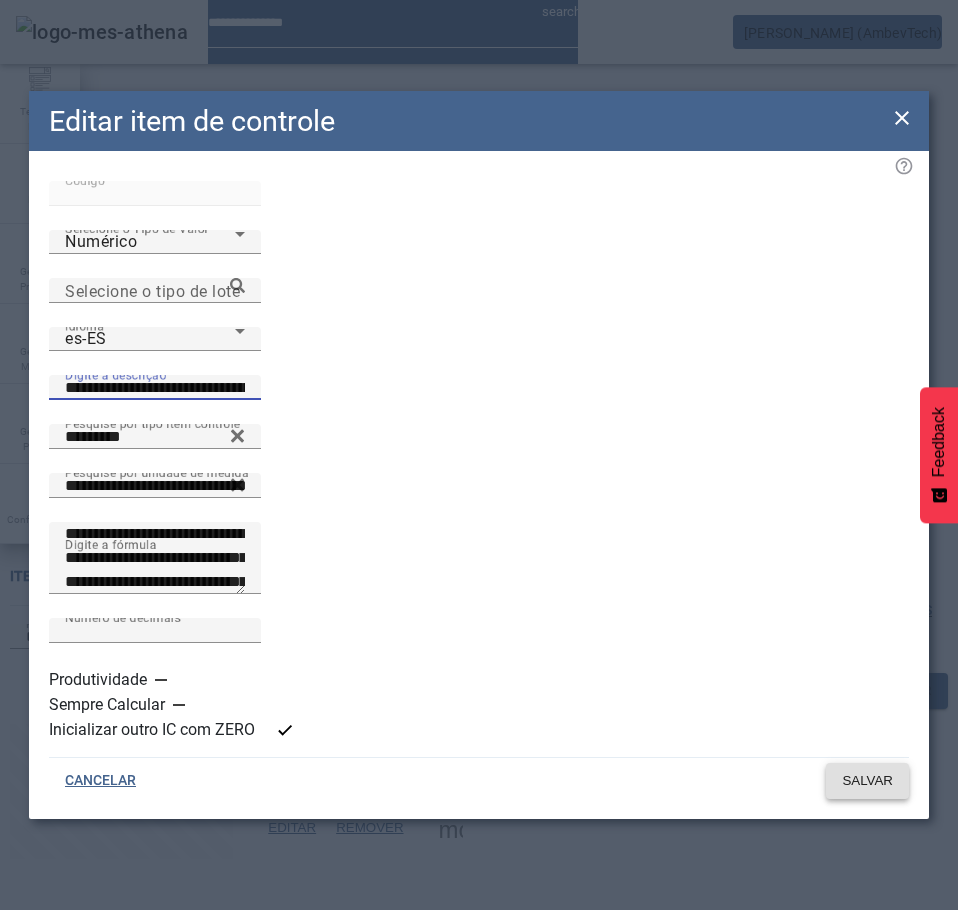 type on "**********" 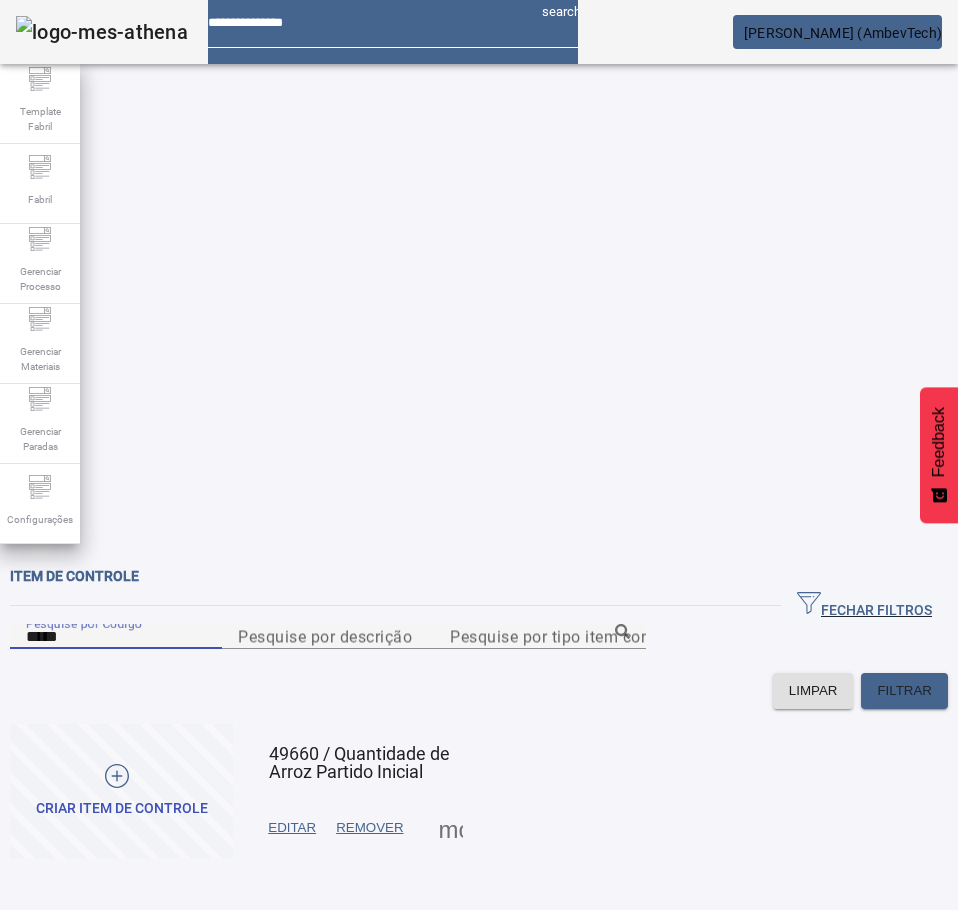 click on "*****" at bounding box center [116, 637] 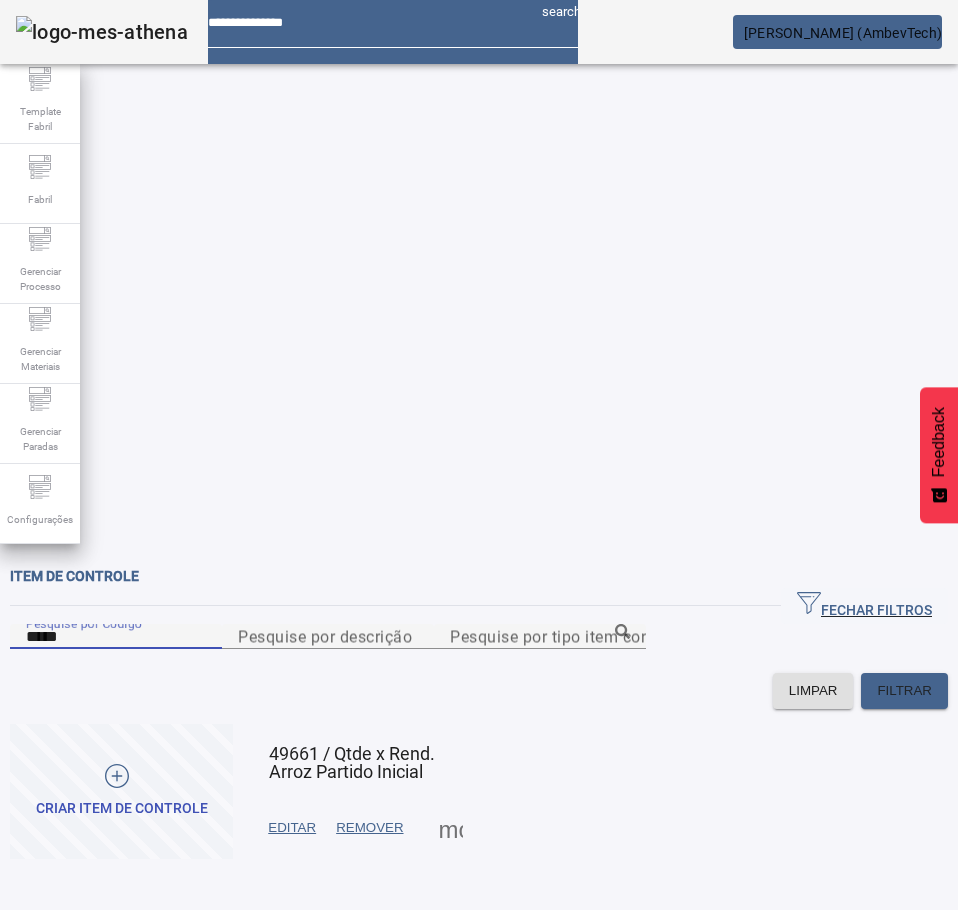 click on "EDITAR" at bounding box center (292, 828) 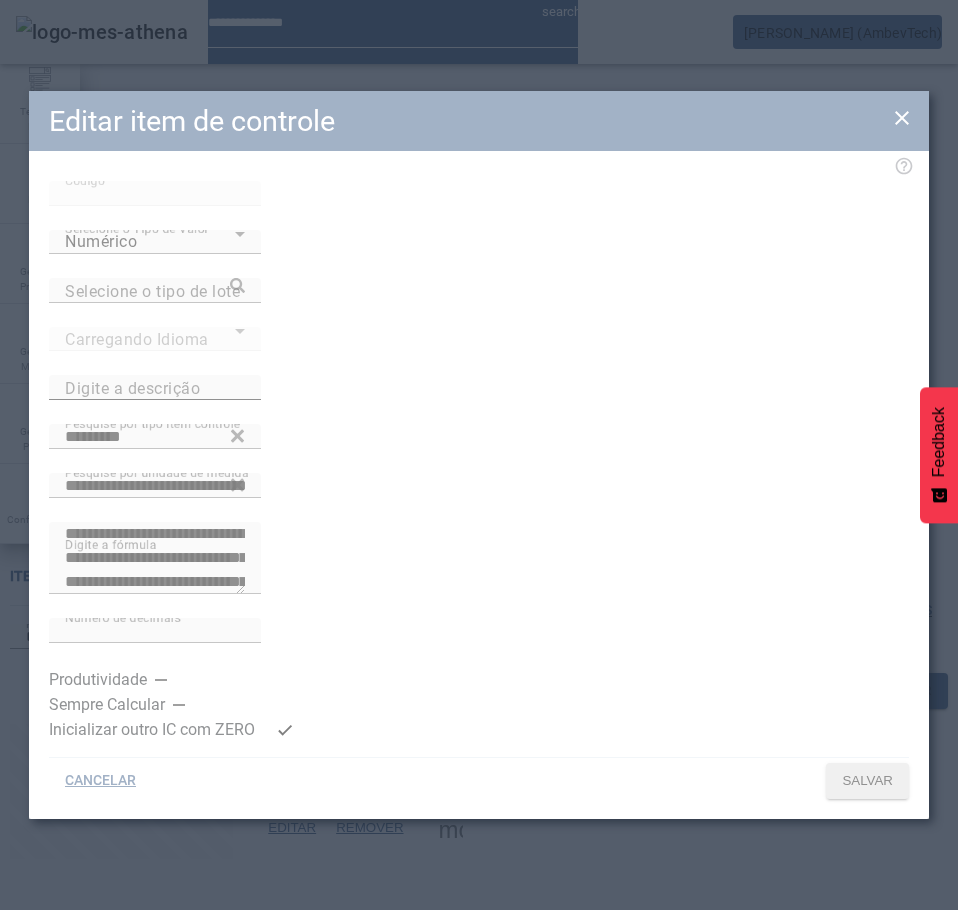 type on "**********" 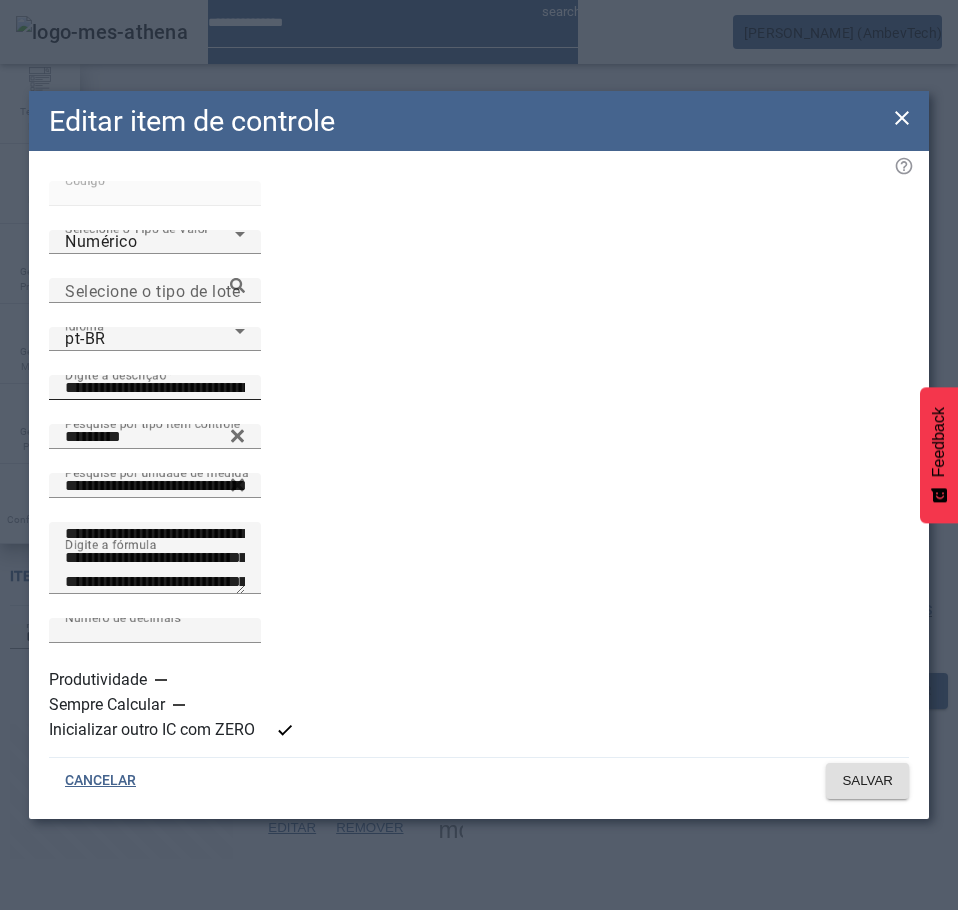 type 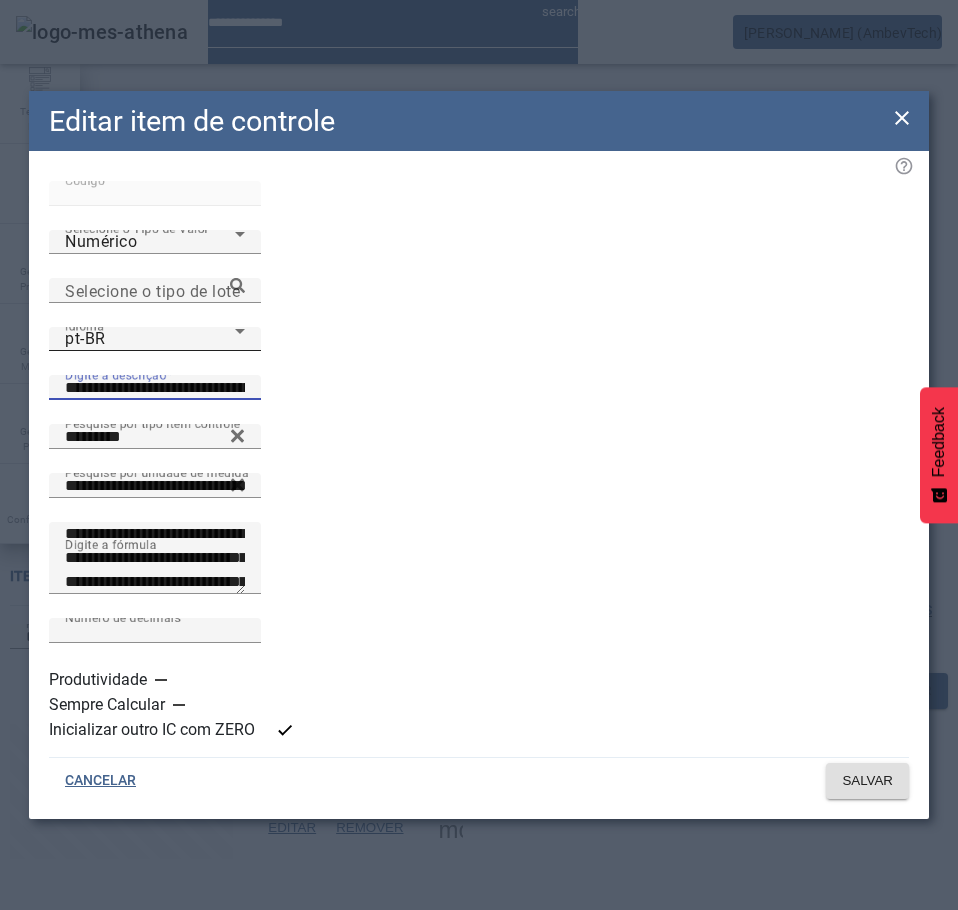 click on "pt-BR" at bounding box center [150, 339] 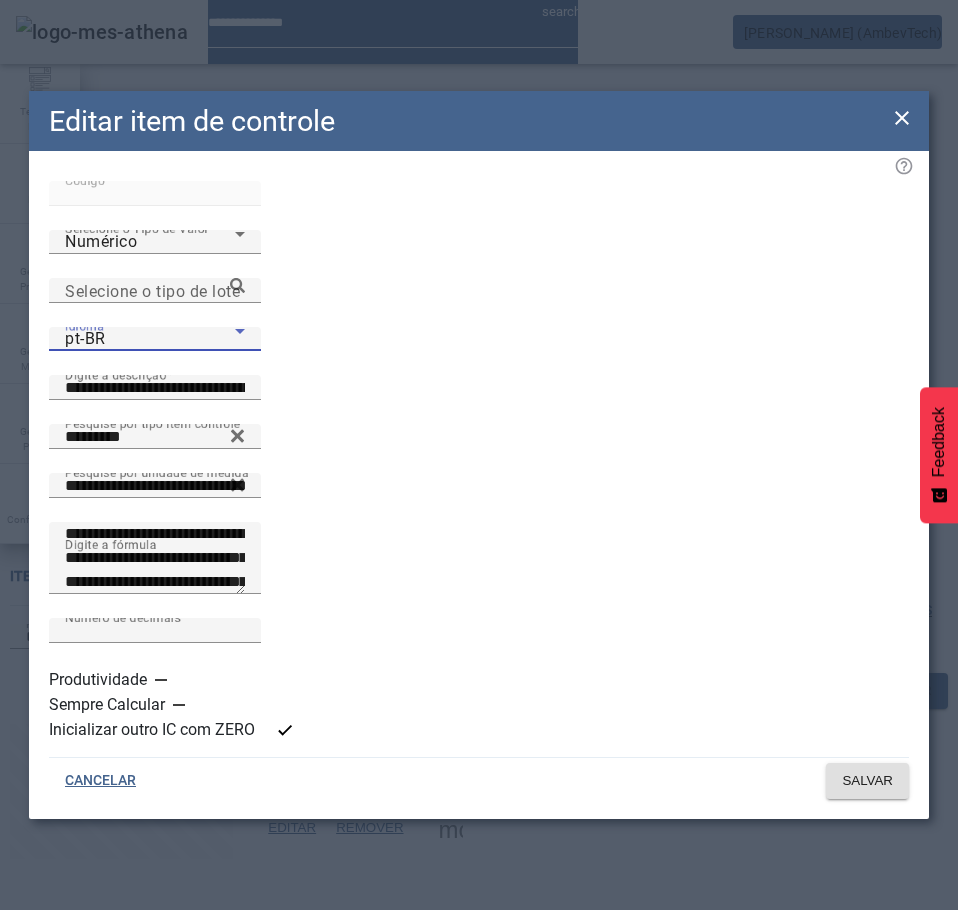 click on "es-ES" at bounding box center (131, 1110) 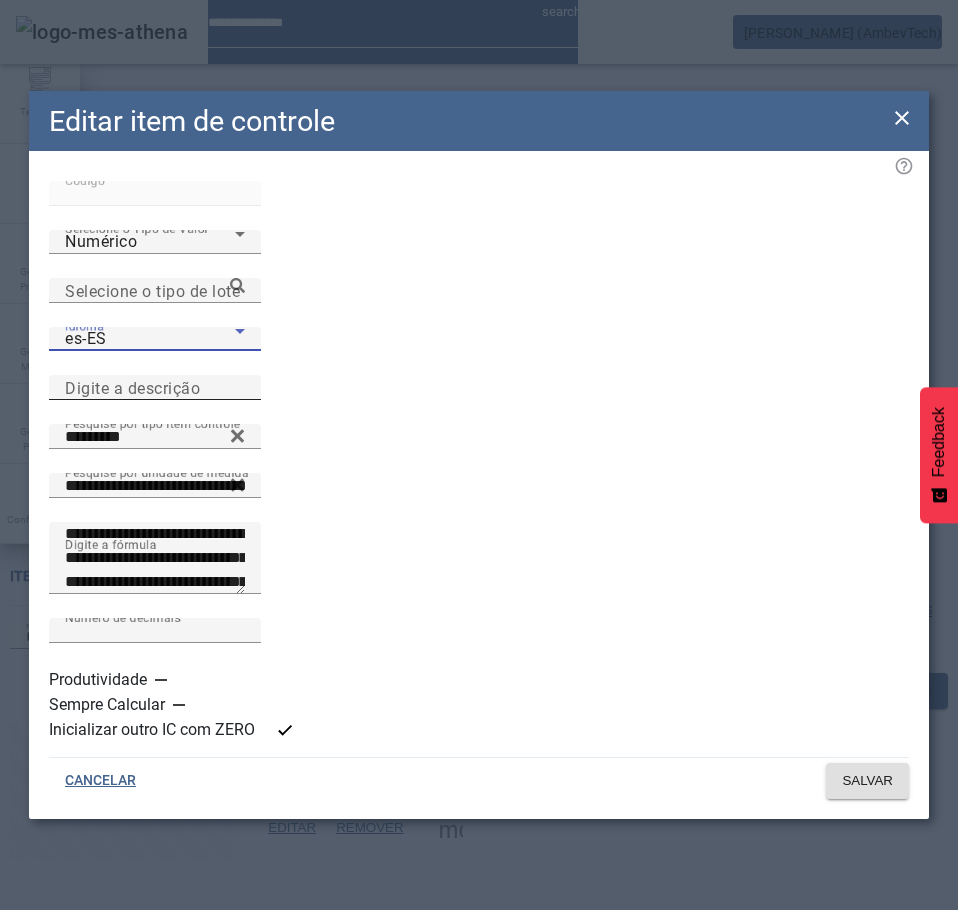 click on "Digite a descrição" 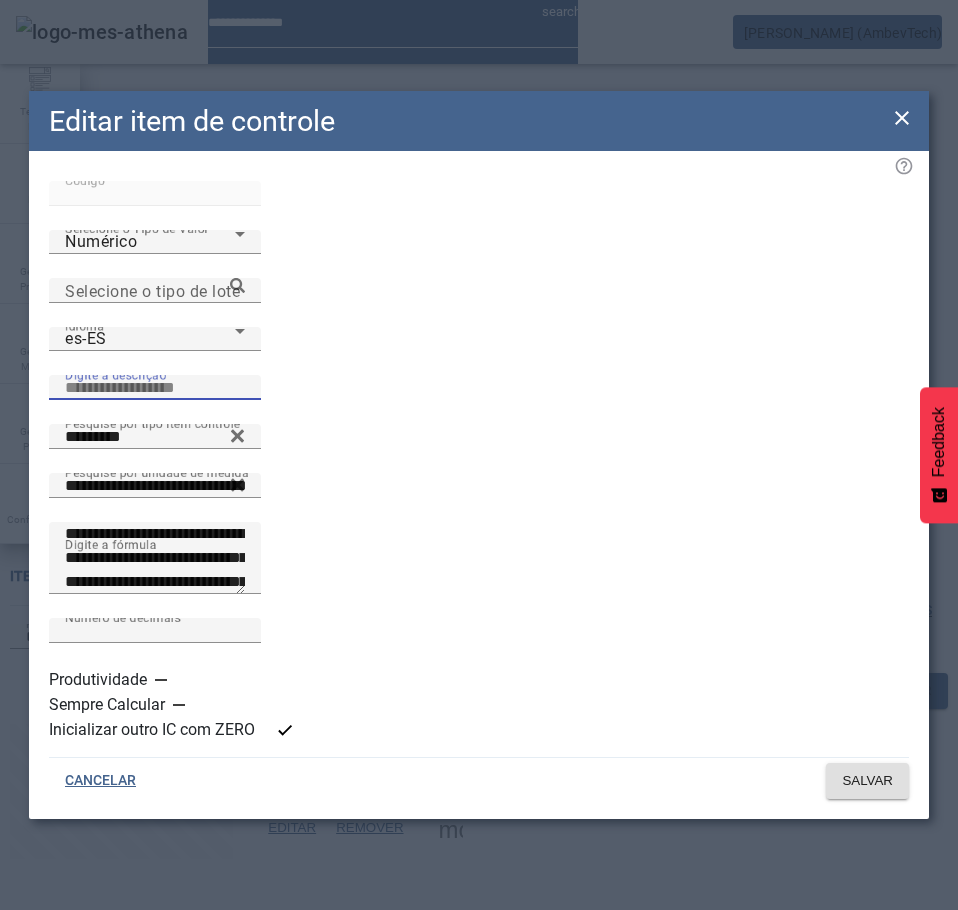paste on "**********" 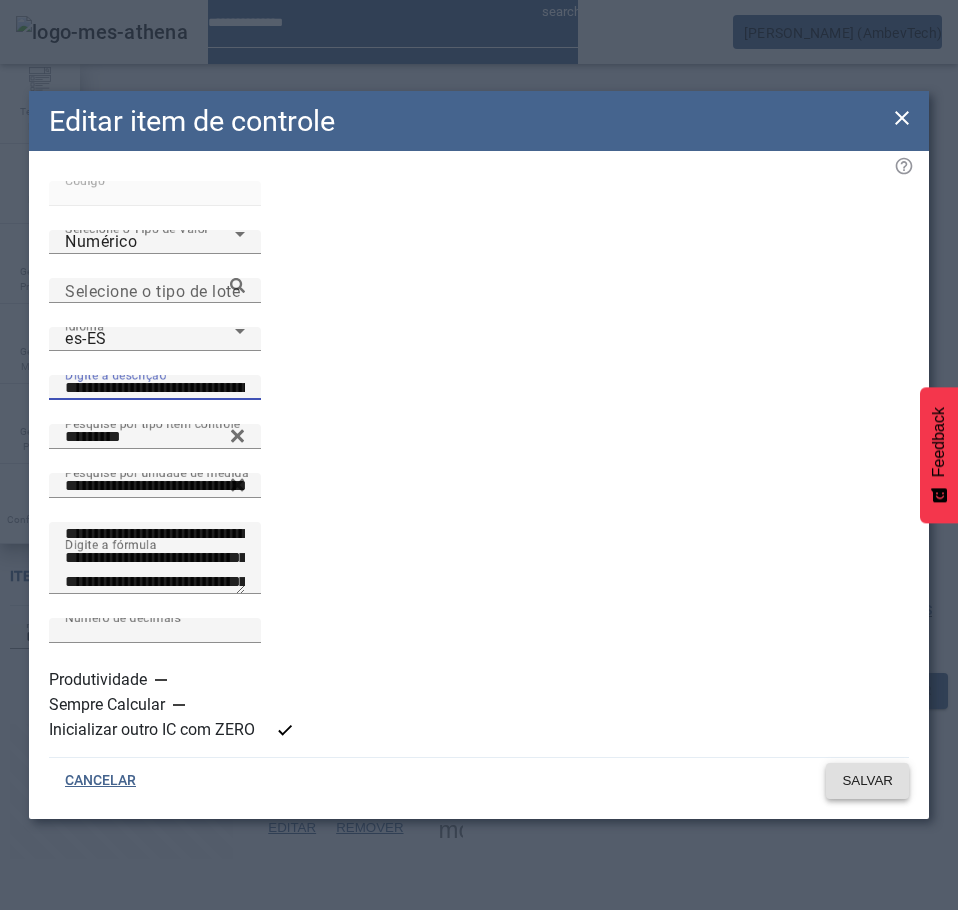 type on "**********" 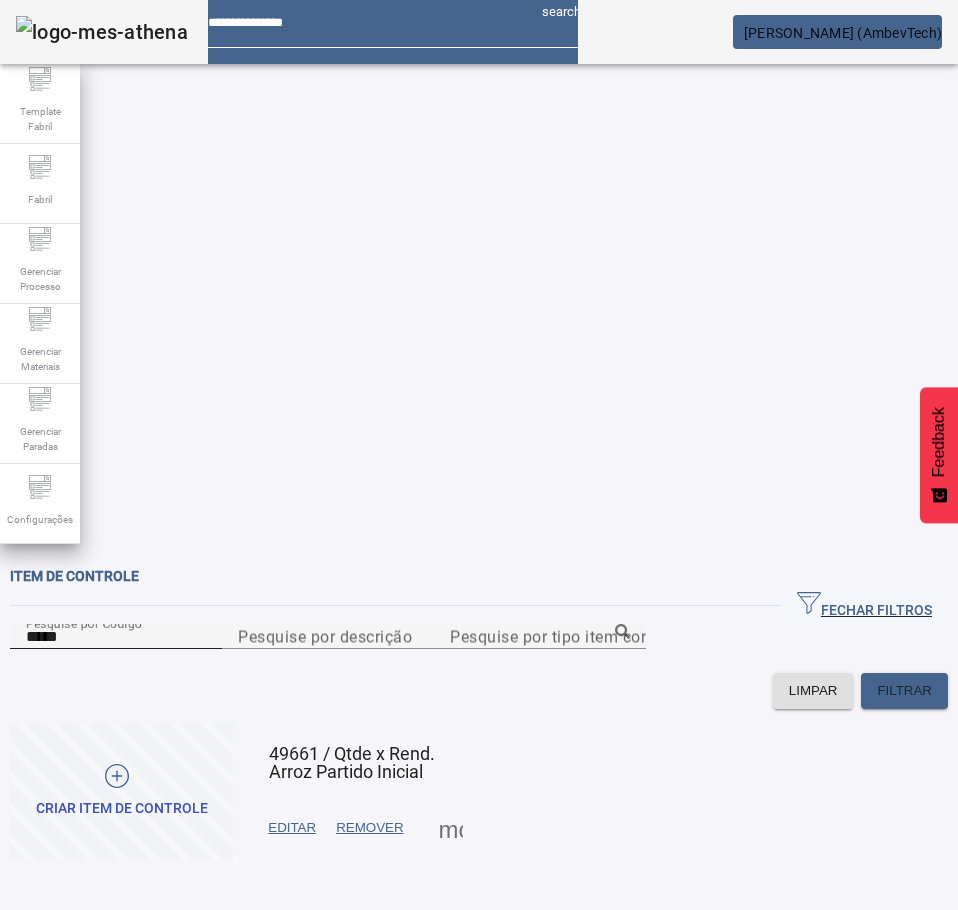 click on "Pesquise por Código *****" 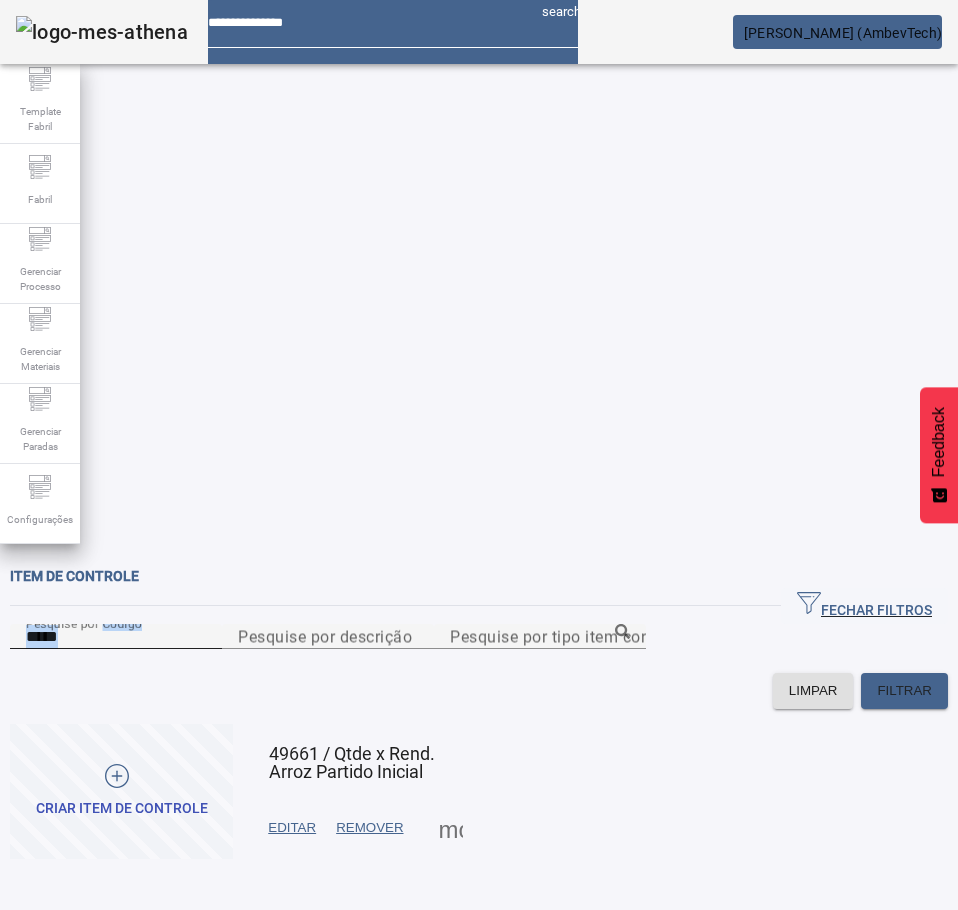 click on "Pesquise por Código *****" 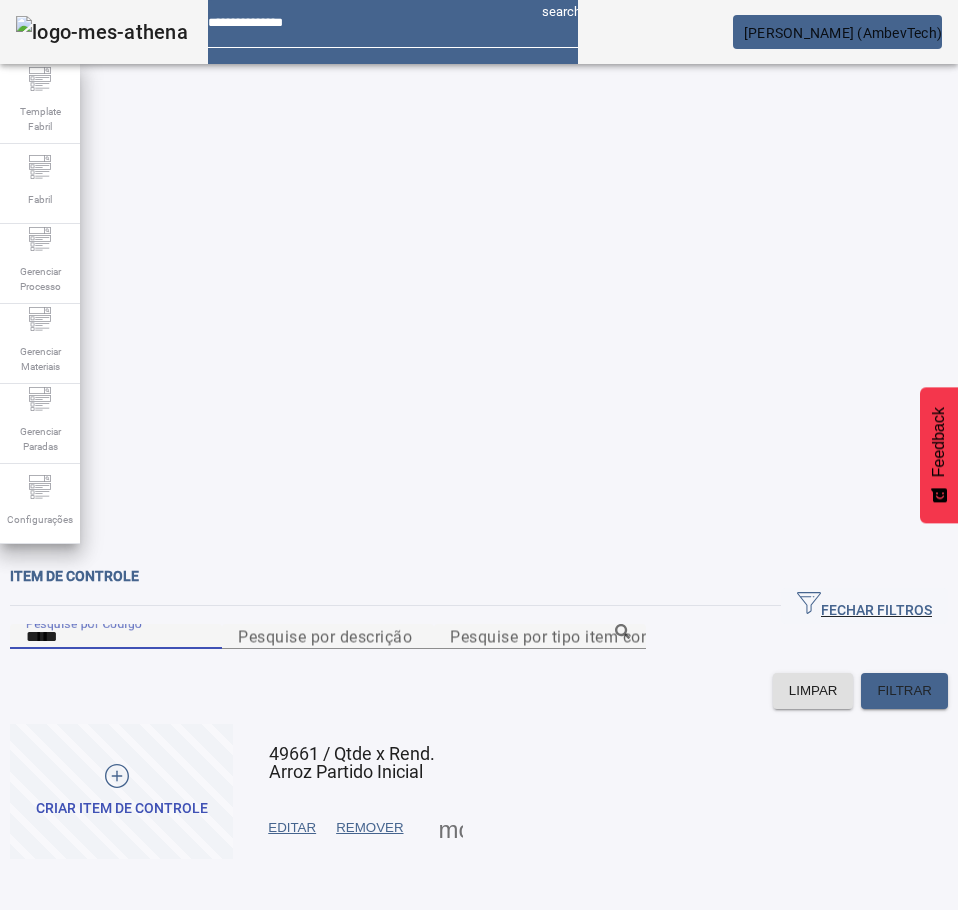 paste on "*****" 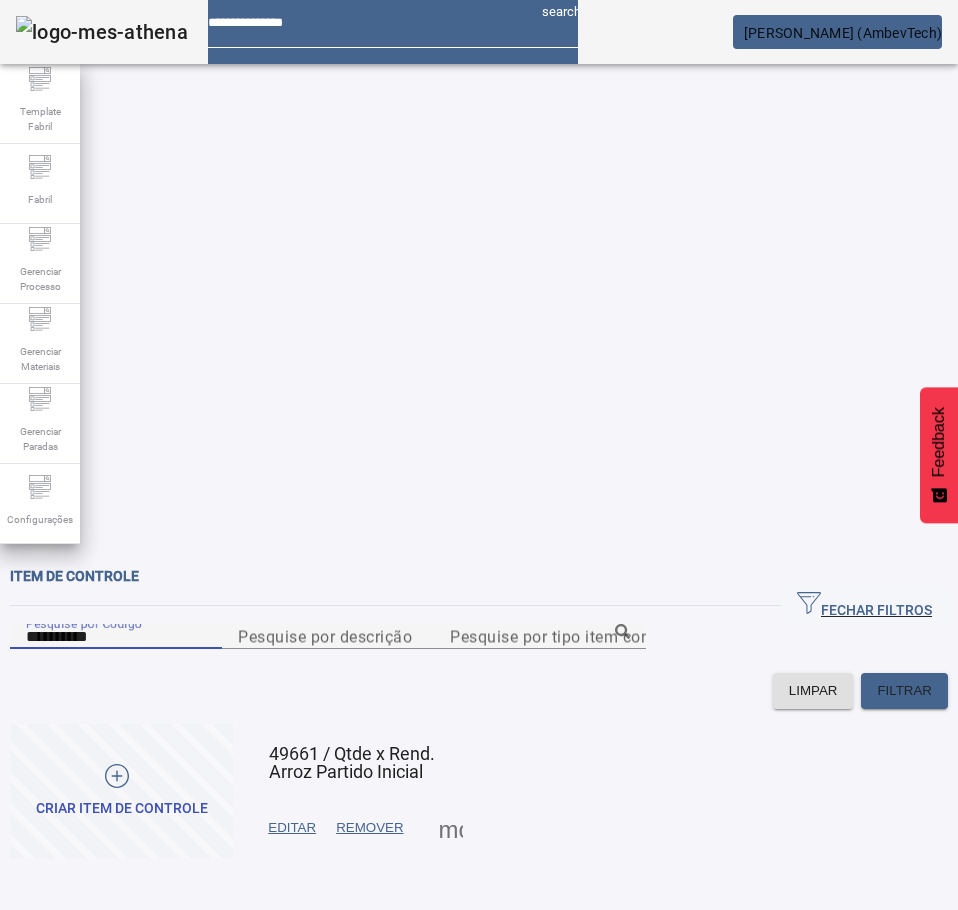 paste 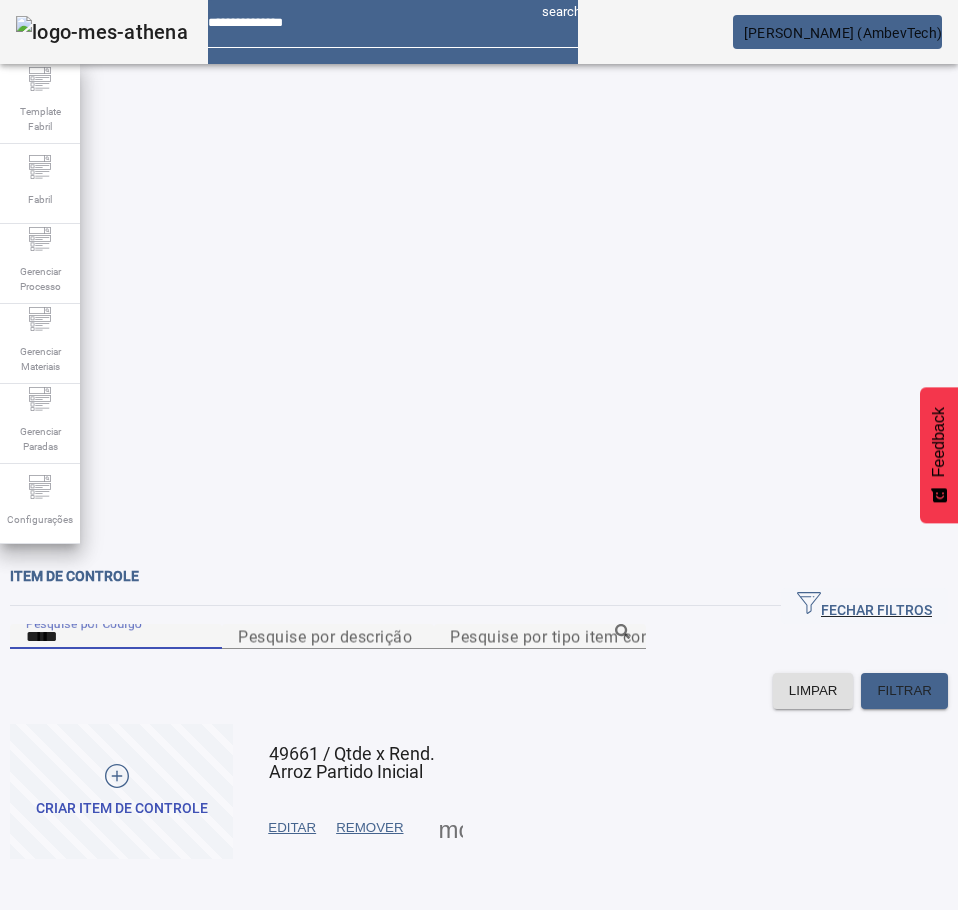 type on "*****" 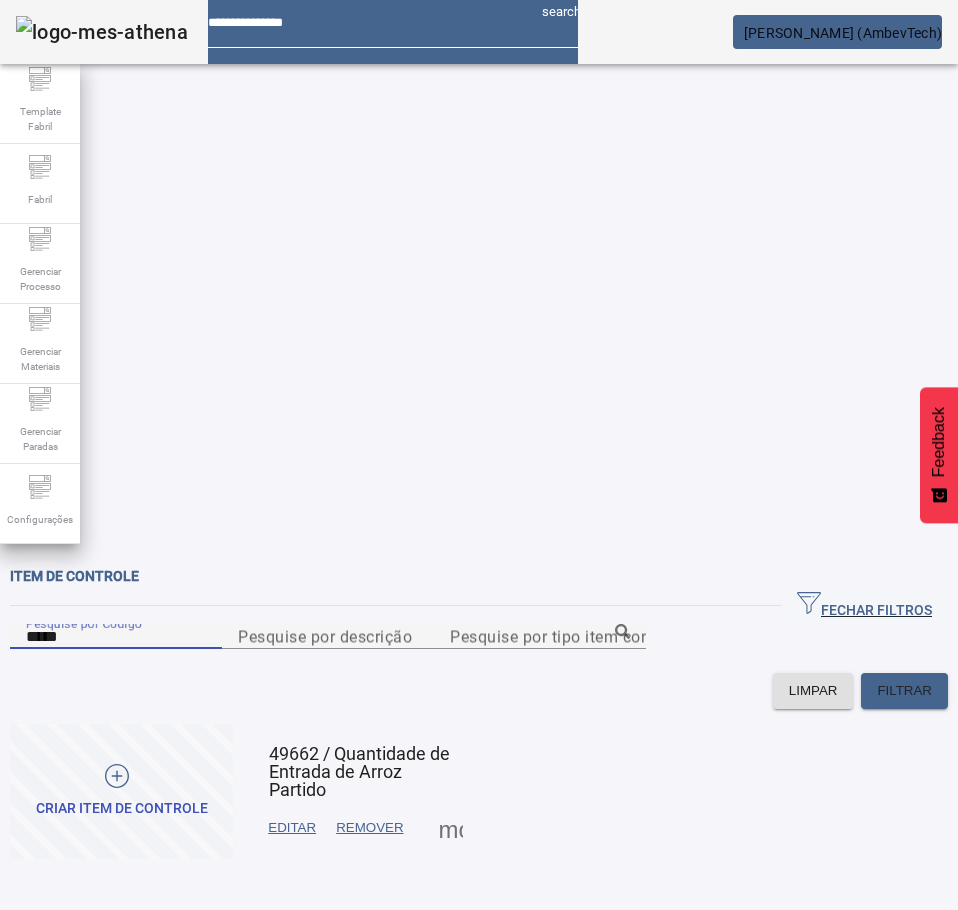 click on "EDITAR" at bounding box center (292, 828) 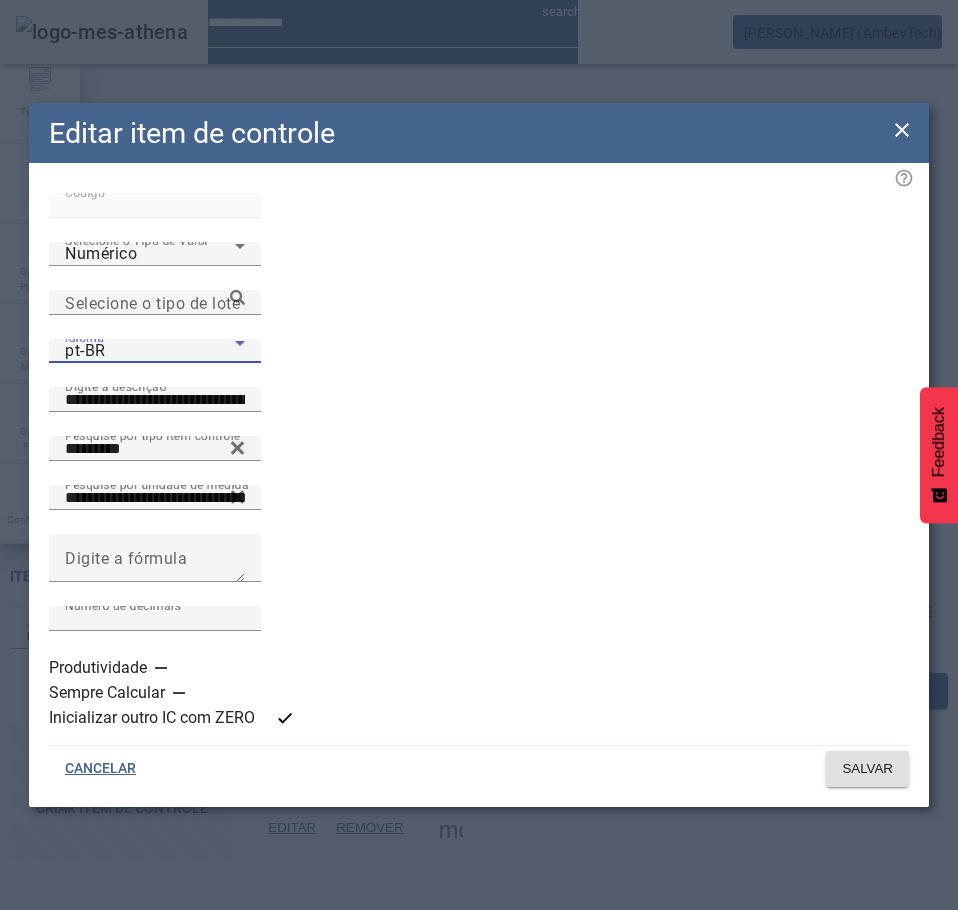 click on "pt-BR" at bounding box center (150, 351) 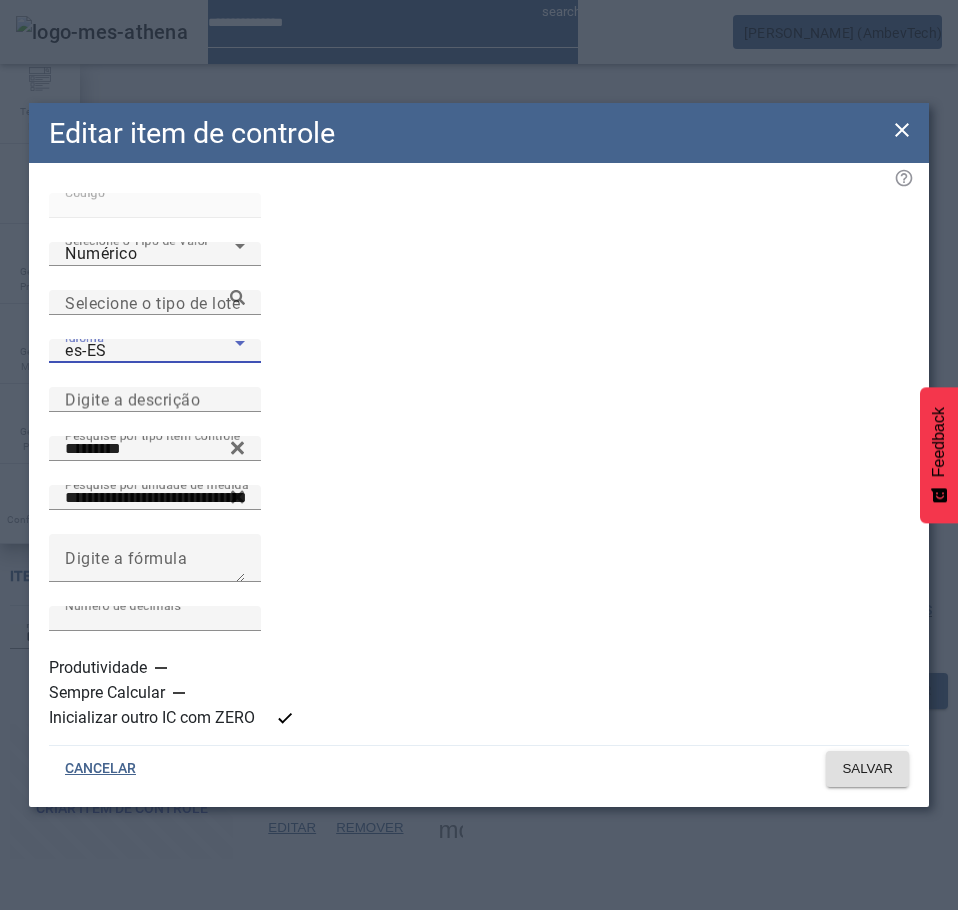 click on "es-ES" at bounding box center [150, 351] 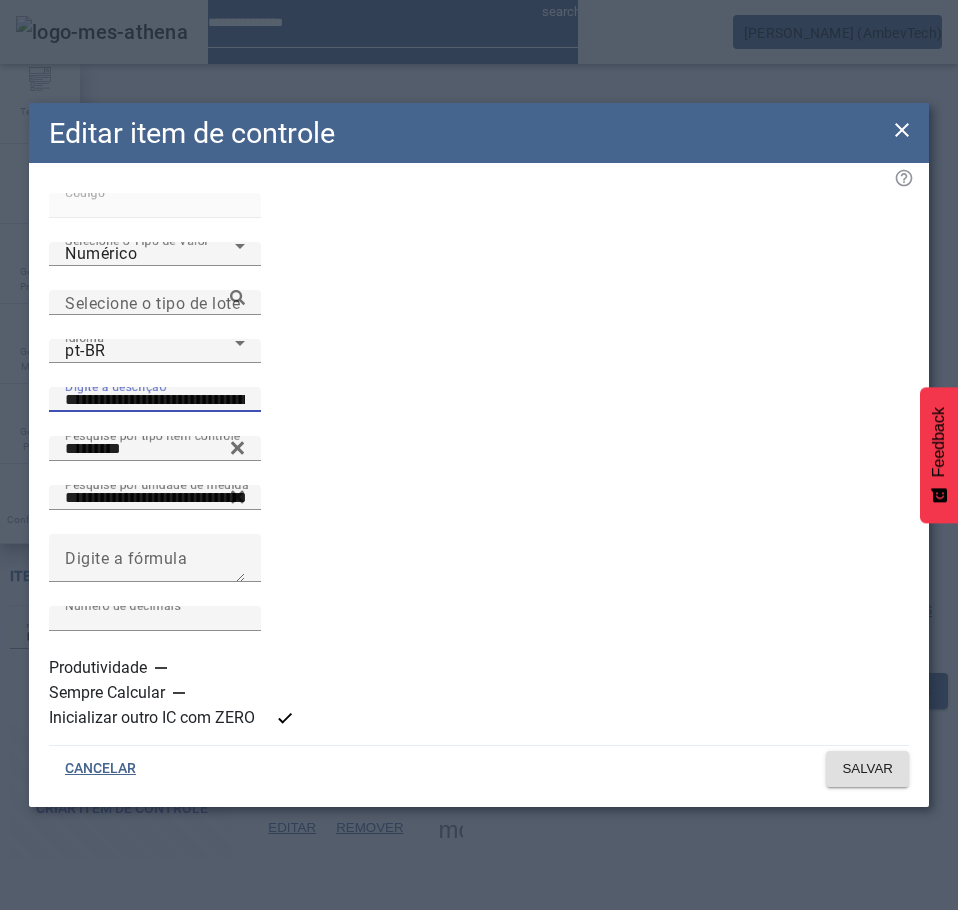 click on "**********" at bounding box center [155, 400] 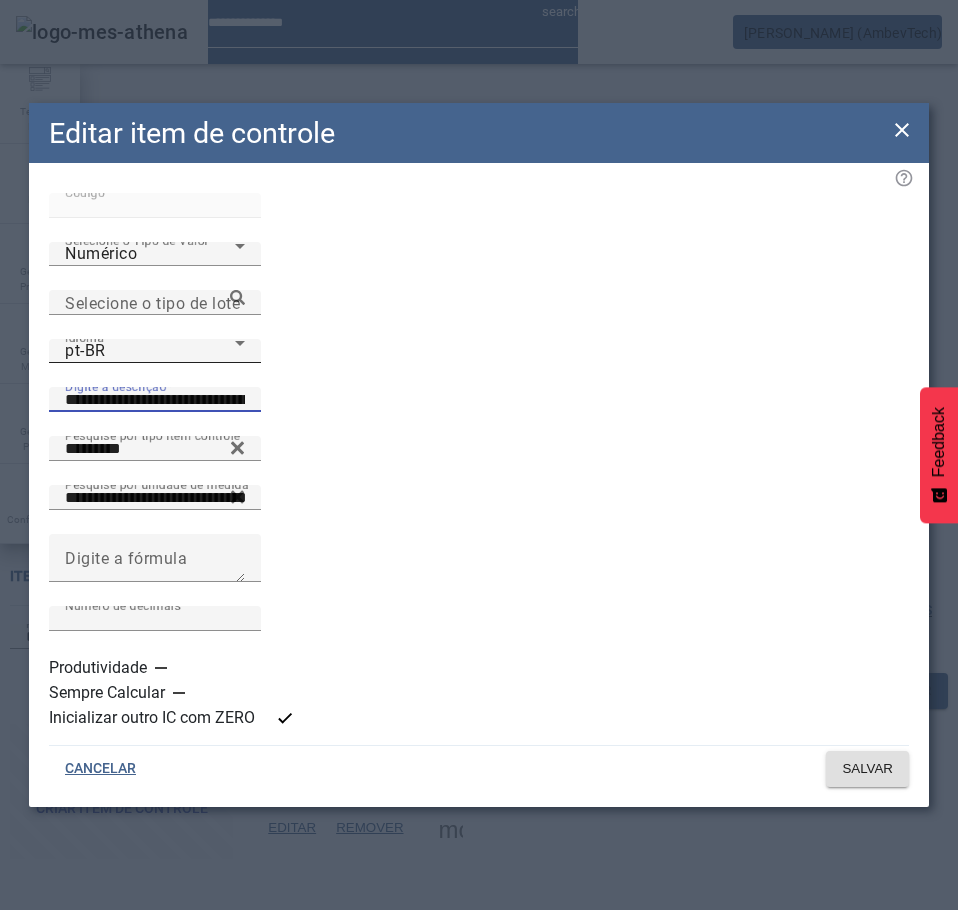click on "pt-BR" at bounding box center (150, 351) 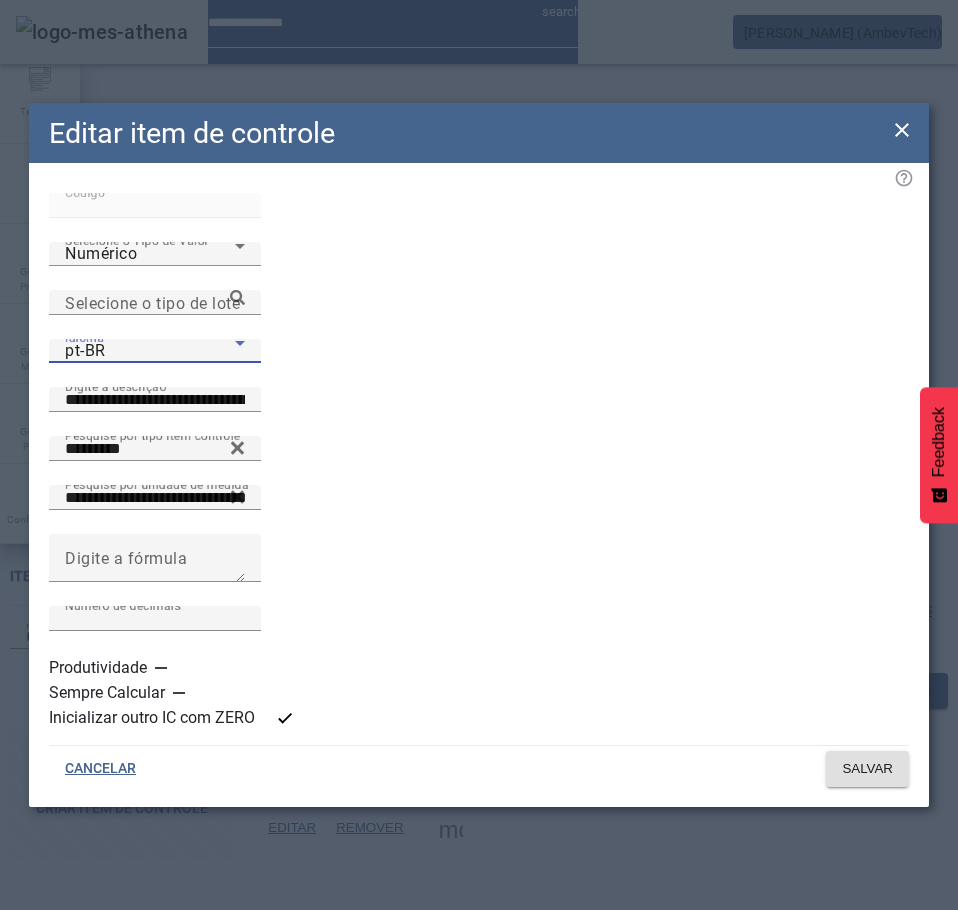 click on "es-ES" at bounding box center (131, 1110) 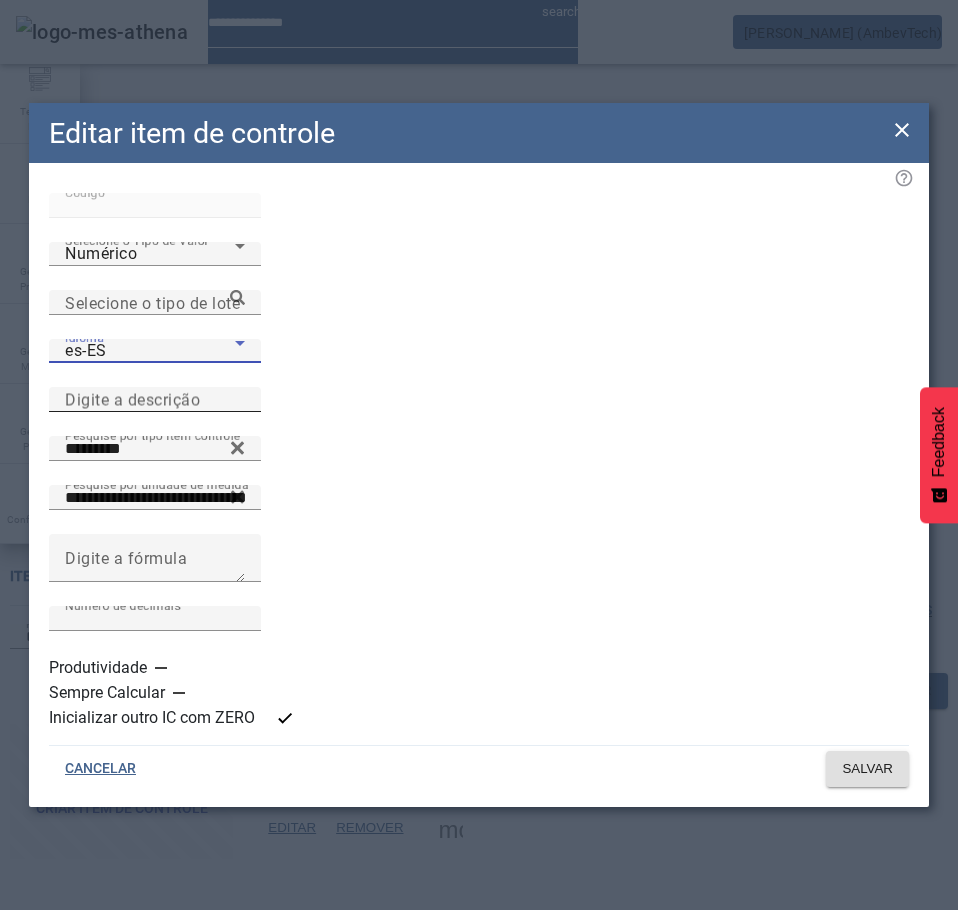 click on "Digite a descrição" at bounding box center (132, 399) 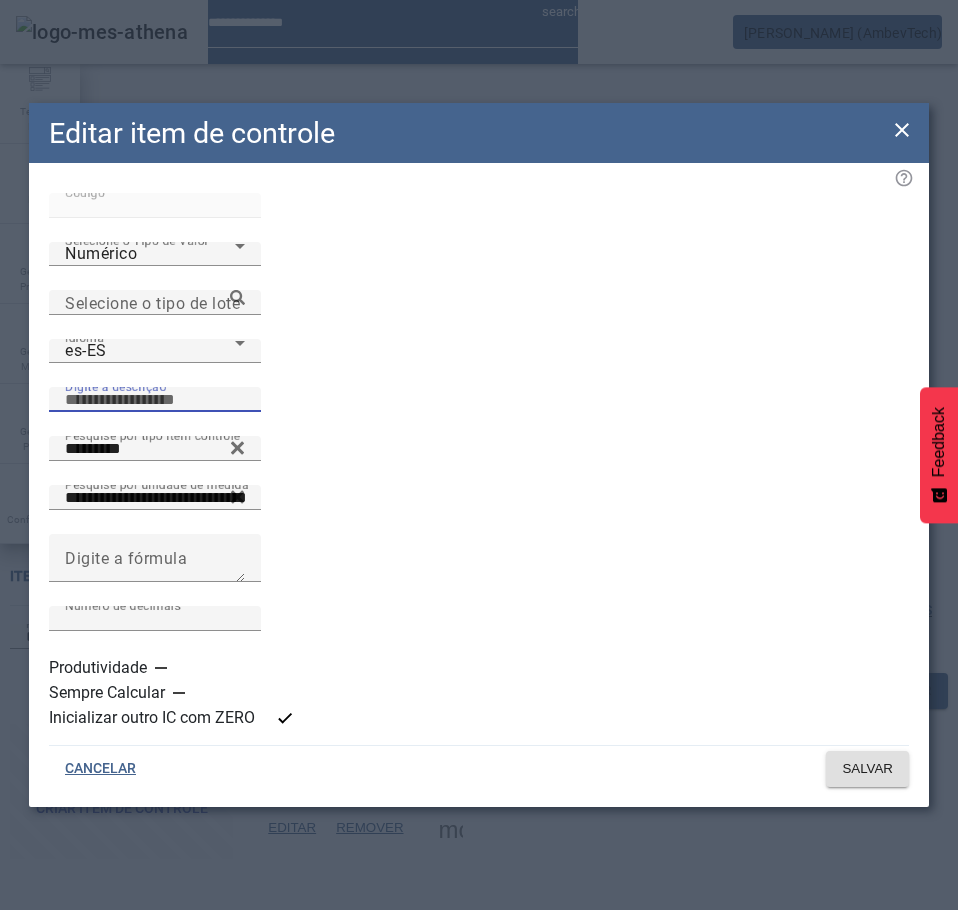 paste on "**********" 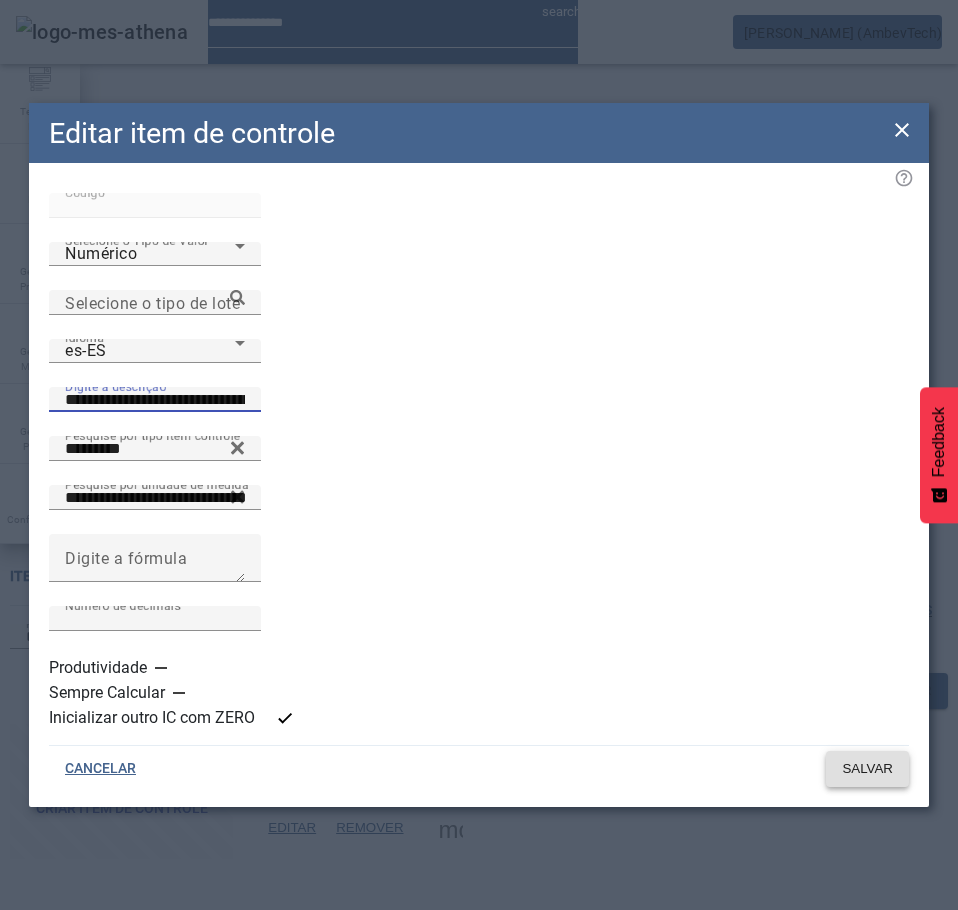type on "**********" 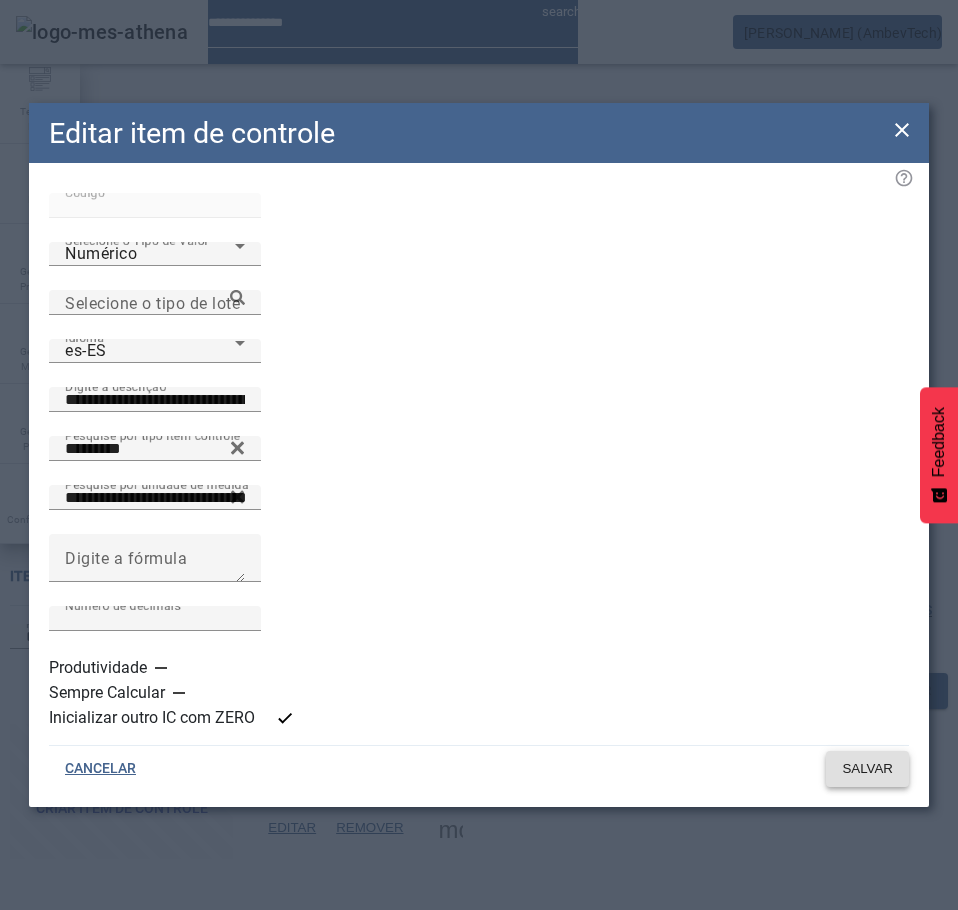 click on "SALVAR" 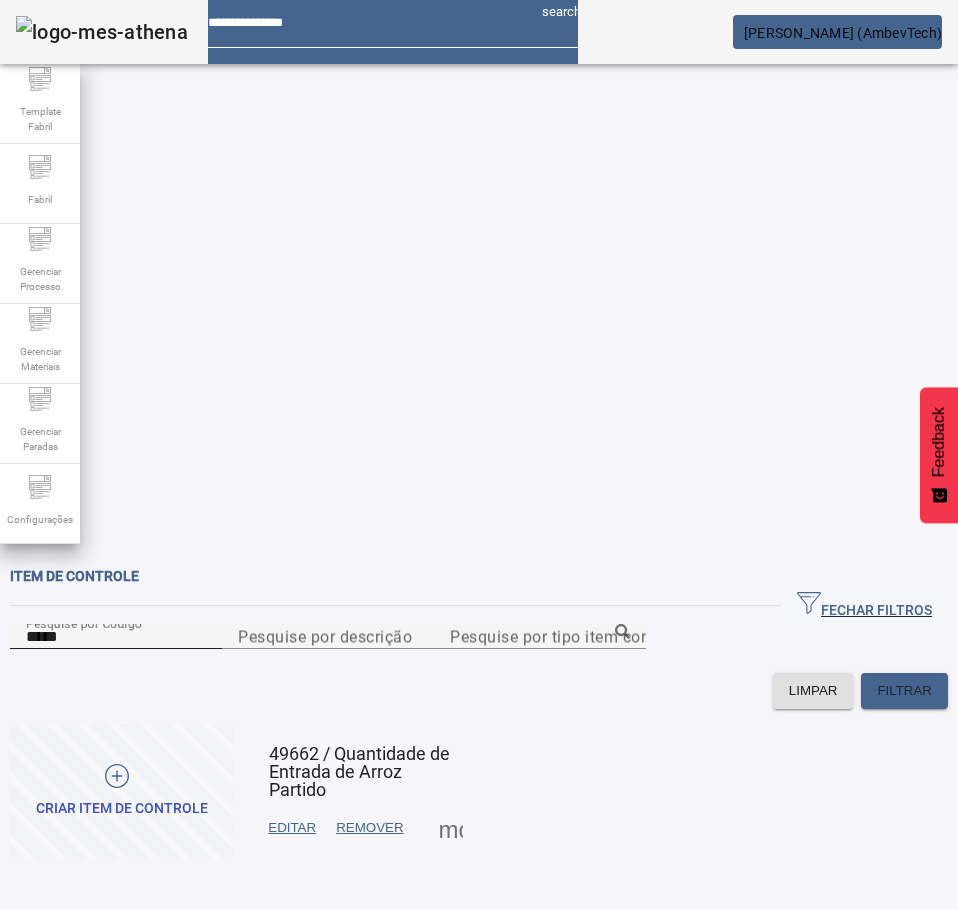 click on "*****" at bounding box center (116, 637) 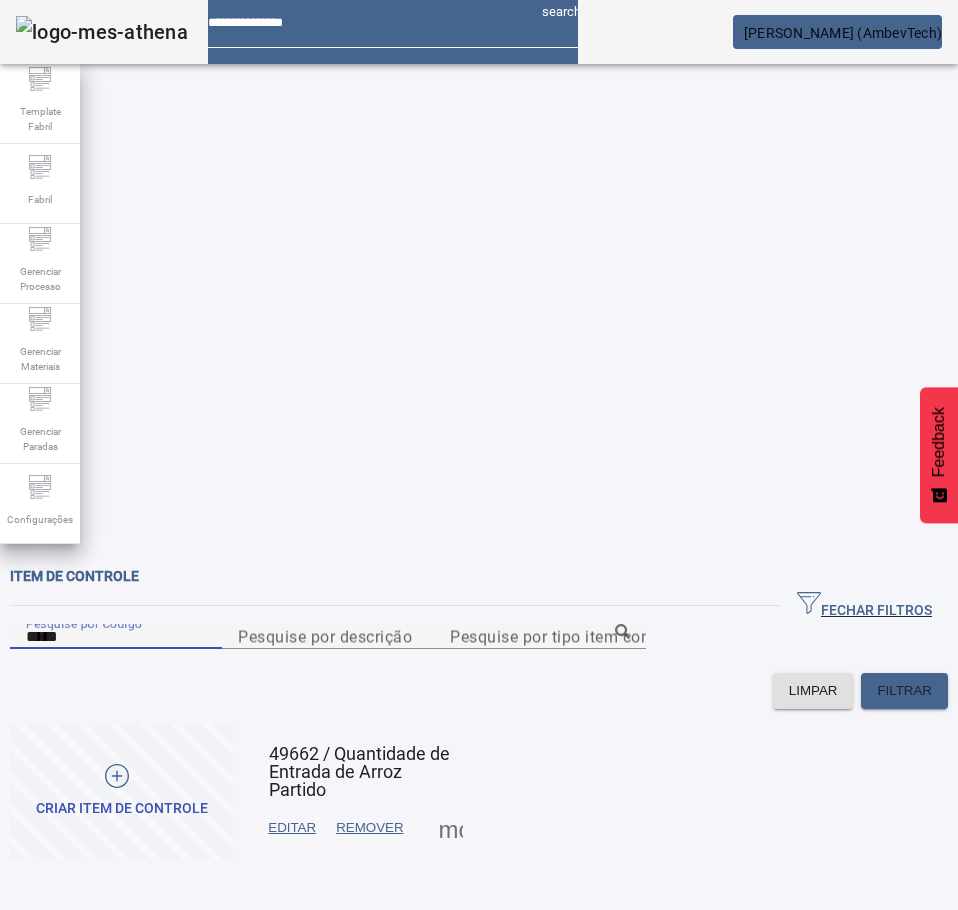 click on "*****" at bounding box center (116, 637) 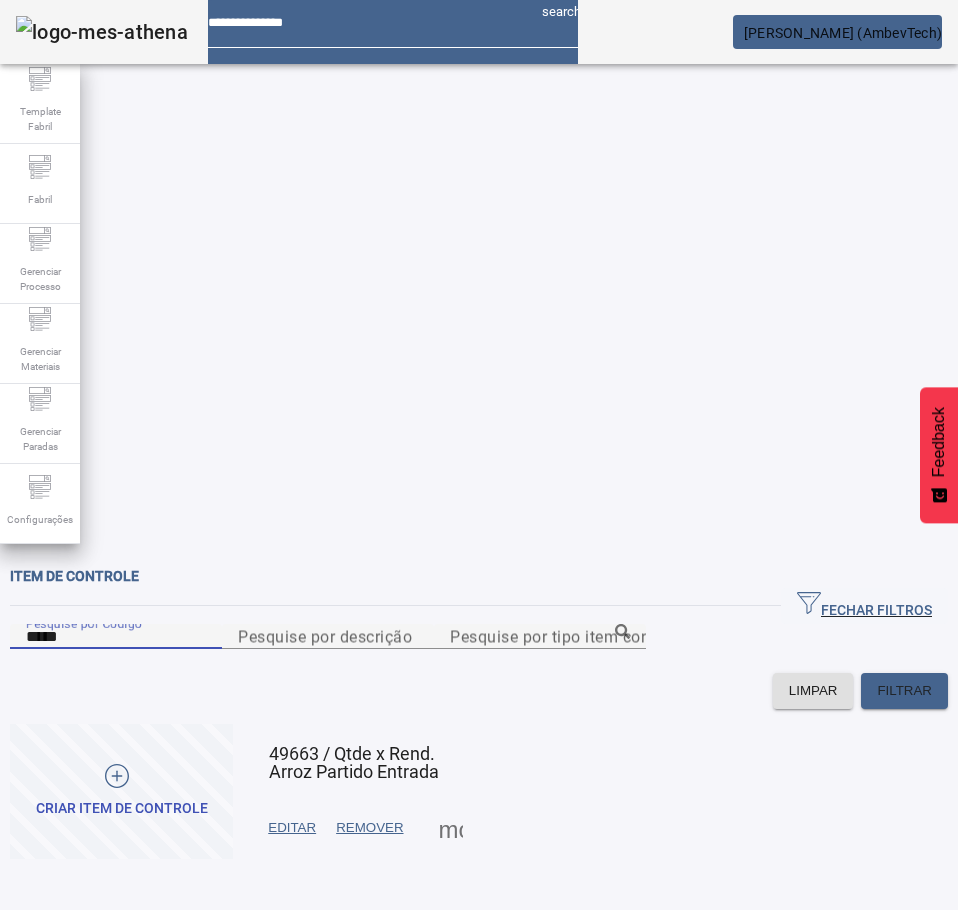 click at bounding box center [292, 828] 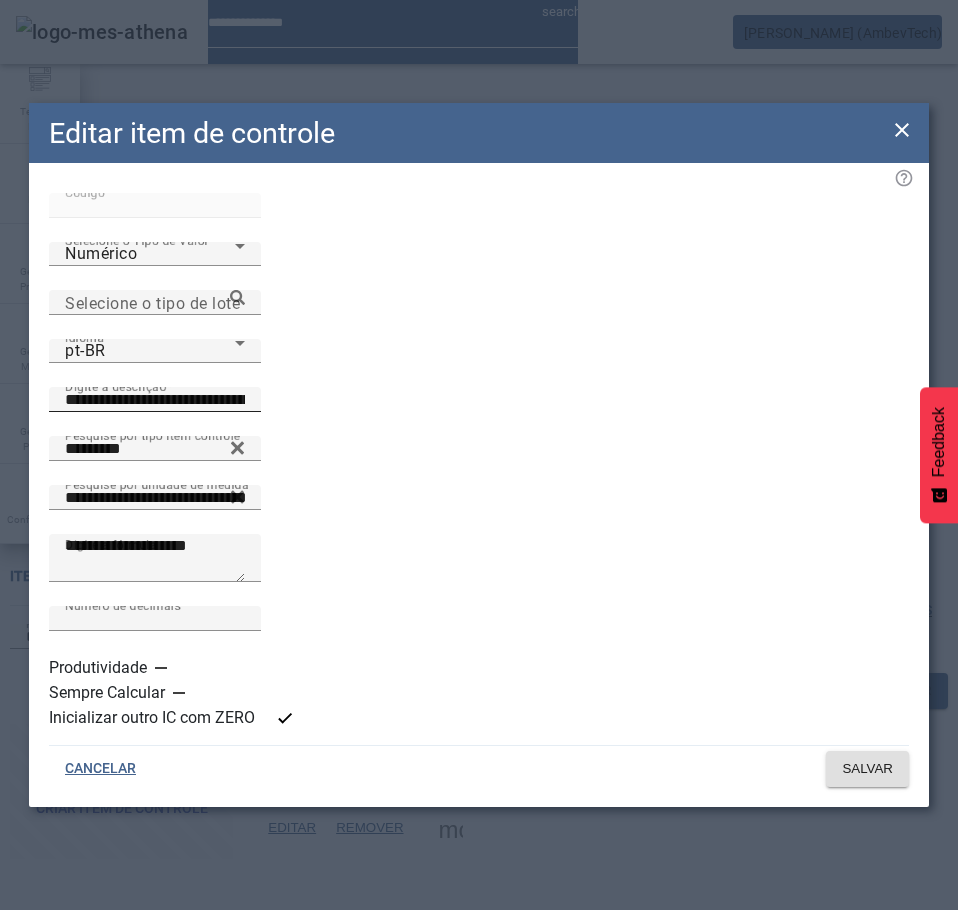 click on "**********" at bounding box center [155, 400] 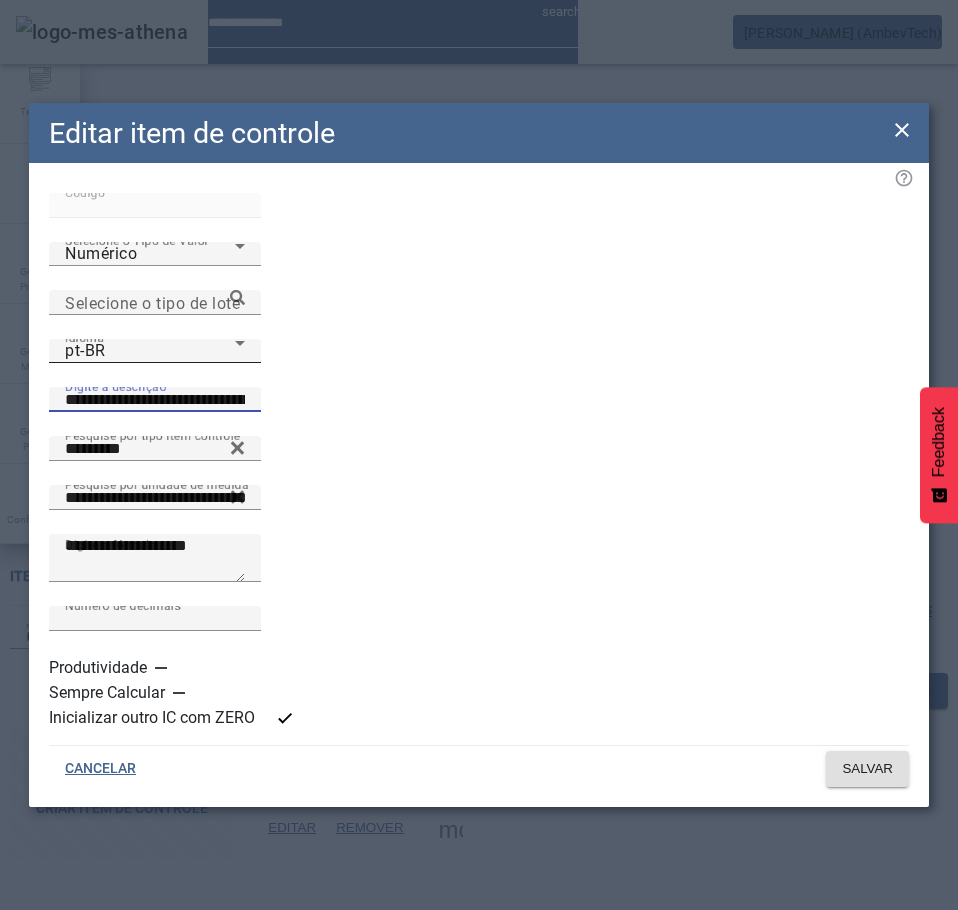 click on "pt-BR" at bounding box center (150, 351) 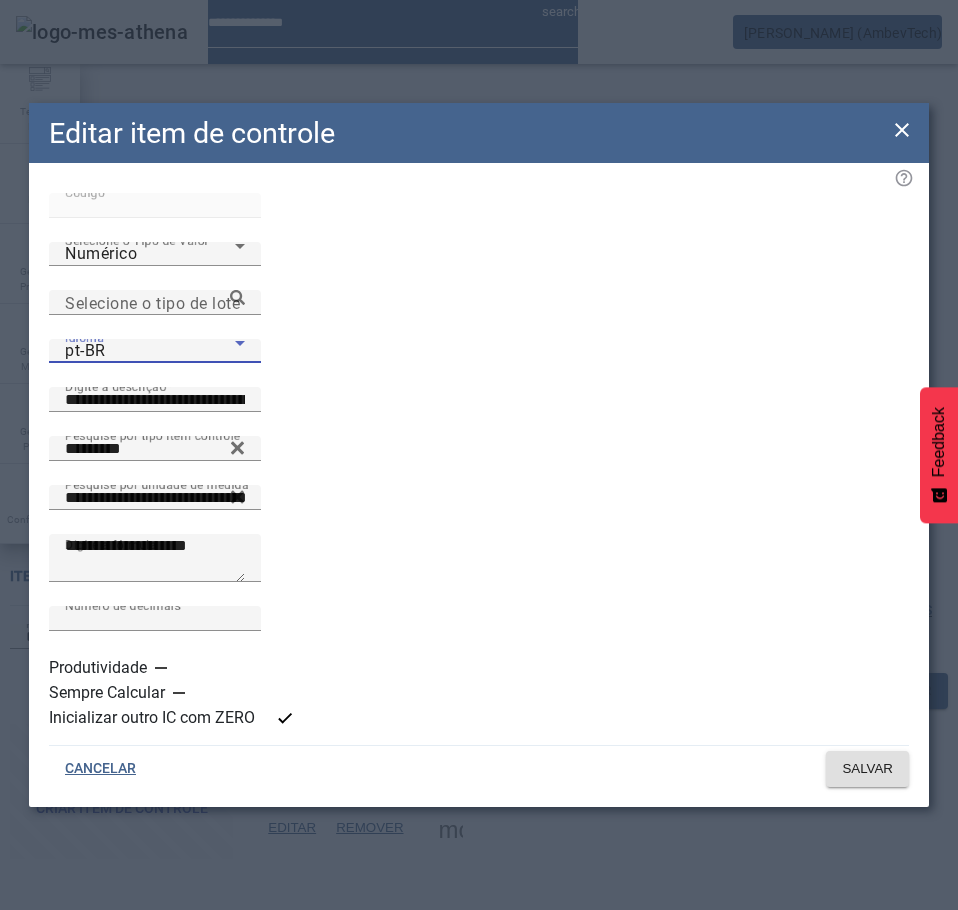 click on "es-ES" at bounding box center (131, 1110) 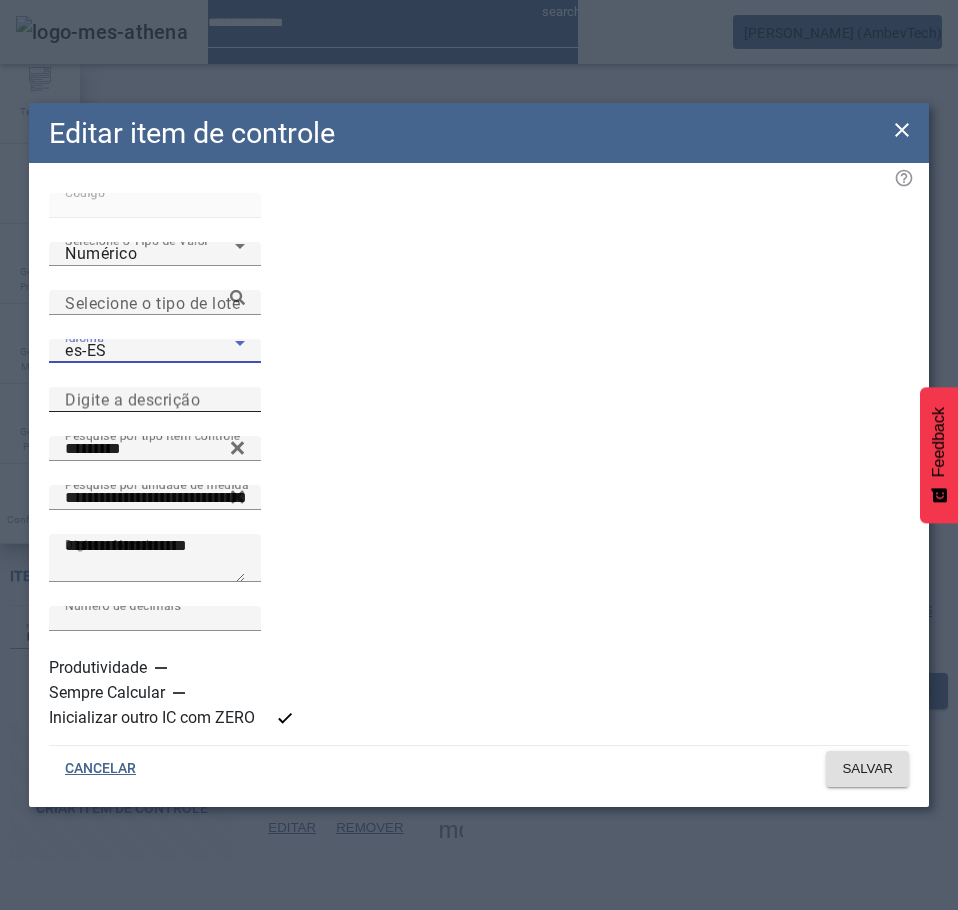 click on "Digite a descrição" at bounding box center (155, 400) 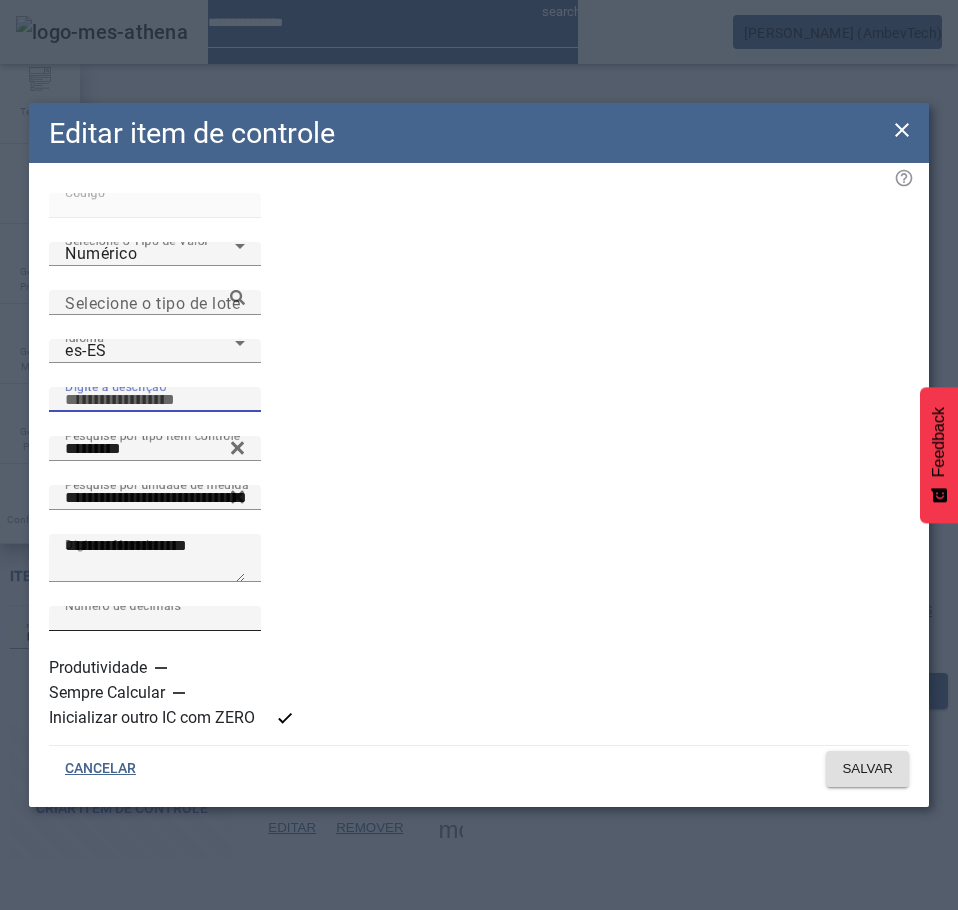 paste on "**********" 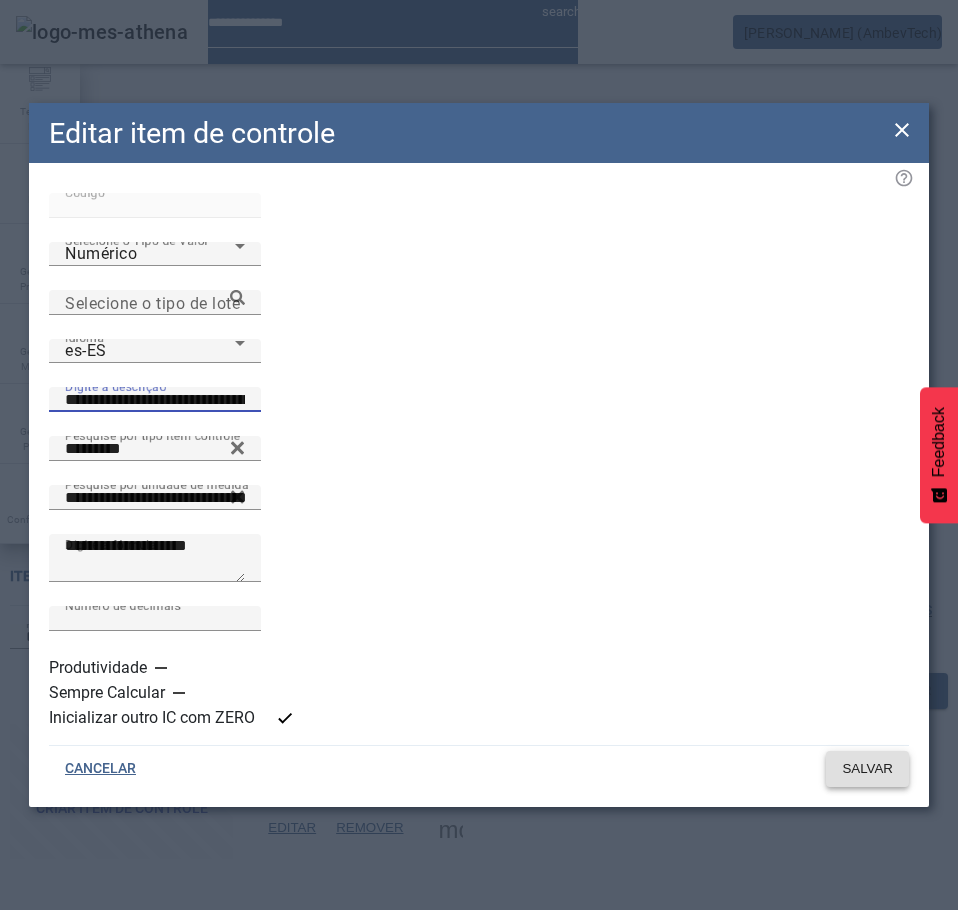 type on "**********" 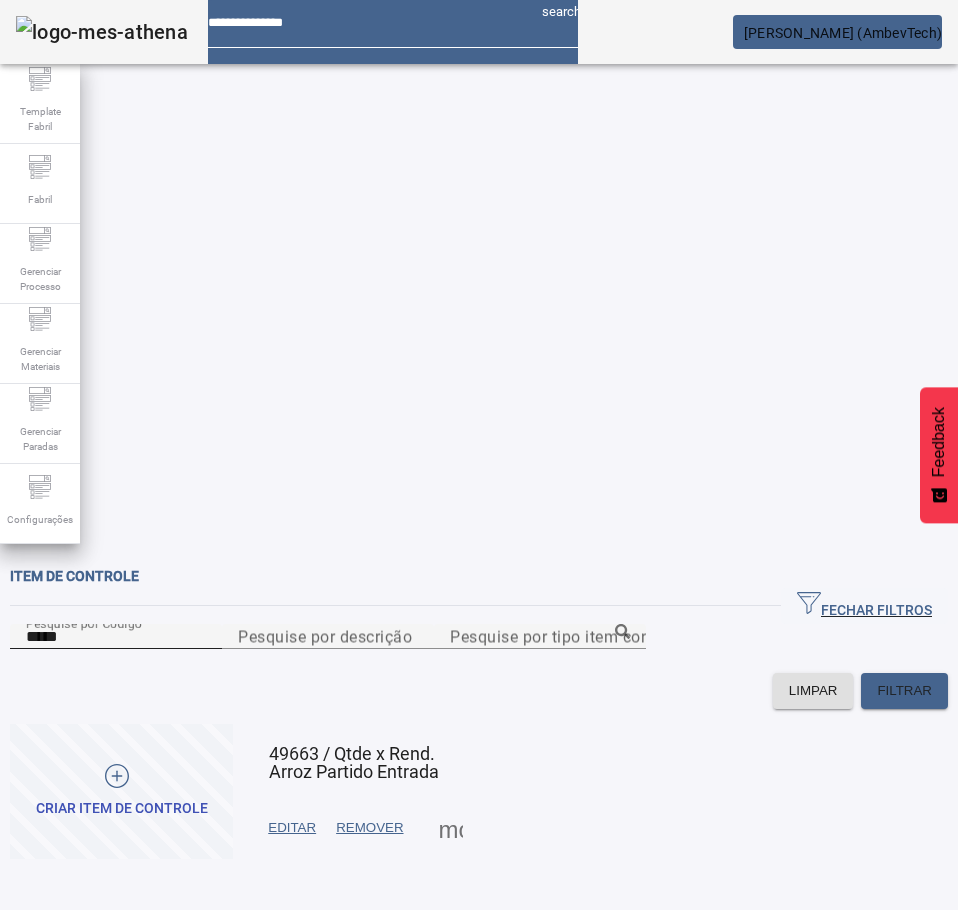 click on "*****" at bounding box center (116, 637) 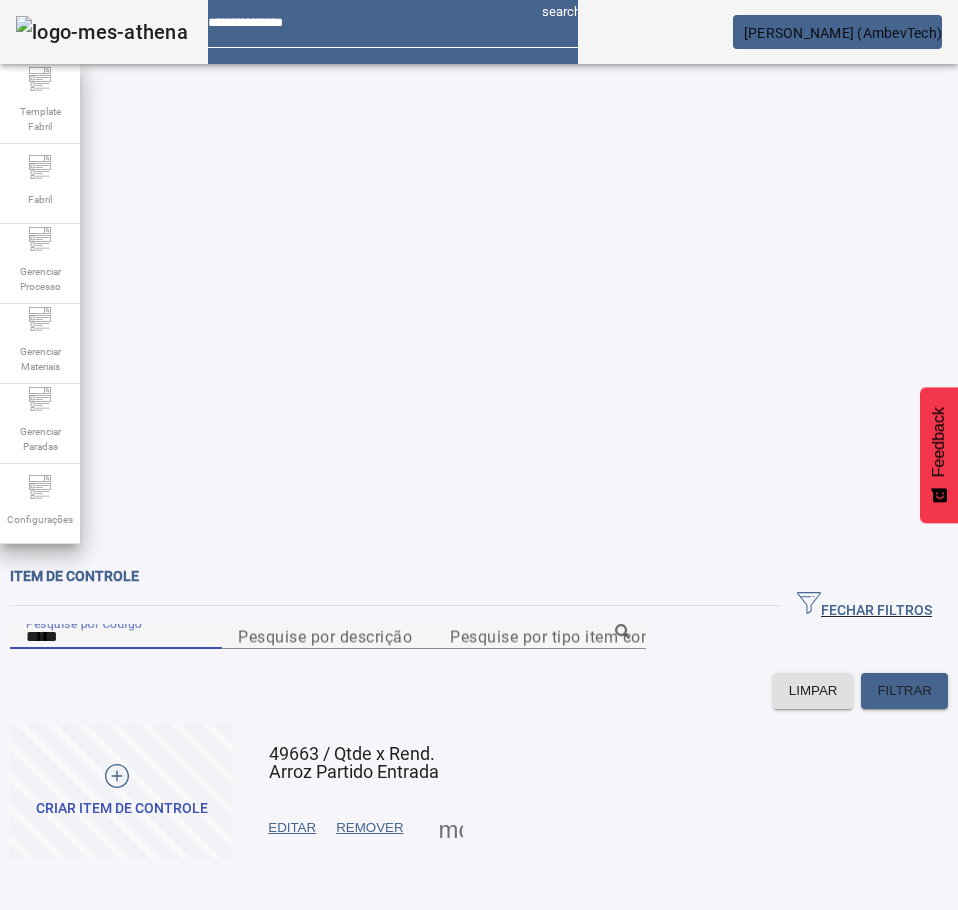 click on "*****" at bounding box center [116, 637] 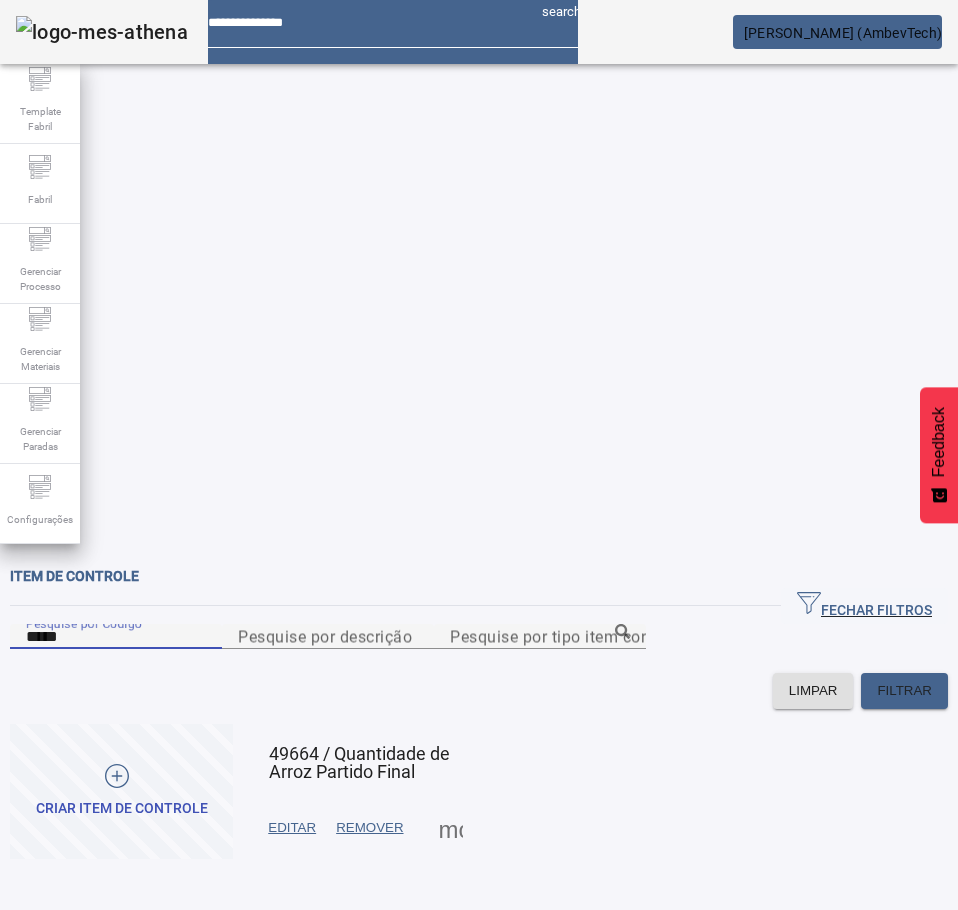 click on "EDITAR" at bounding box center (292, 828) 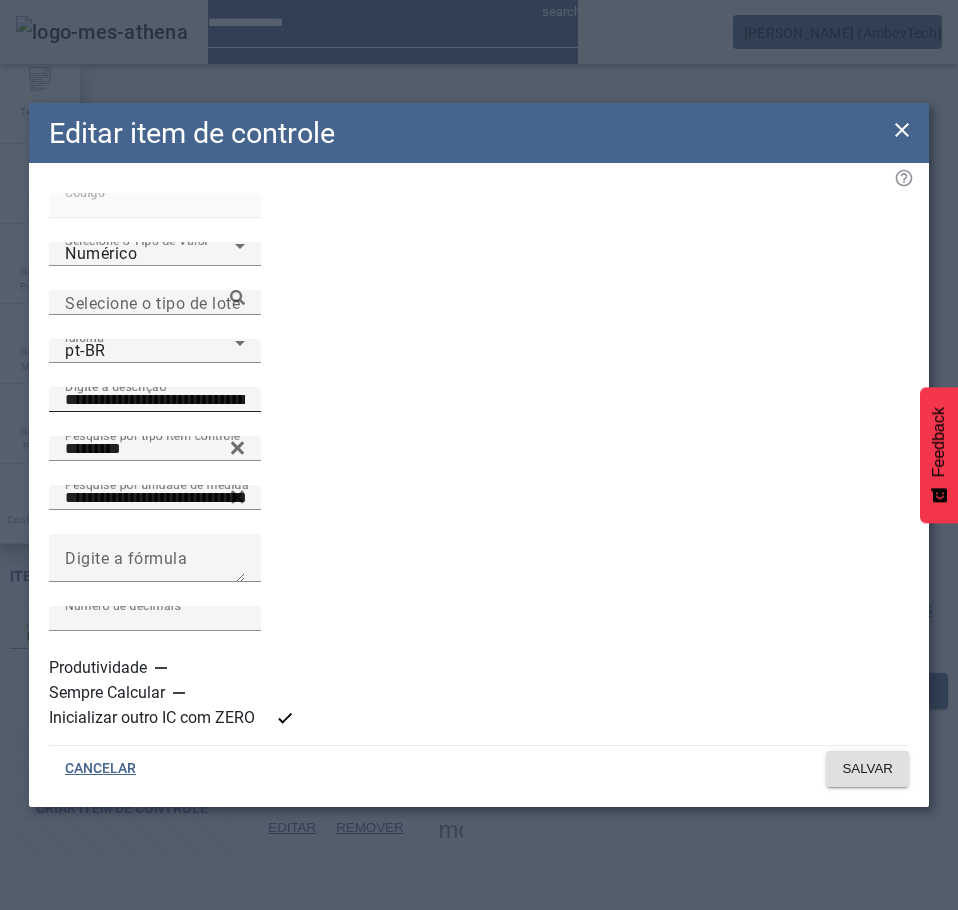 click on "**********" at bounding box center (155, 400) 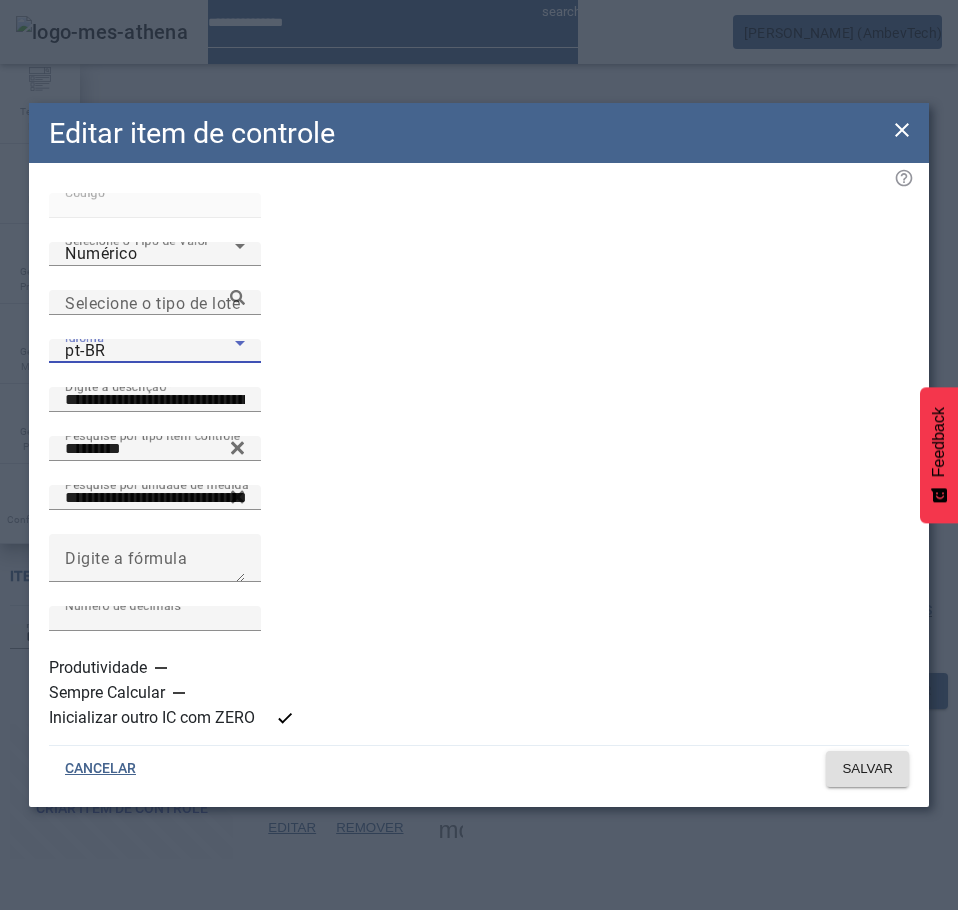 click on "pt-BR" at bounding box center (150, 351) 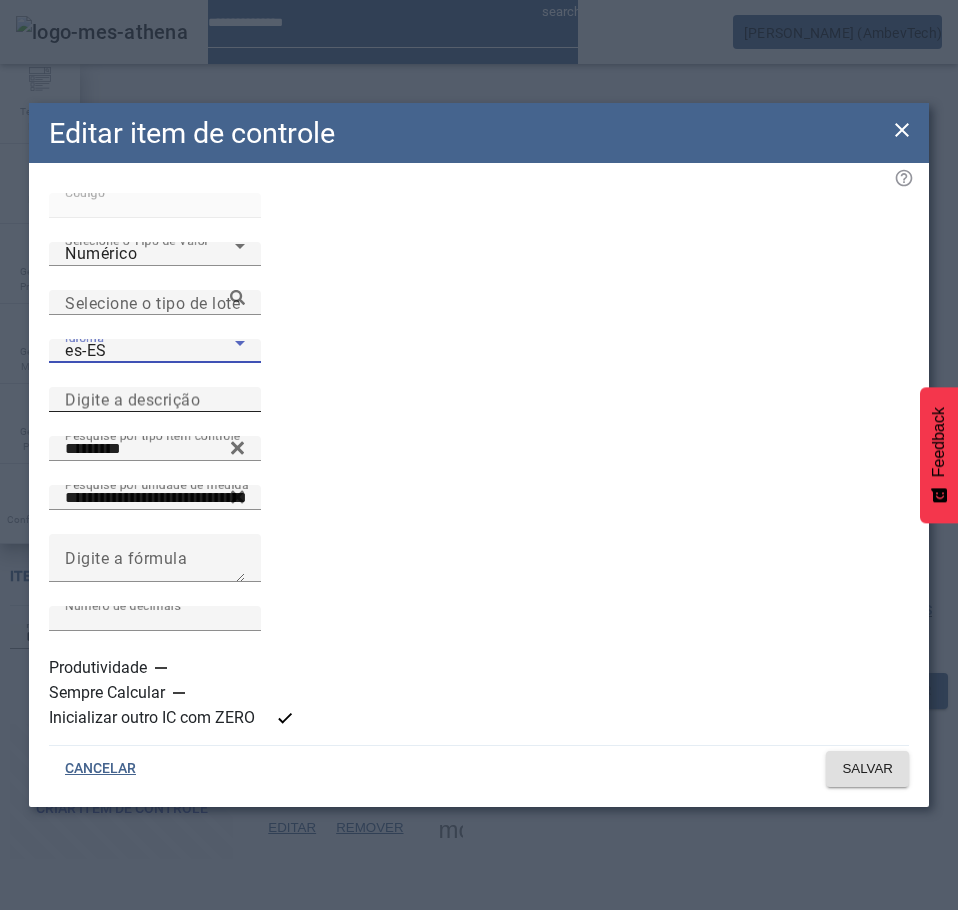 click on "Digite a descrição" at bounding box center (132, 399) 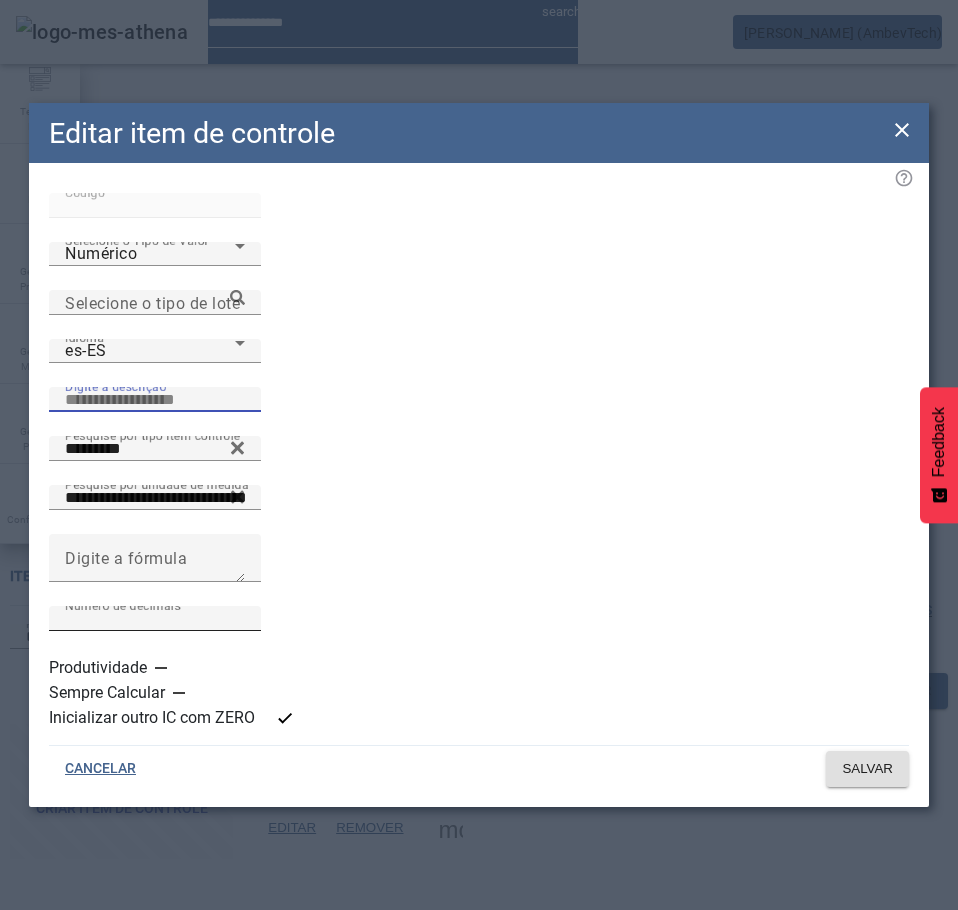 paste on "**********" 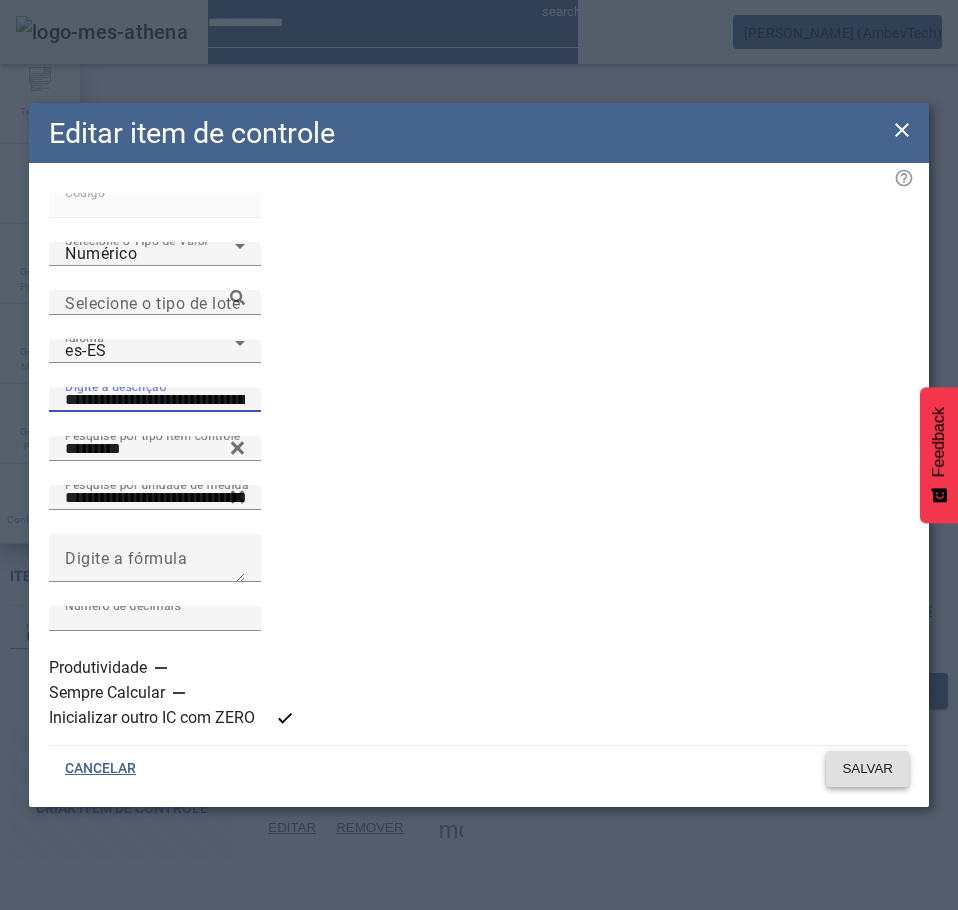 type on "**********" 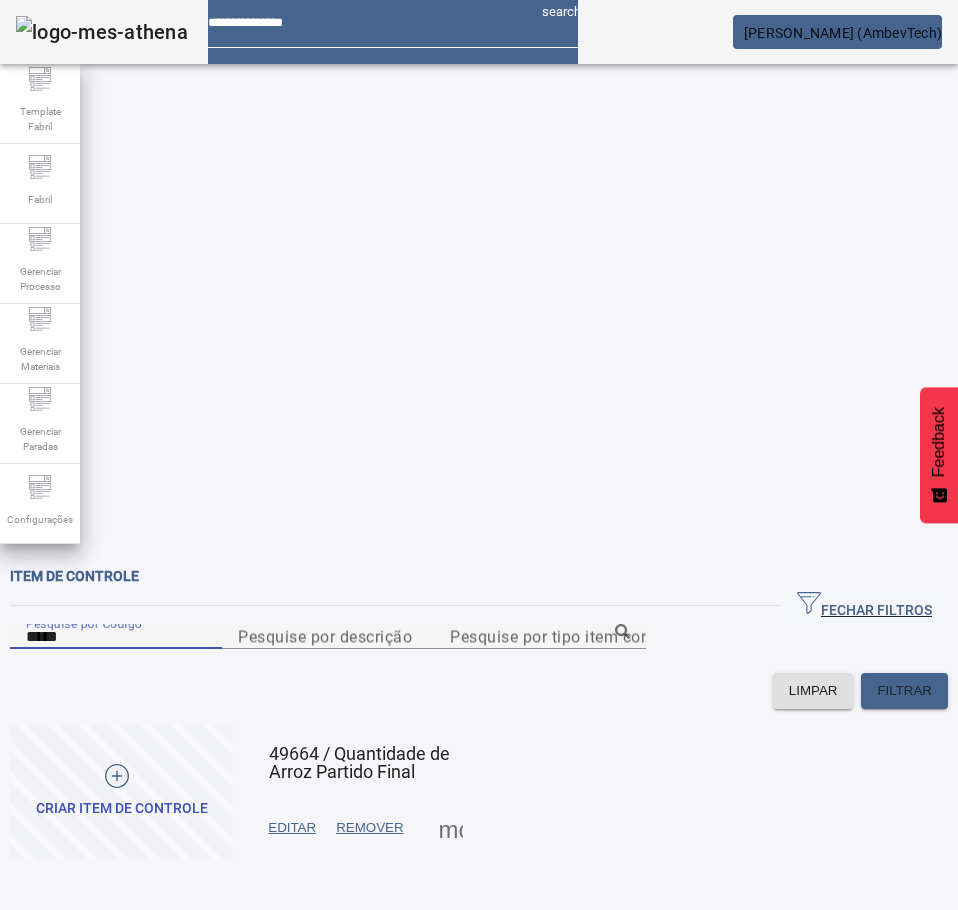 click on "*****" at bounding box center [116, 637] 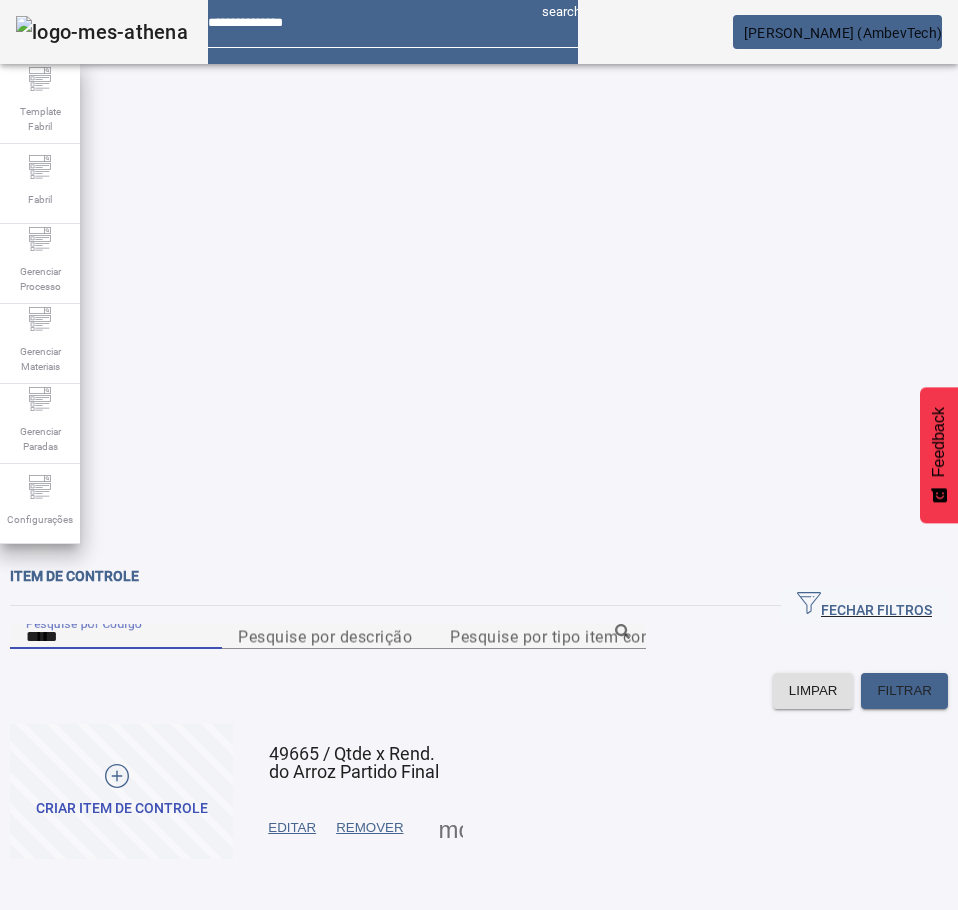 click at bounding box center (292, 828) 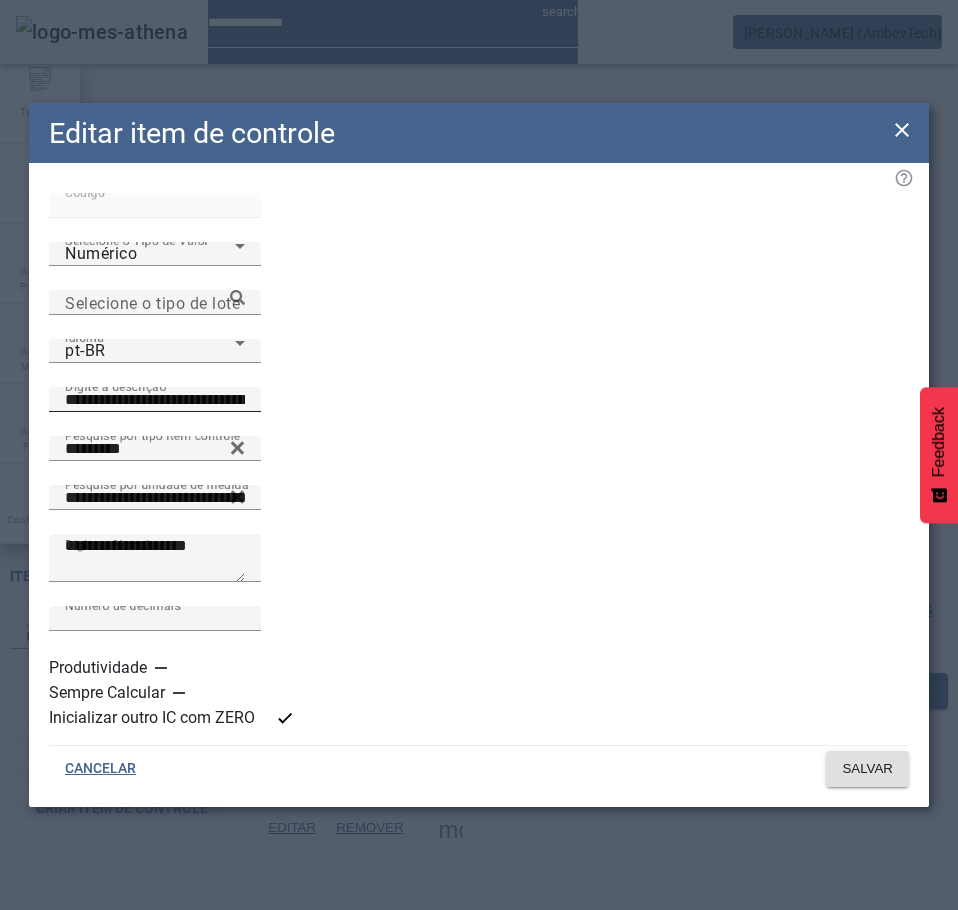 click on "Digite a descrição" at bounding box center (115, 387) 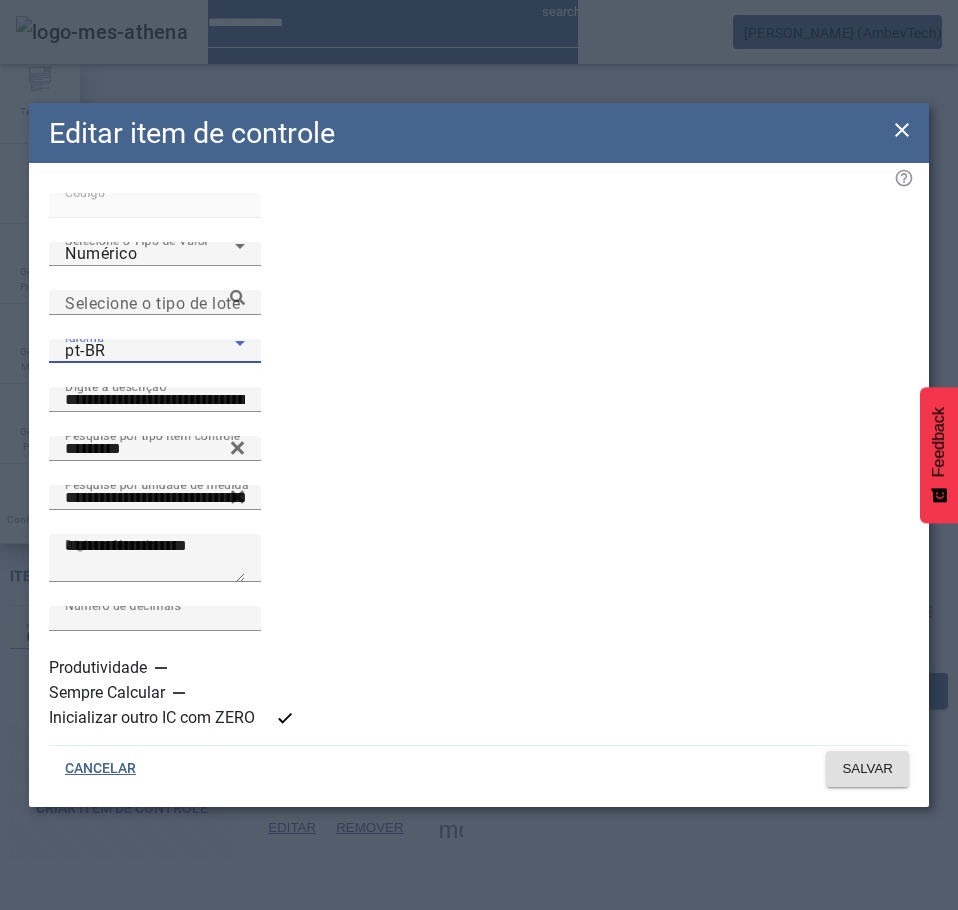 click on "pt-BR" at bounding box center (150, 351) 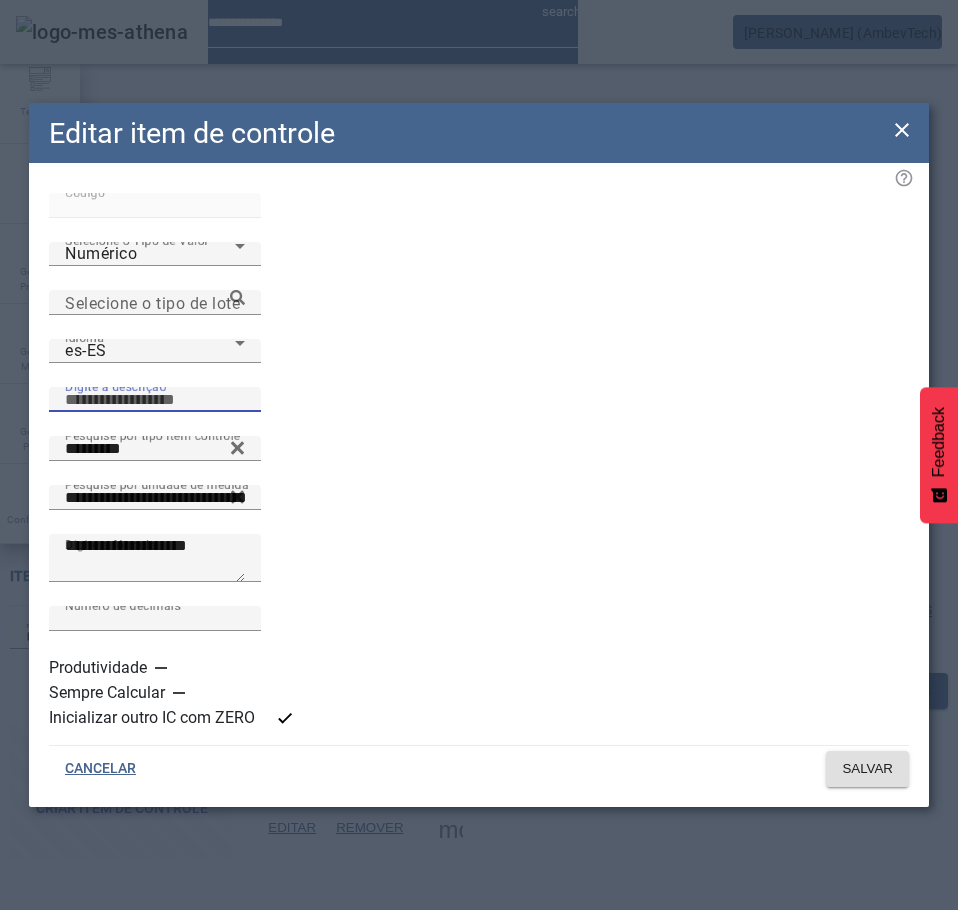 click on "Digite a descrição" at bounding box center (155, 400) 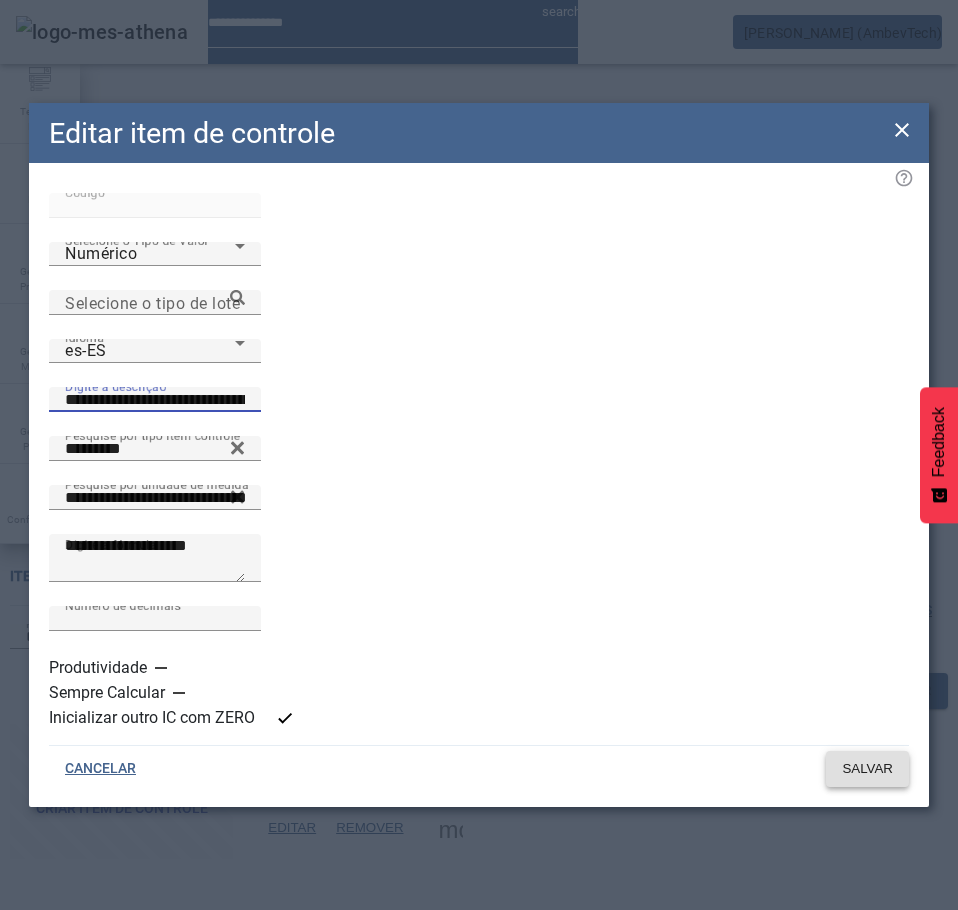 type on "**********" 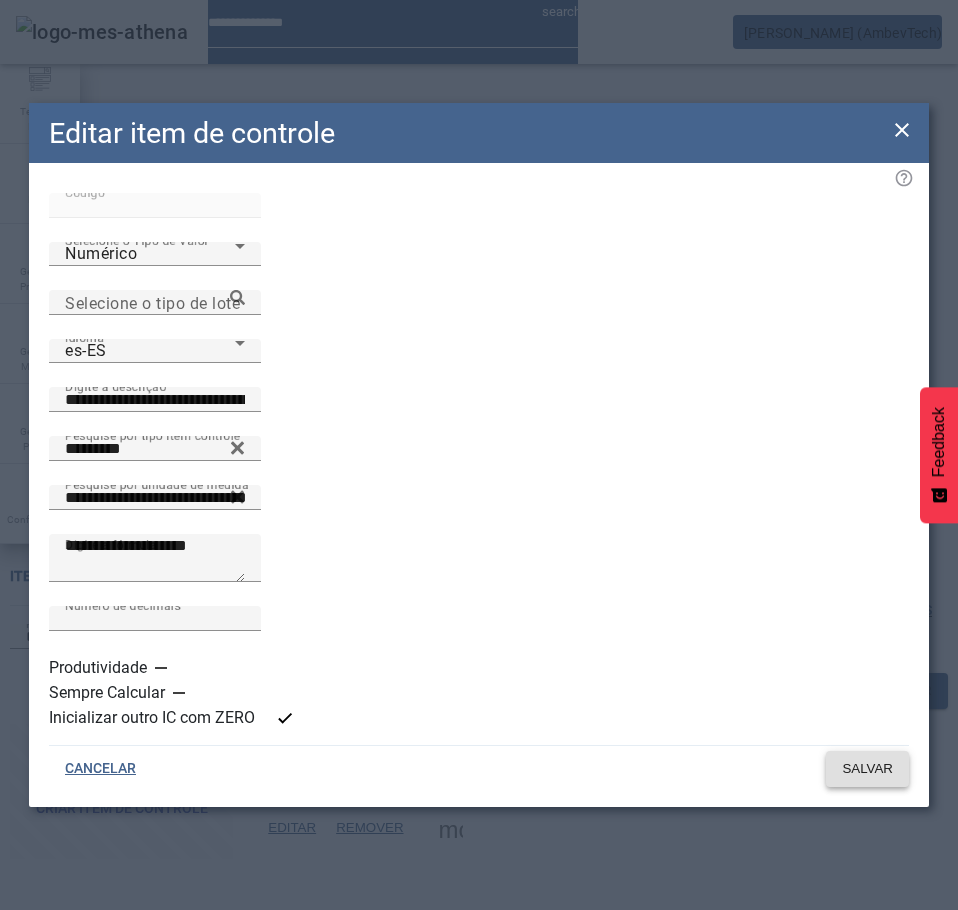 click on "SALVAR" 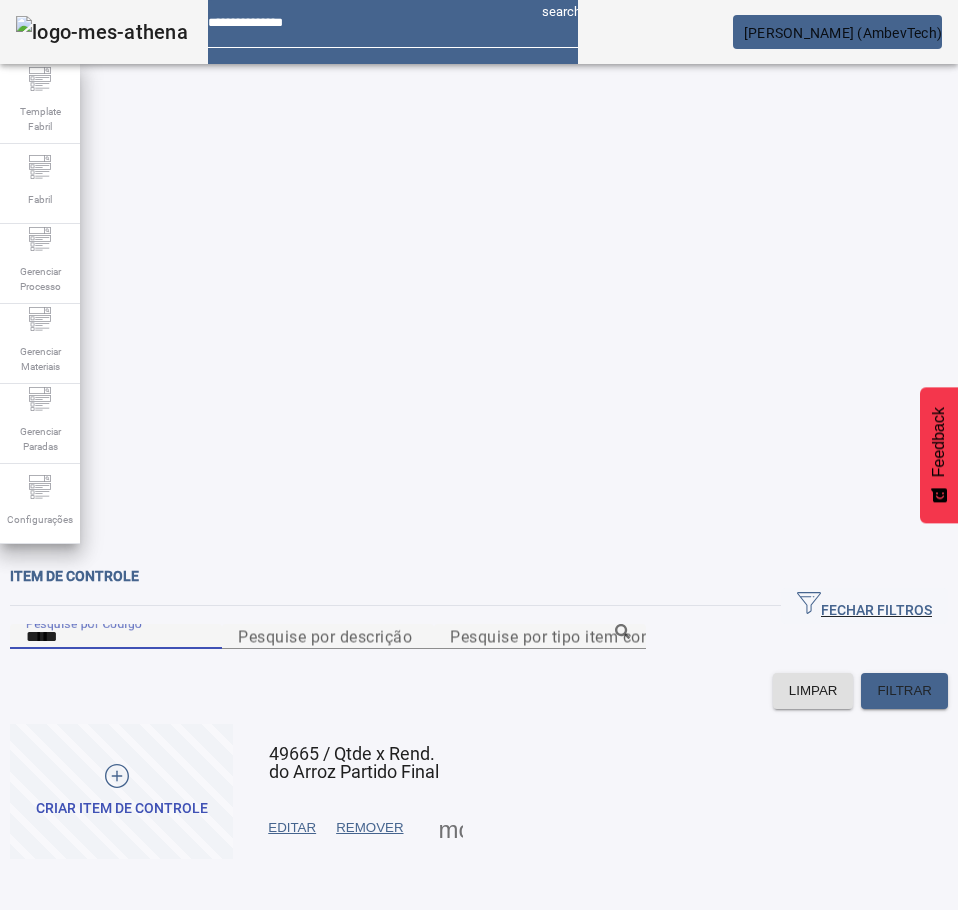 click on "*****" at bounding box center (116, 637) 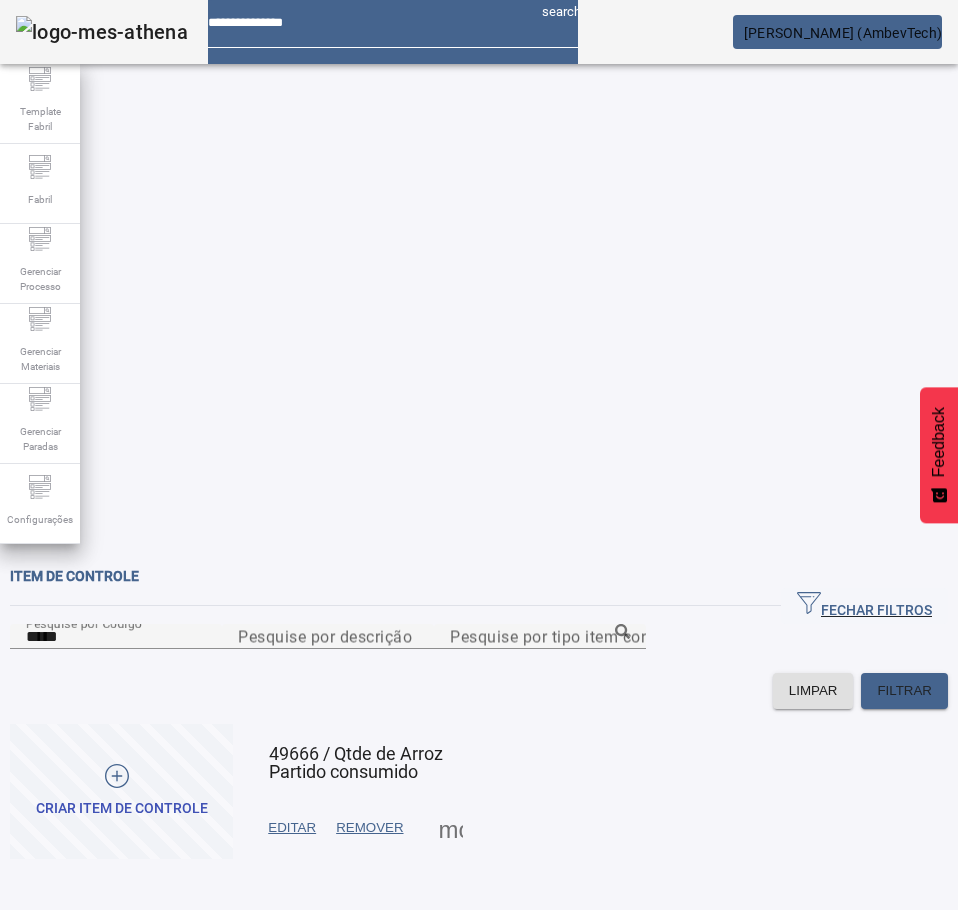 click on "EDITAR" at bounding box center (292, 828) 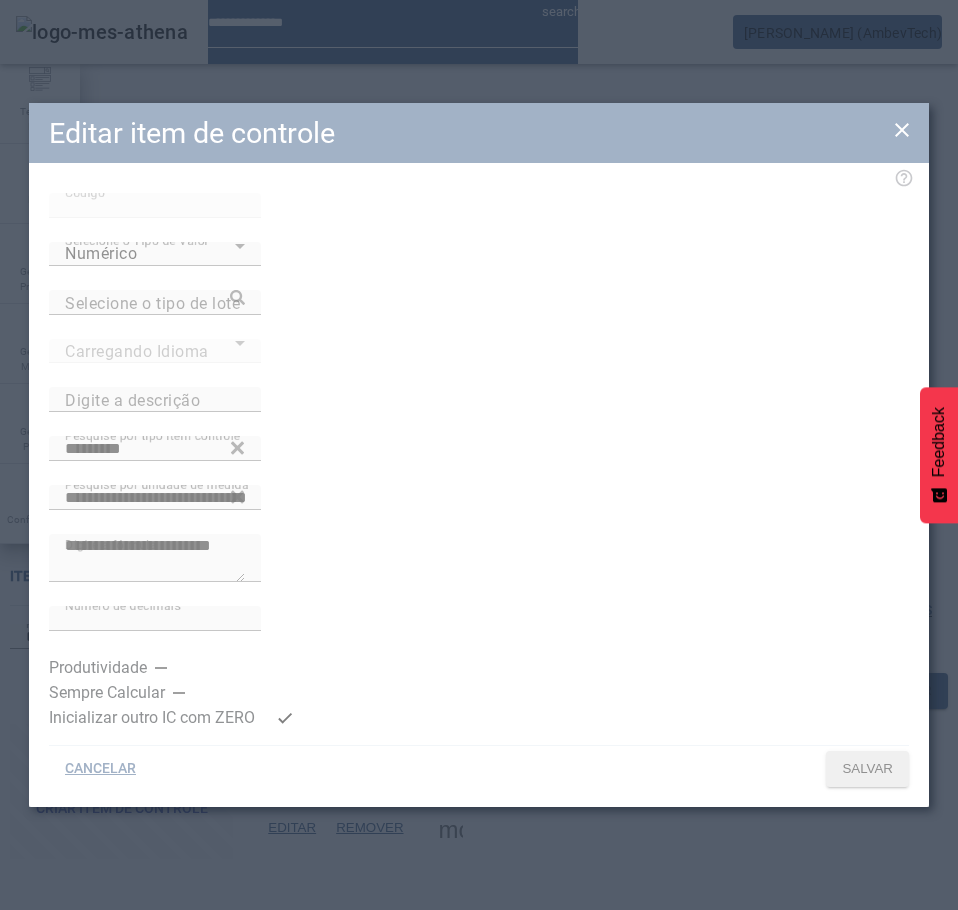 type on "**********" 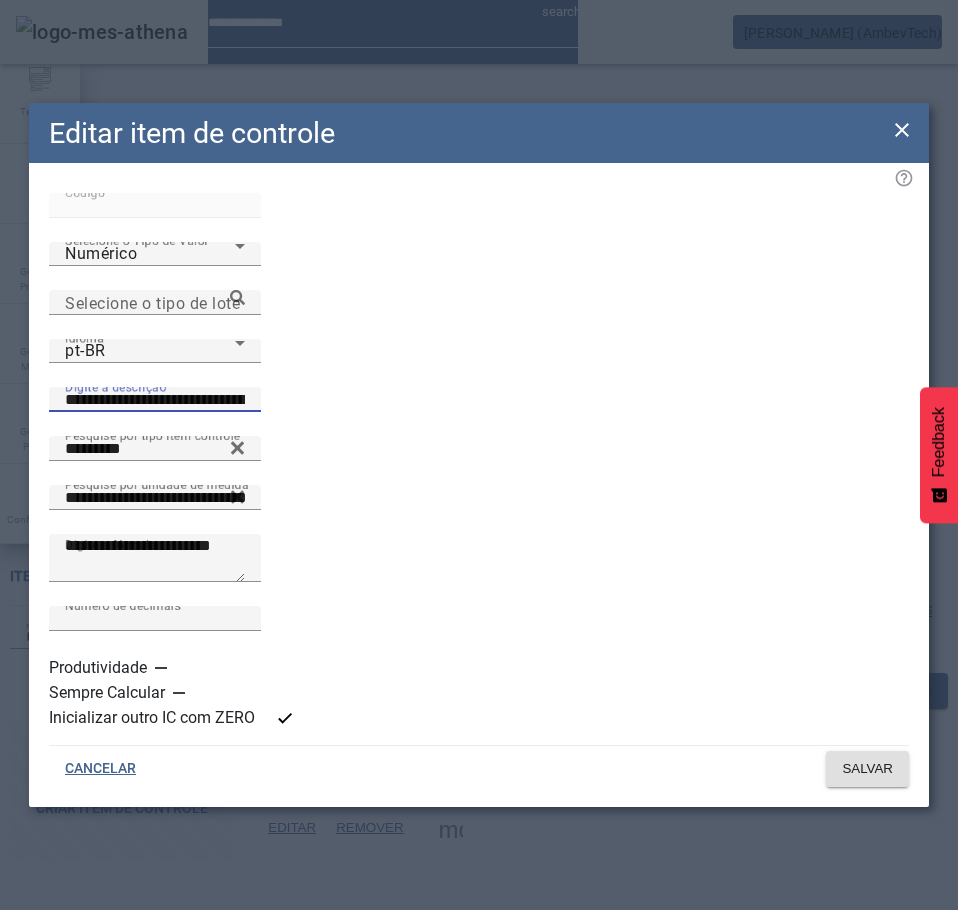click on "**********" at bounding box center (155, 400) 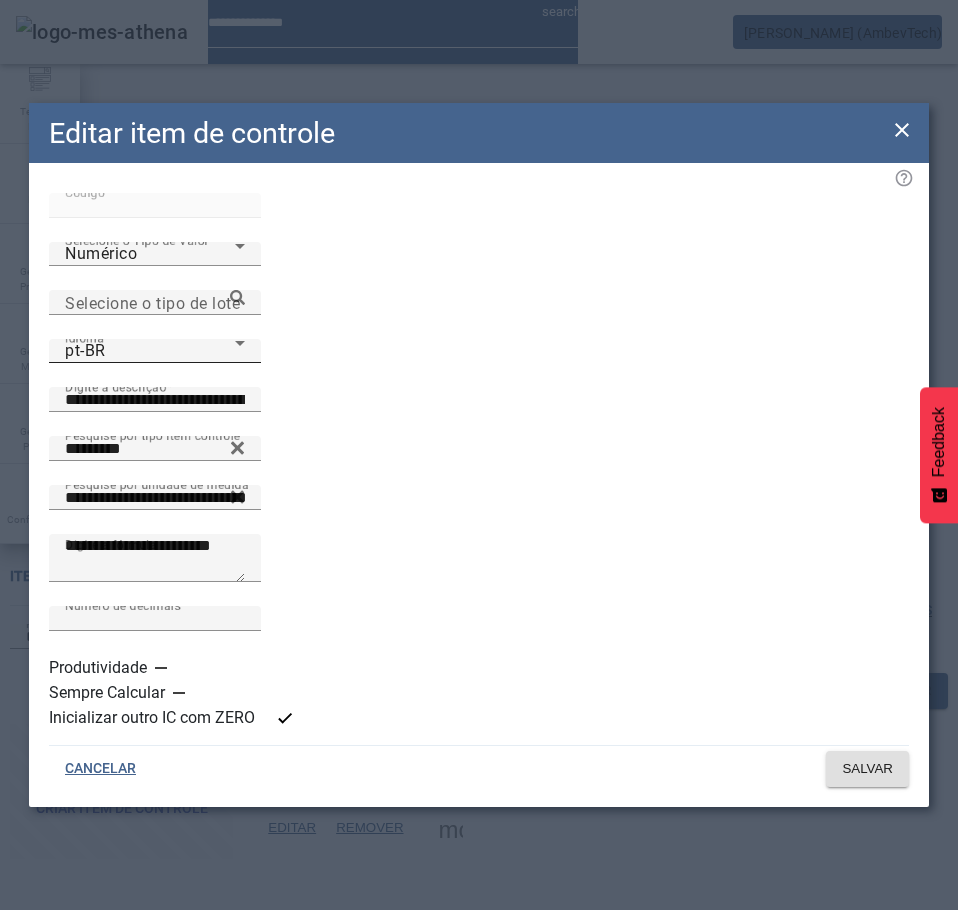 click on "Idioma pt-BR" 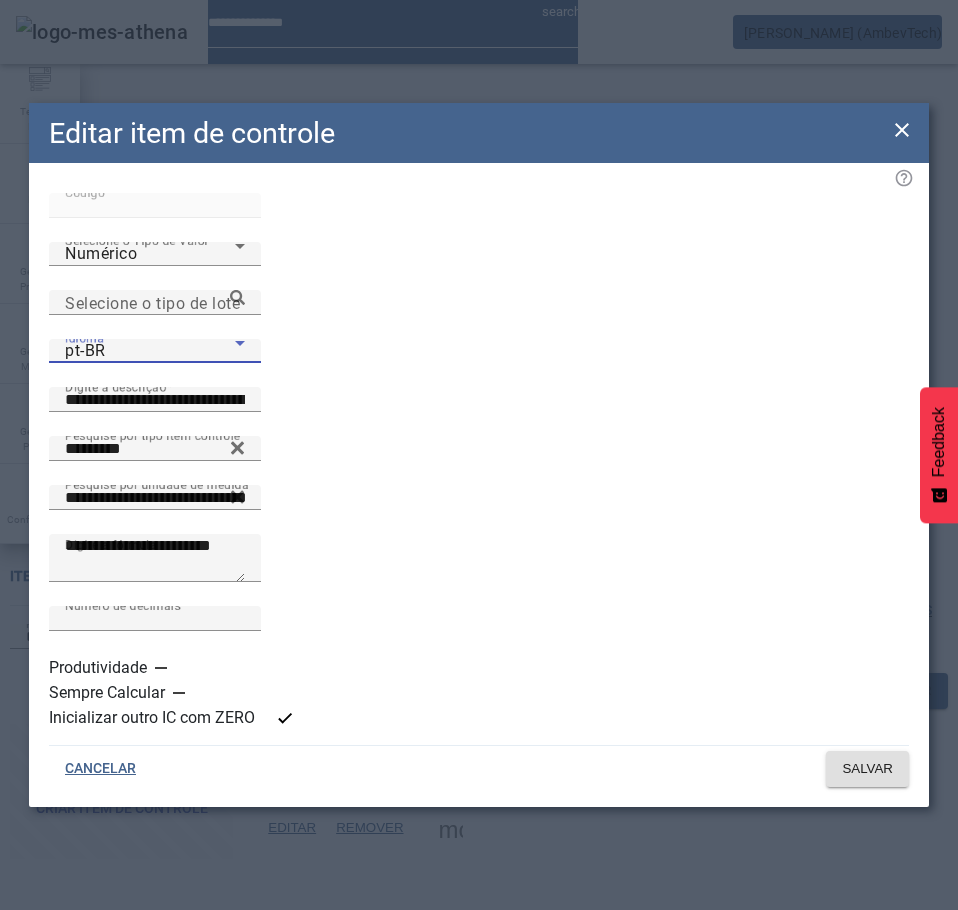 click on "es-ES" at bounding box center [131, 1110] 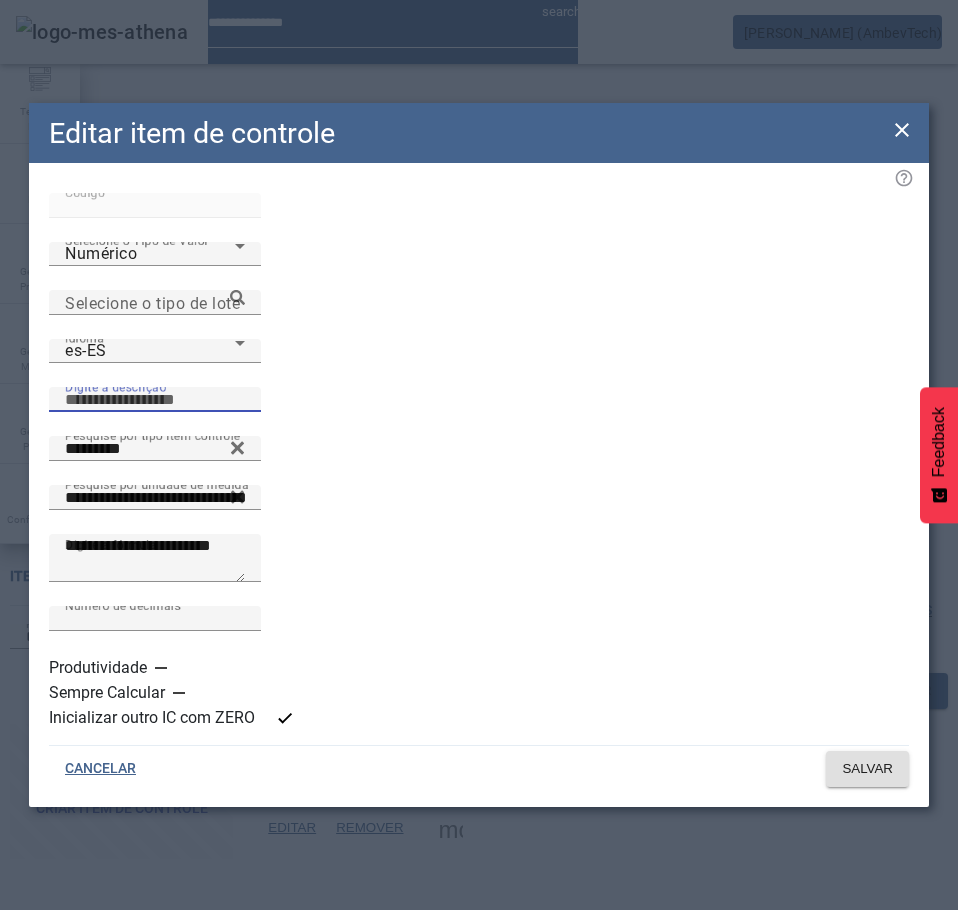 click on "Digite a descrição" at bounding box center [155, 400] 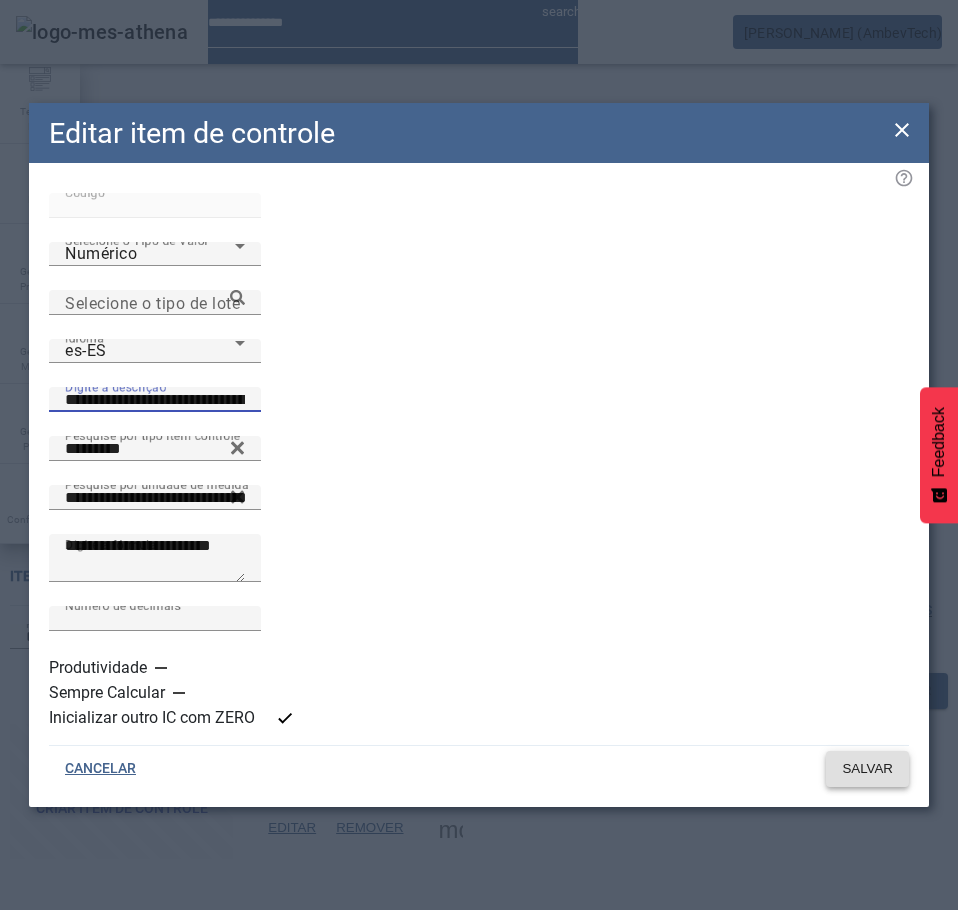 type on "**********" 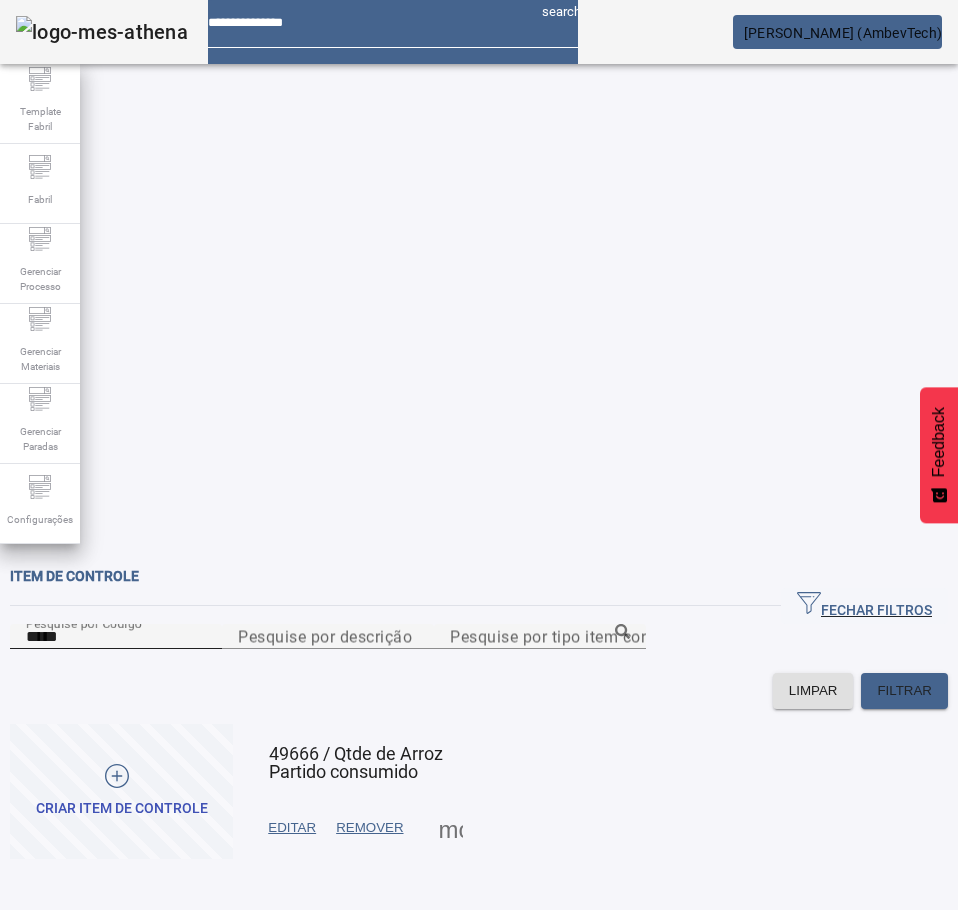 click on "*****" at bounding box center [116, 637] 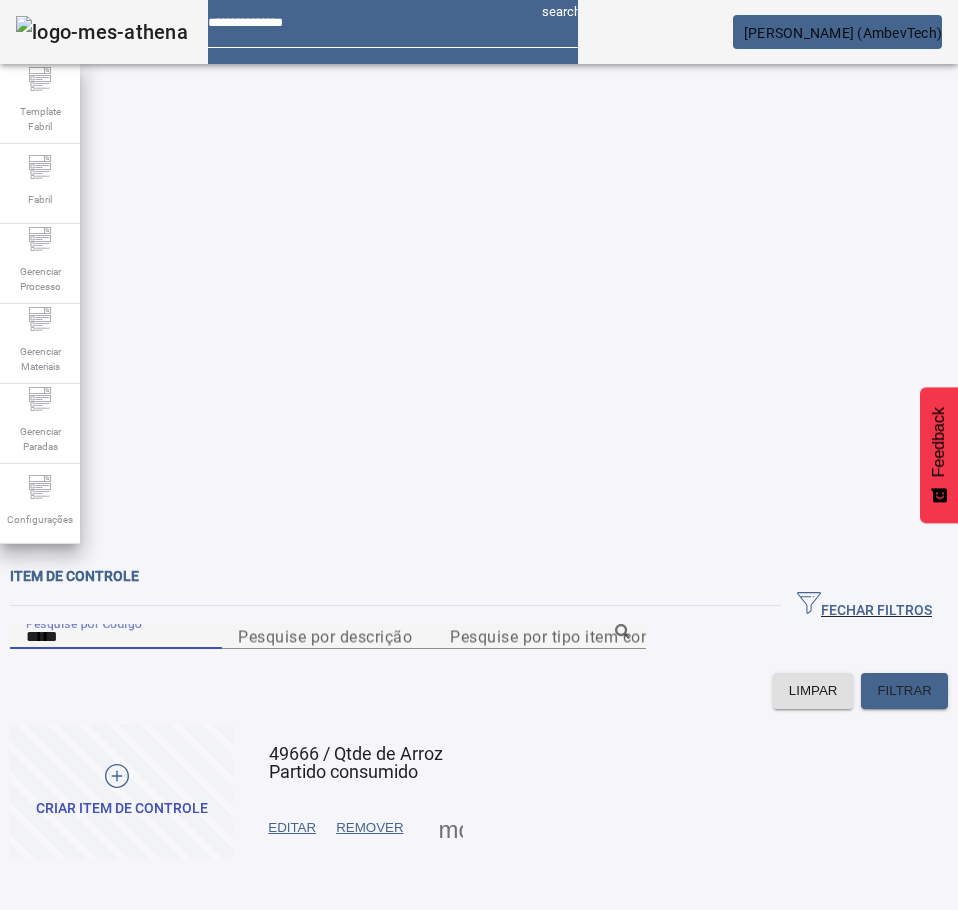click on "*****" at bounding box center (116, 637) 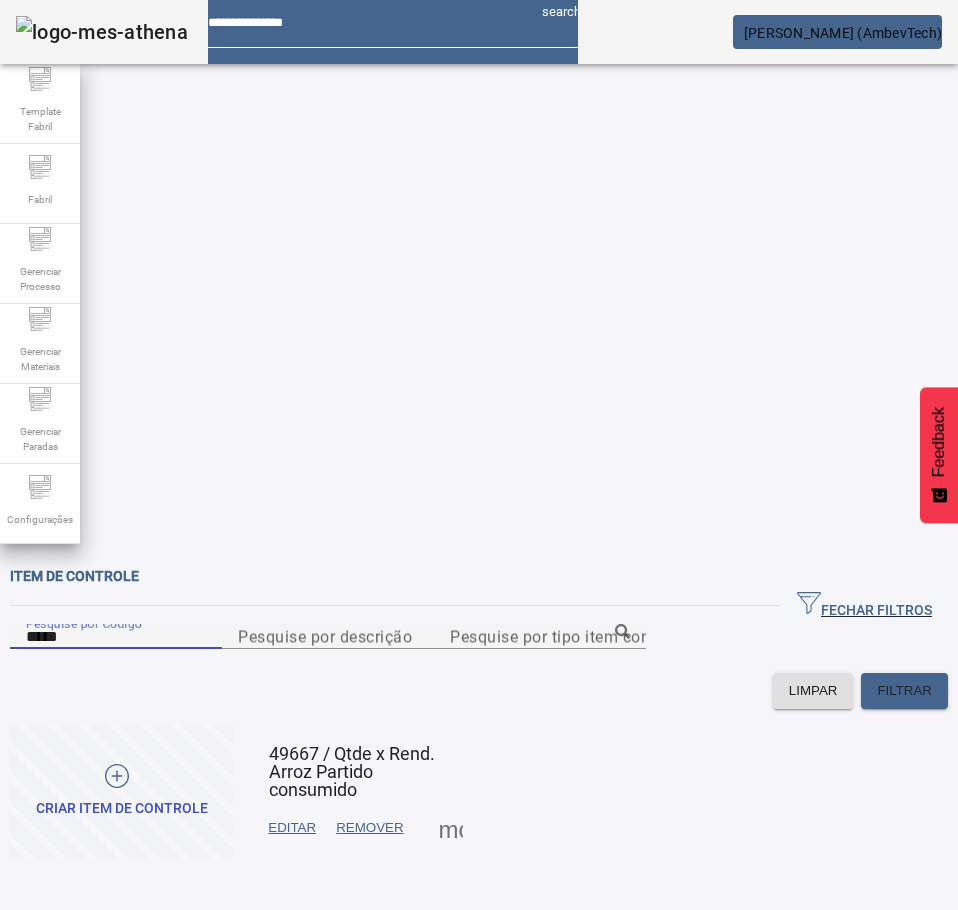 click on "EDITAR" at bounding box center [292, 828] 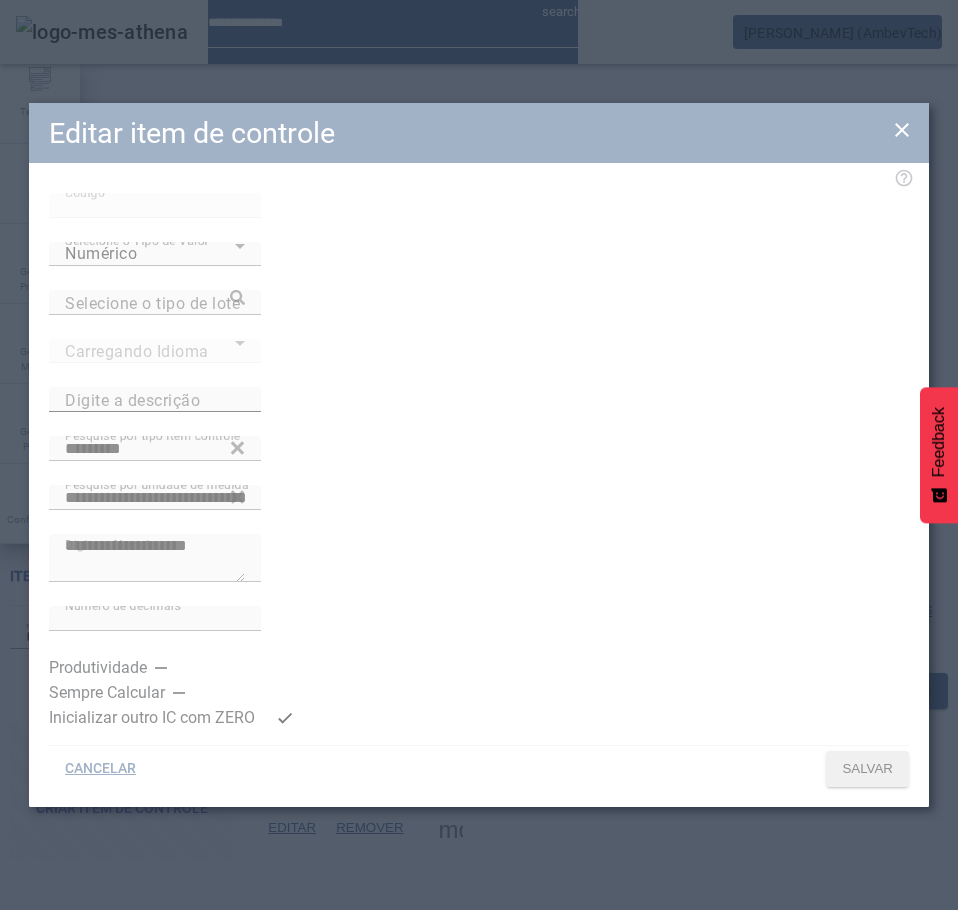type on "**********" 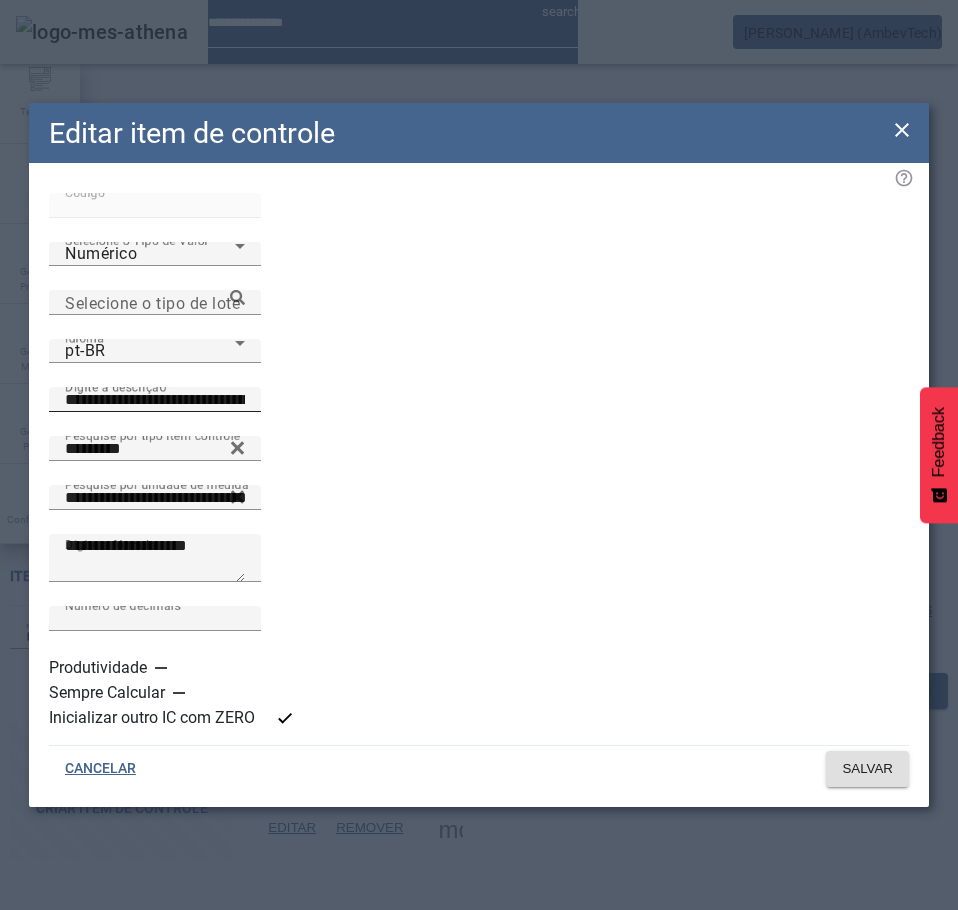click on "**********" at bounding box center (155, 400) 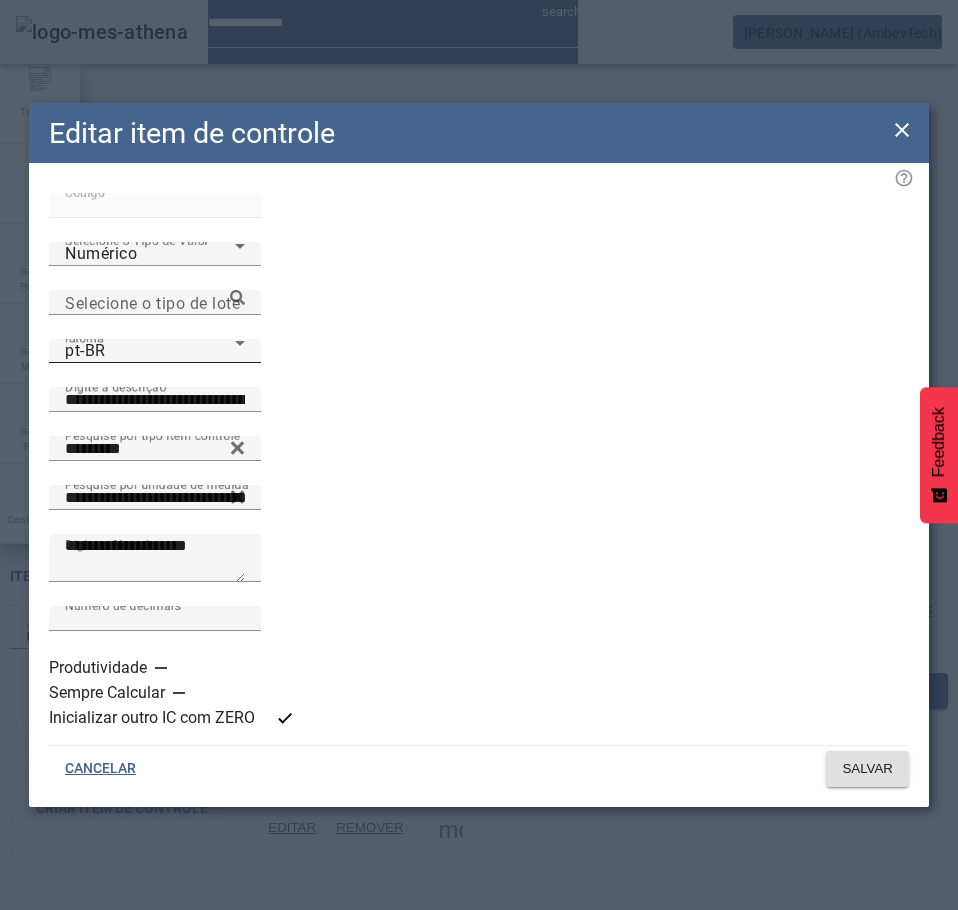 click on "Idioma pt-BR" 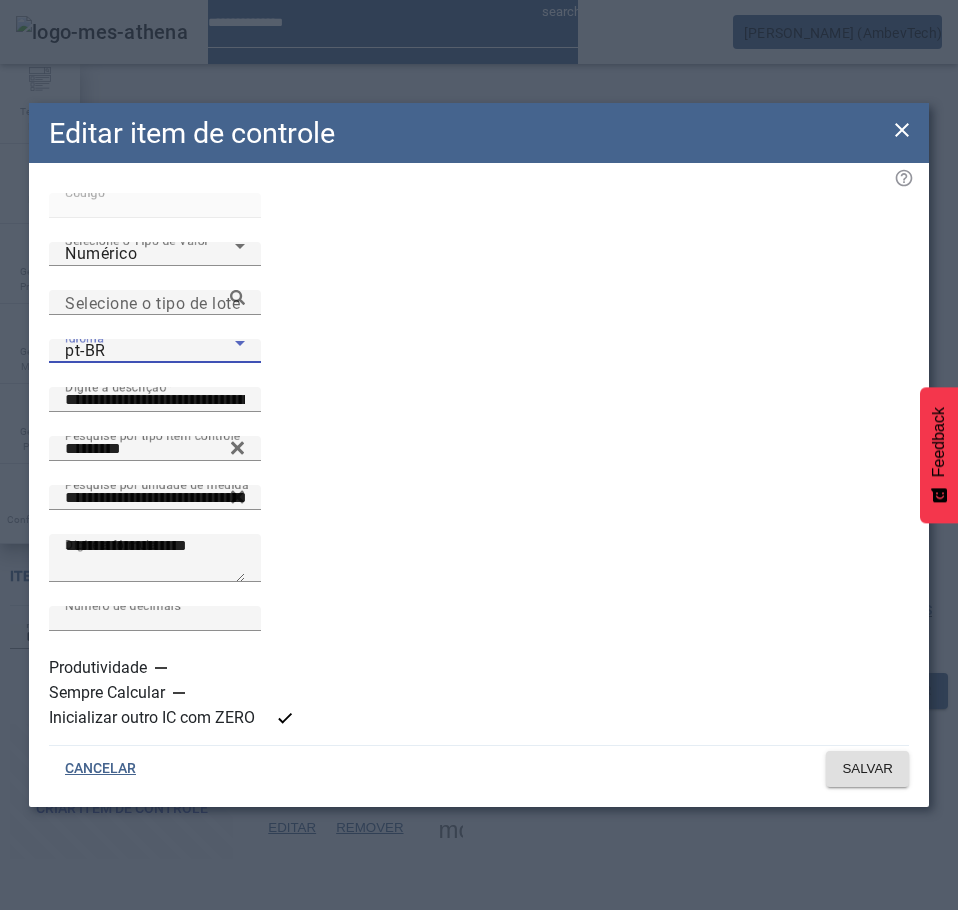 click on "es-ES" at bounding box center (131, 1110) 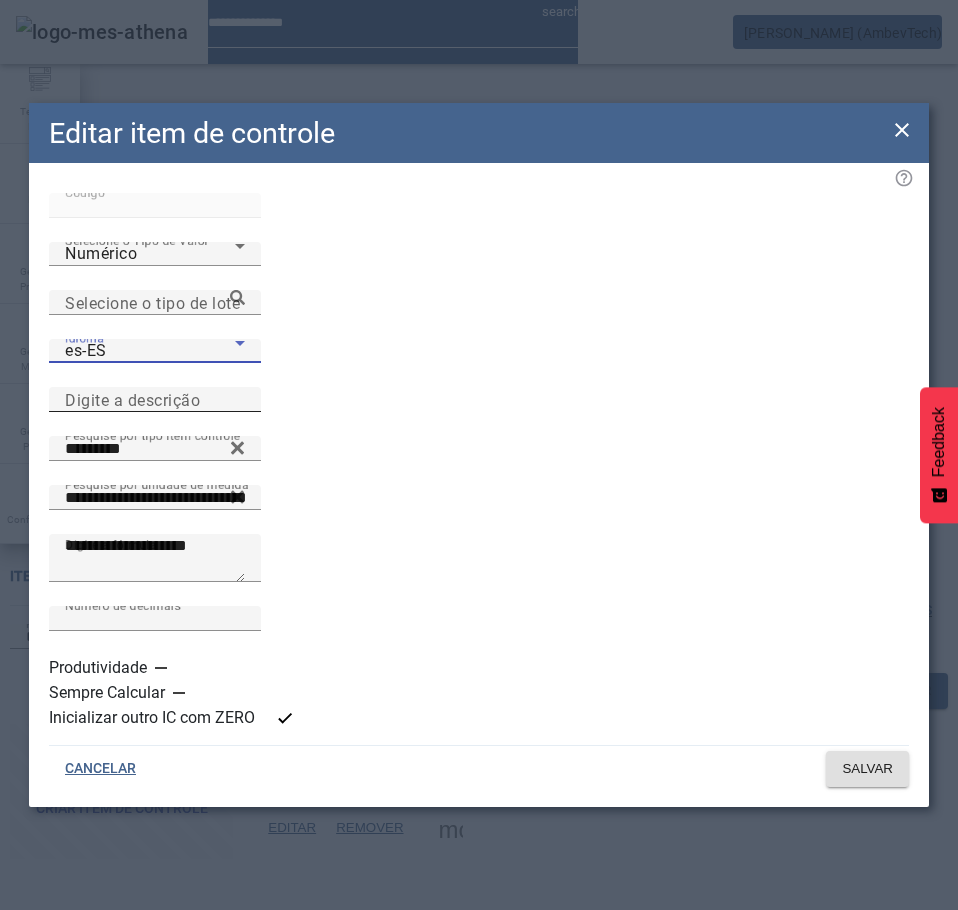 click on "Digite a descrição" at bounding box center [132, 399] 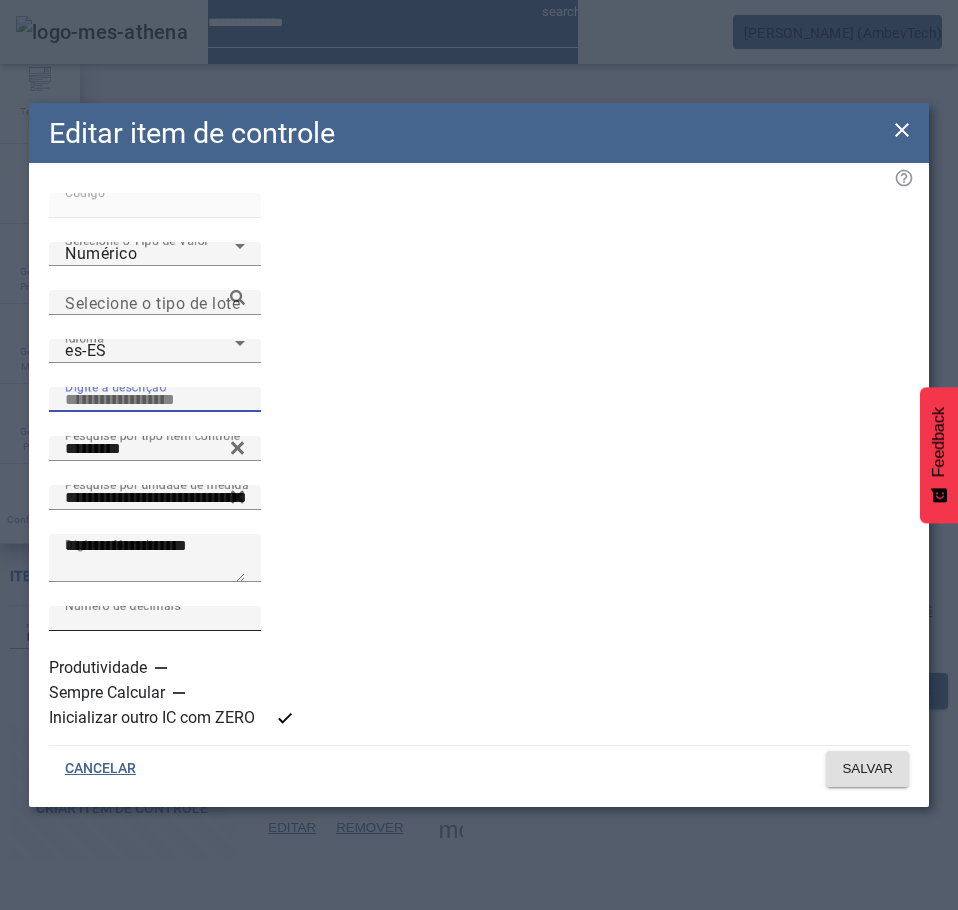 paste on "**********" 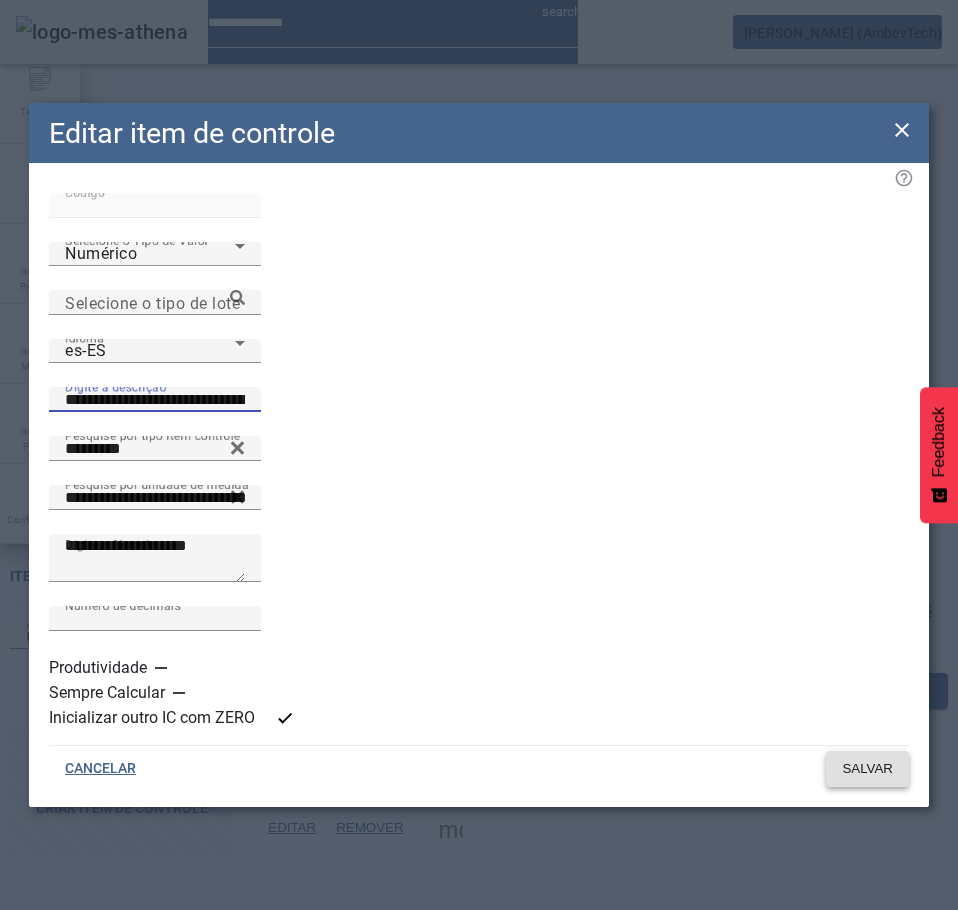 type on "**********" 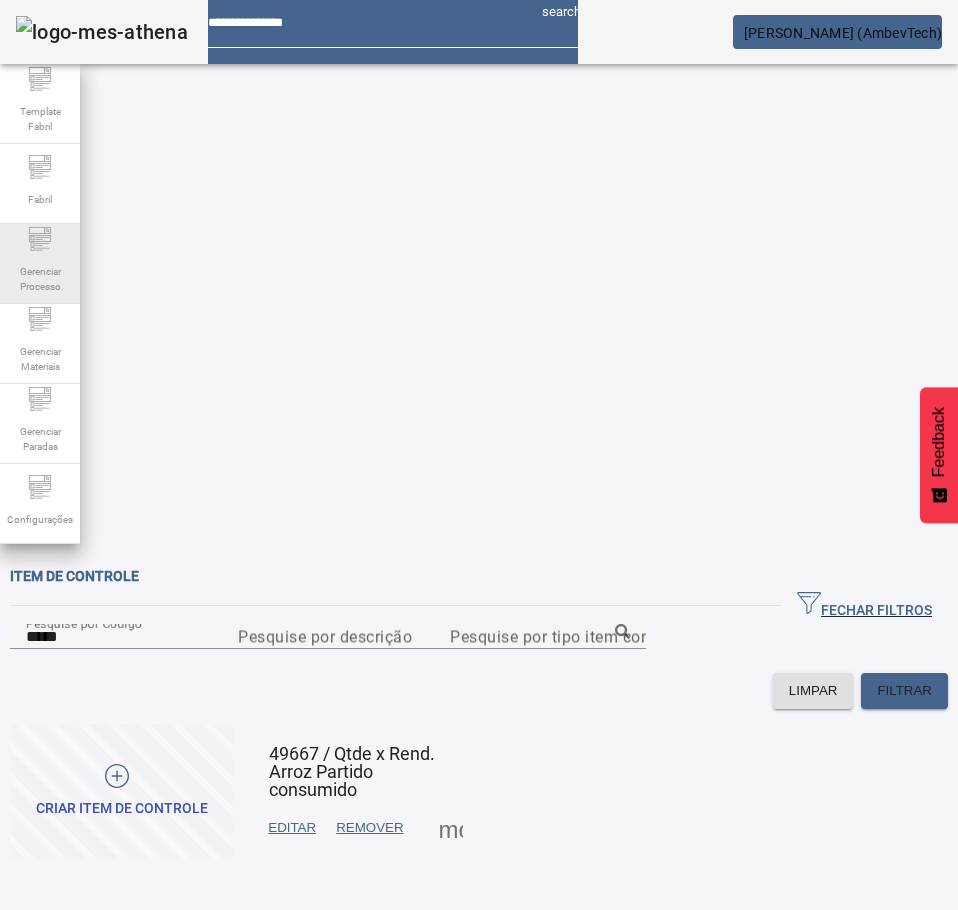 click on "Gerenciar Processo" 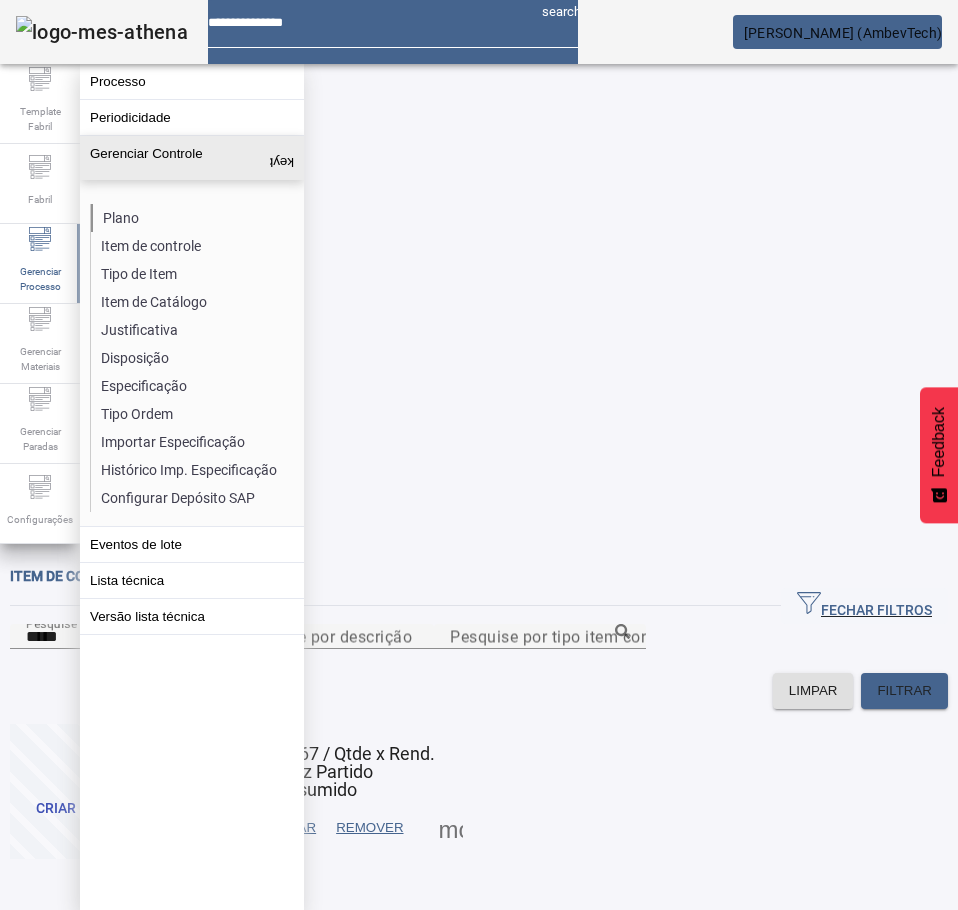 click on "Plano" 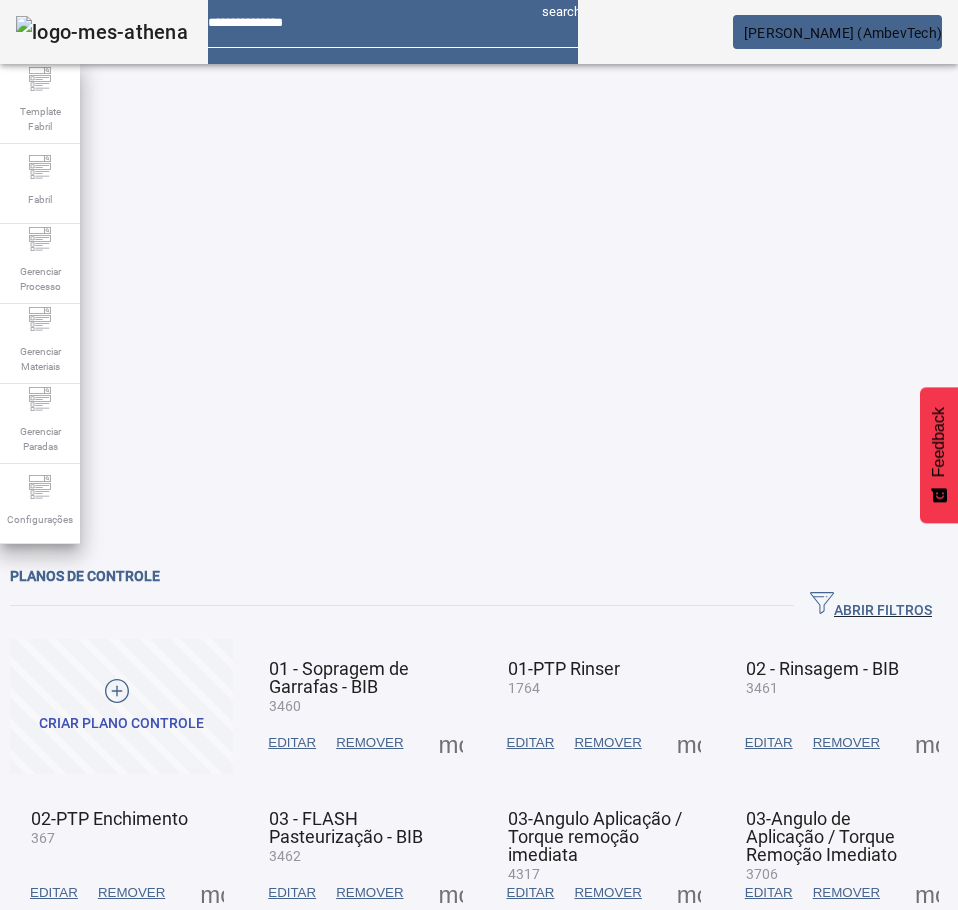 click on "ABRIR FILTROS" 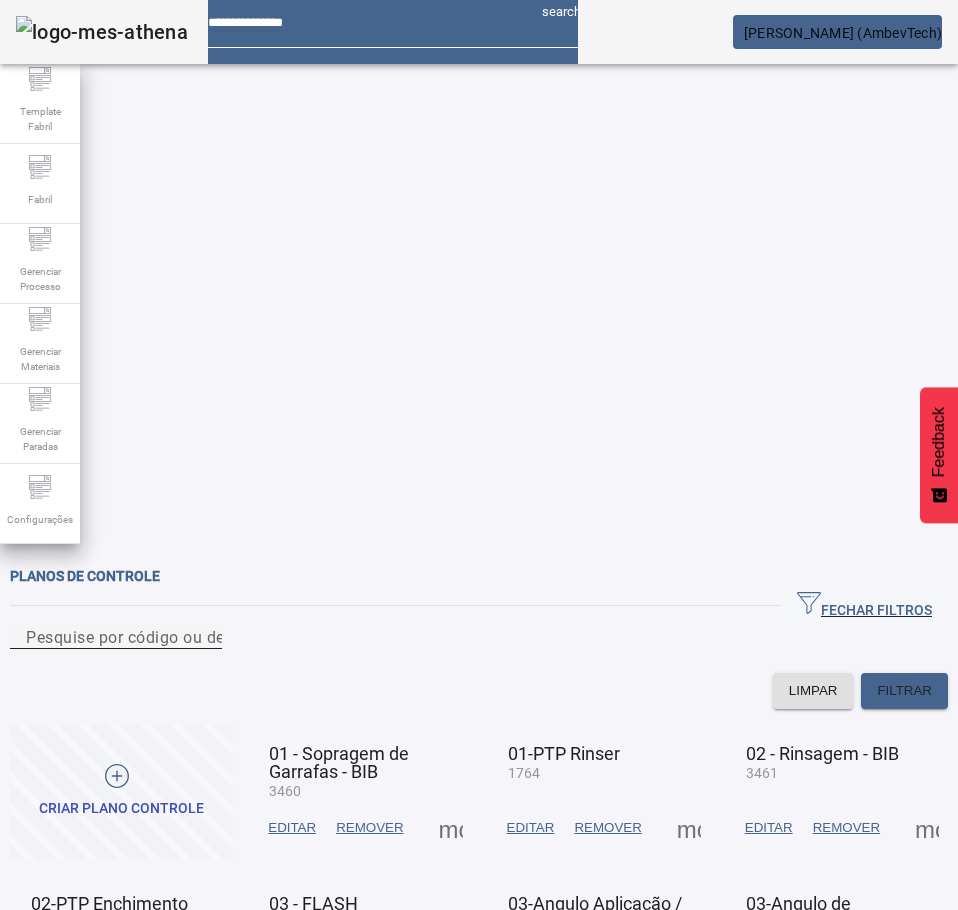click on "Pesquise por código ou descrição" at bounding box center (152, 636) 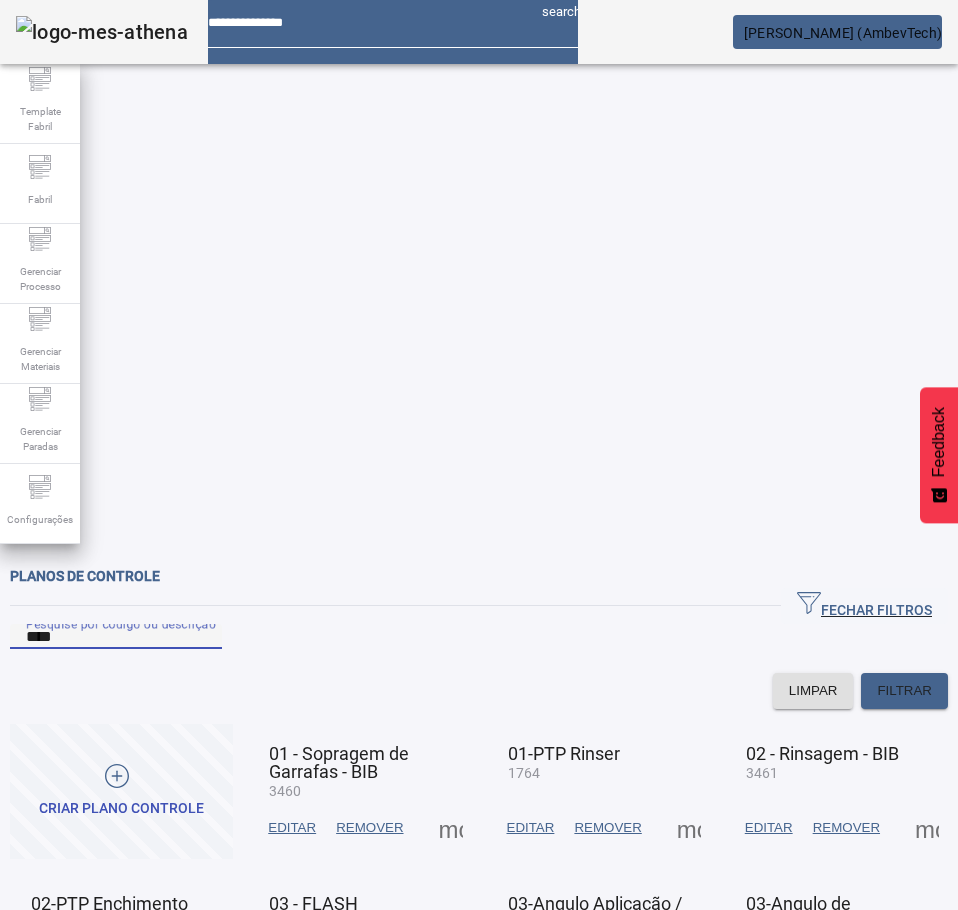 type on "****" 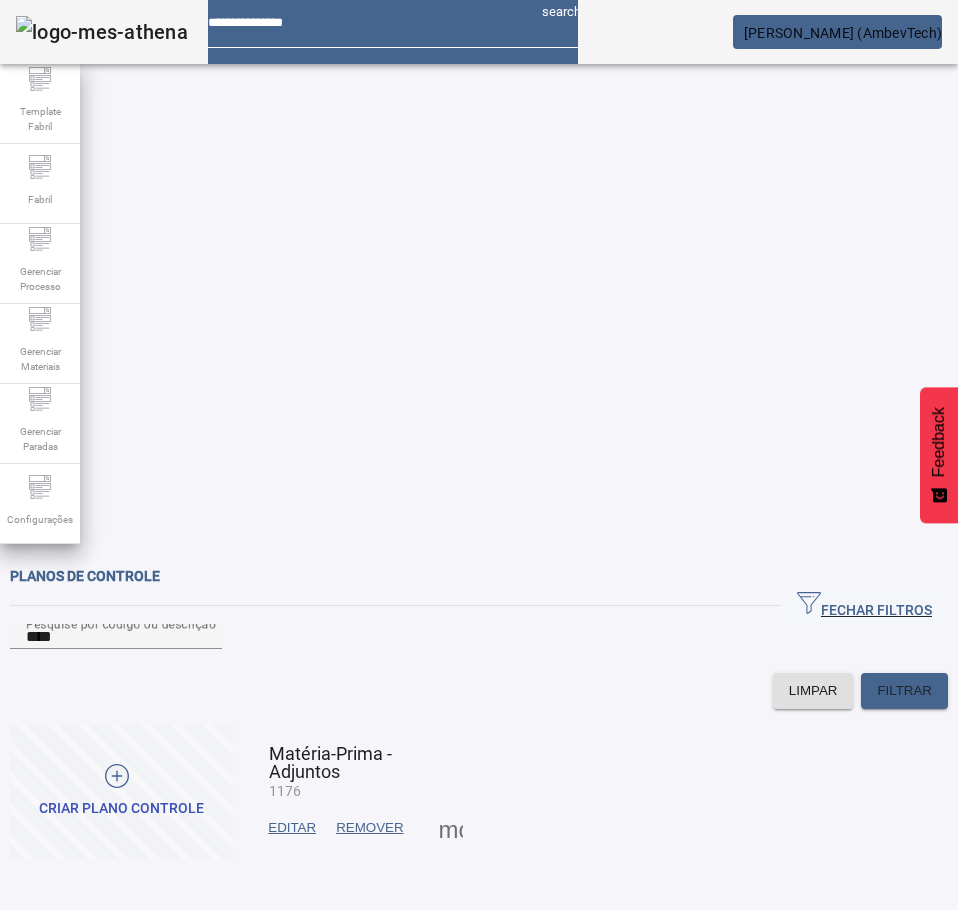 click at bounding box center [451, 828] 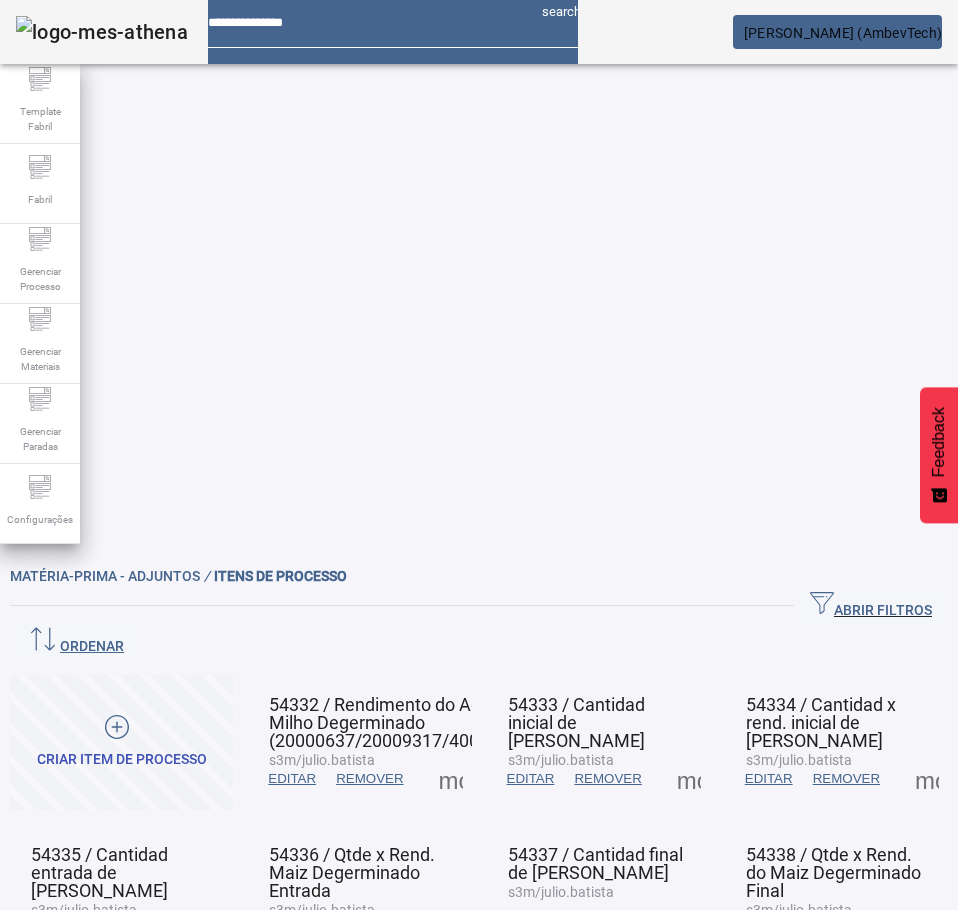 click on "ABRIR FILTROS" 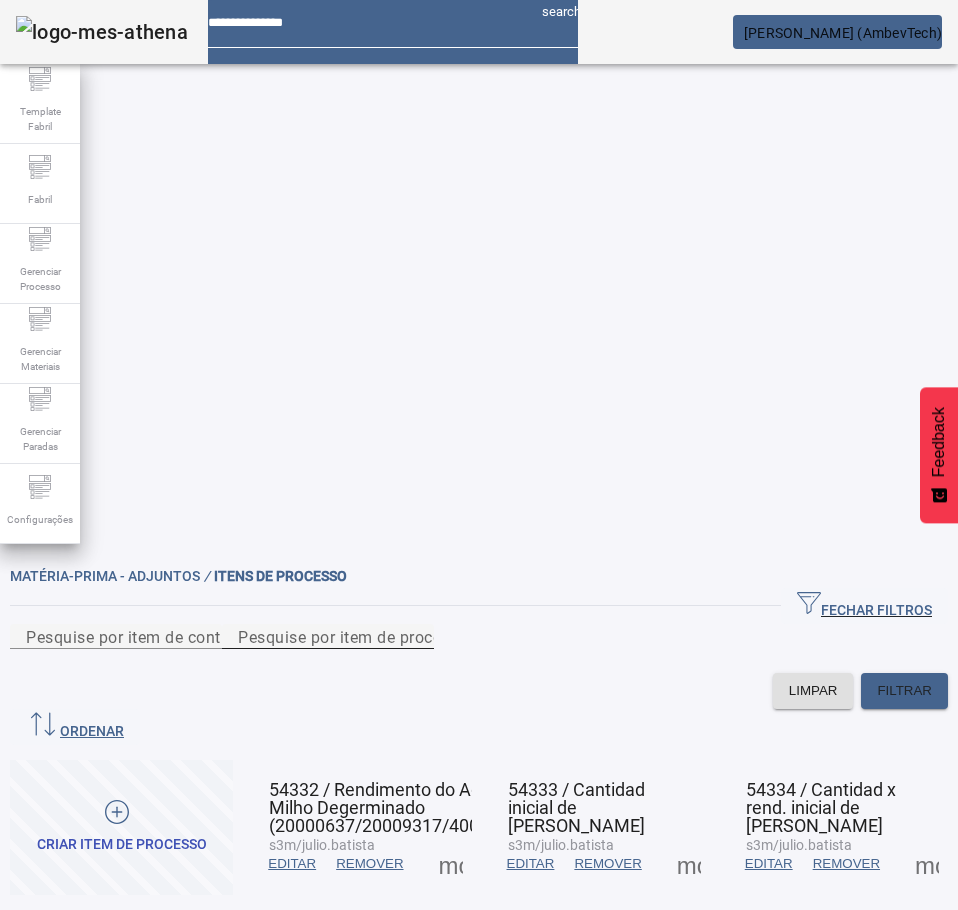 click on "Pesquise por item de processo" at bounding box center (353, 636) 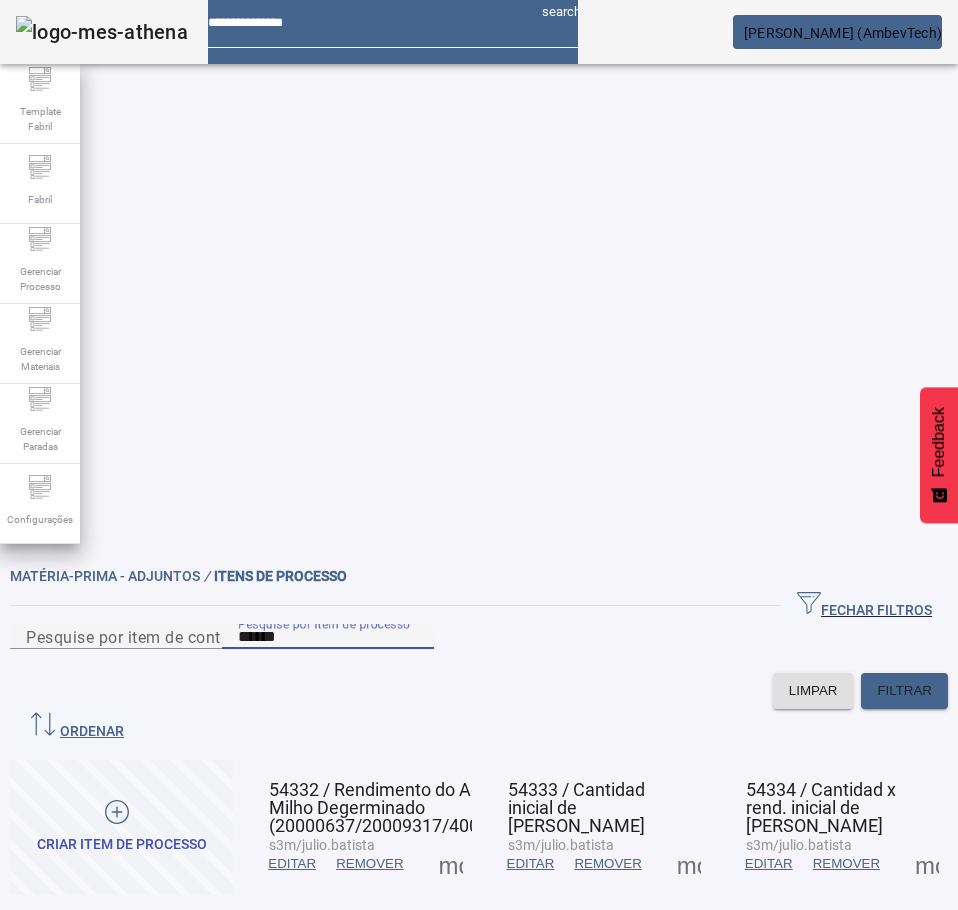 type on "*****" 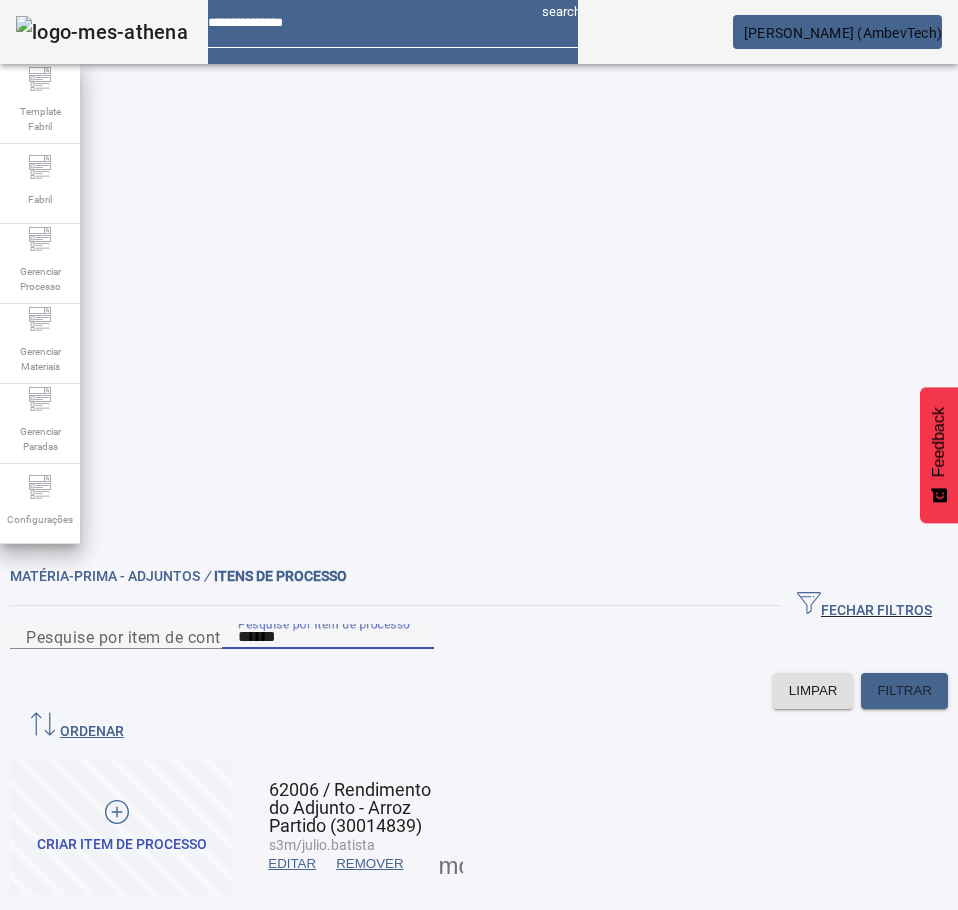 click at bounding box center (292, 864) 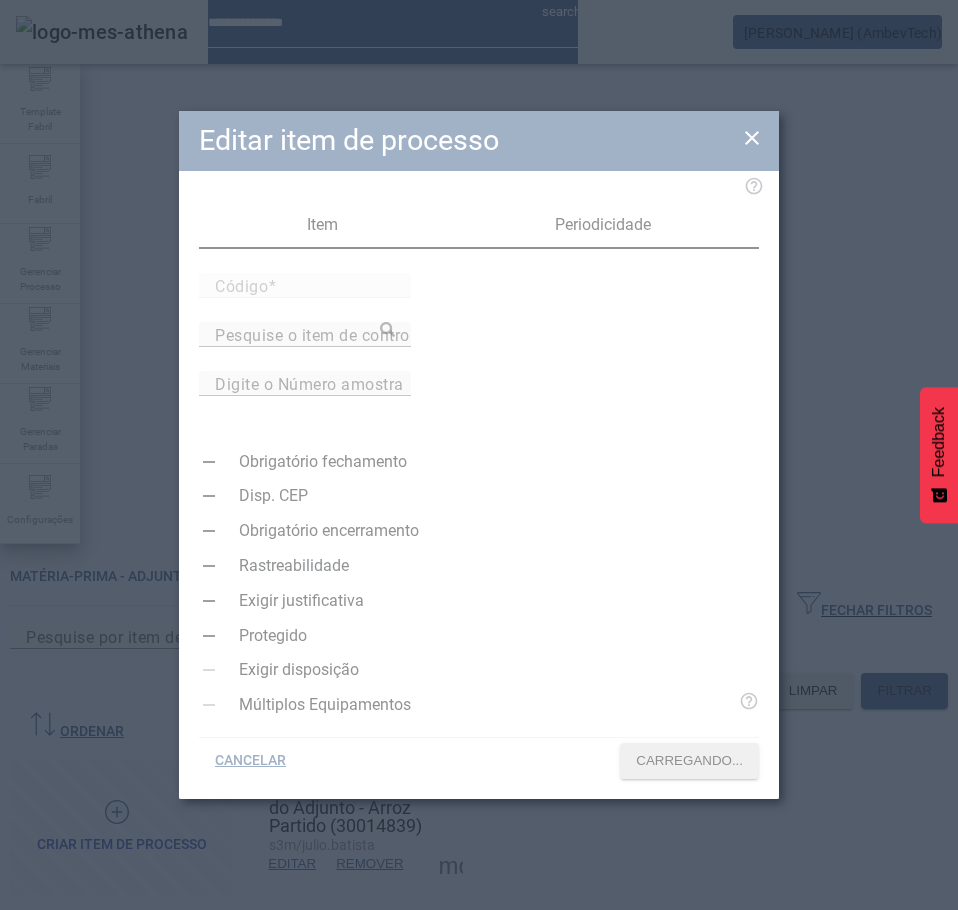 type on "*****" 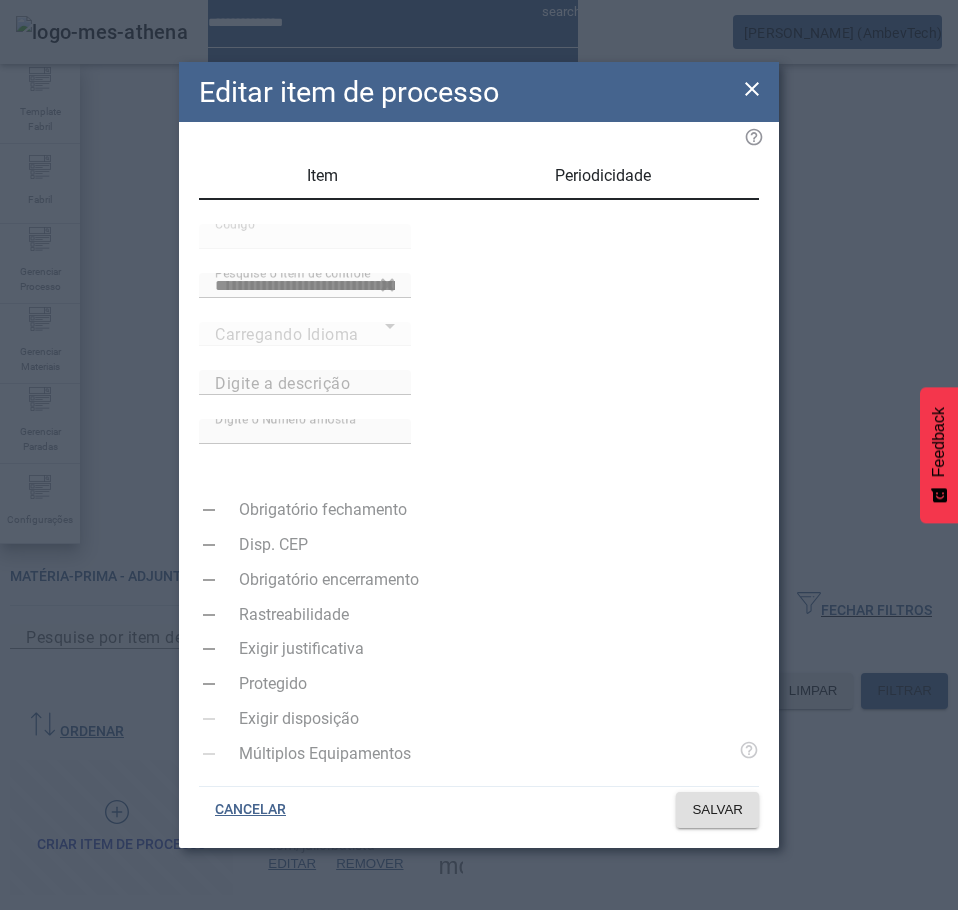 type on "**********" 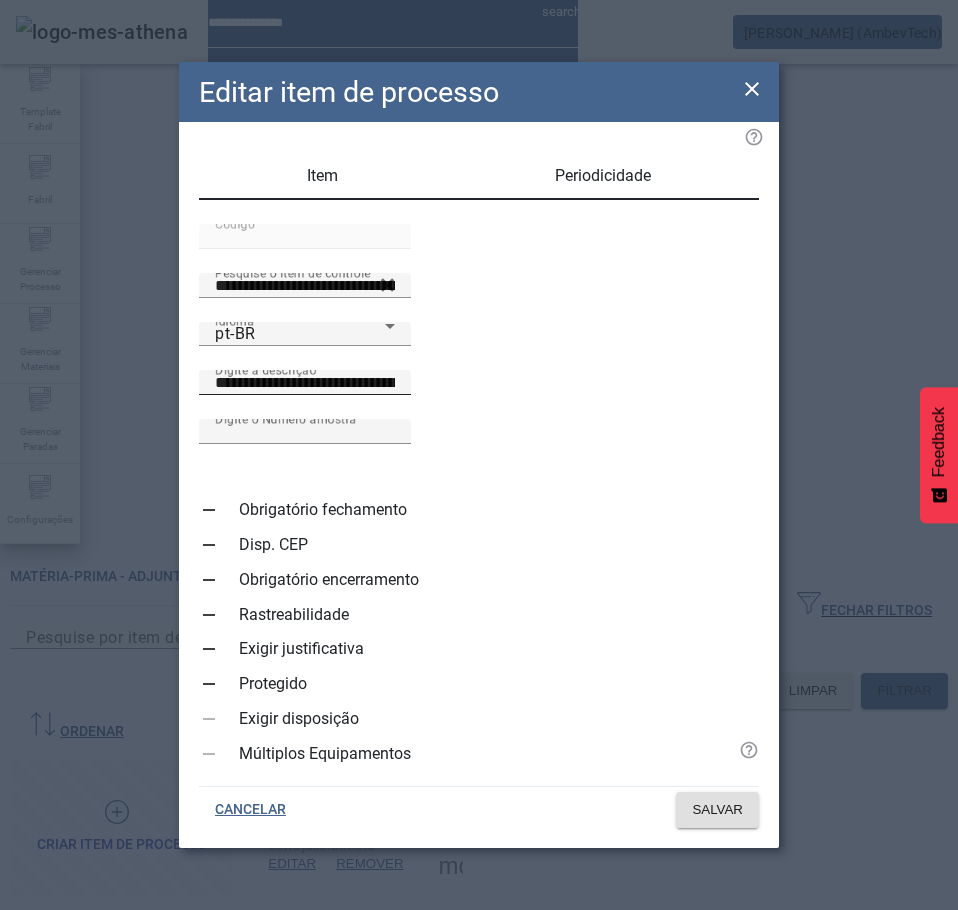 click on "**********" at bounding box center (305, 383) 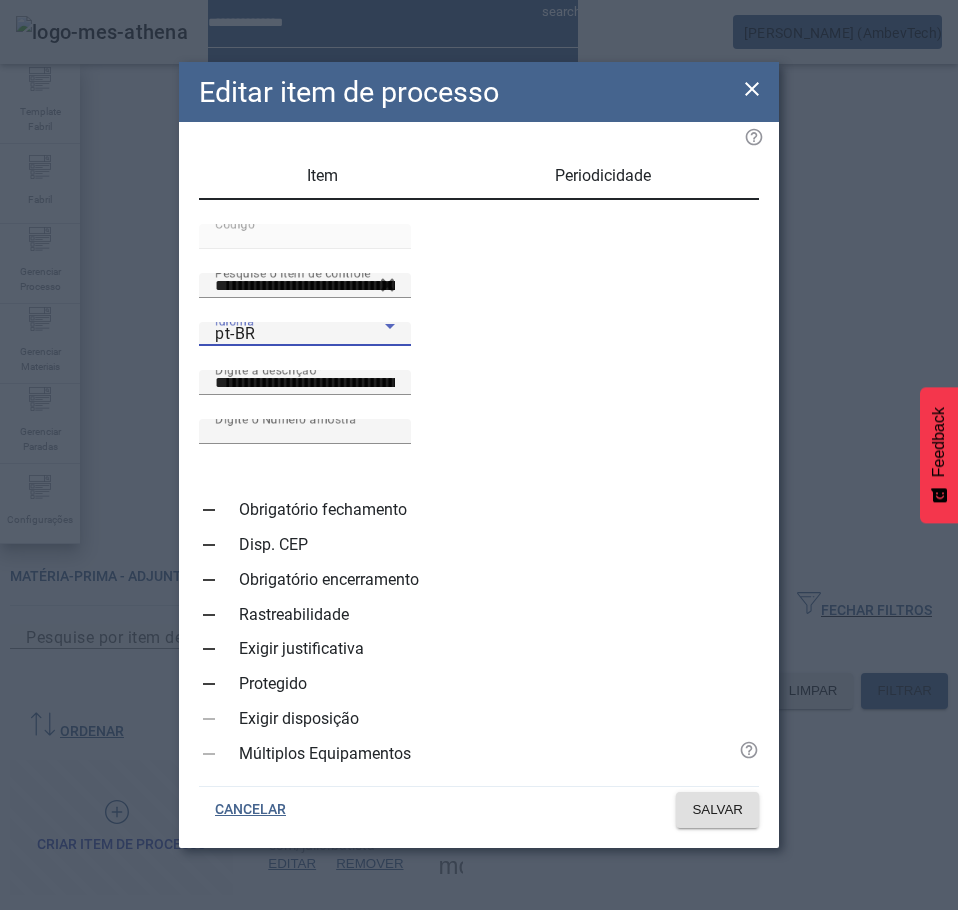 click on "pt-BR" at bounding box center [300, 334] 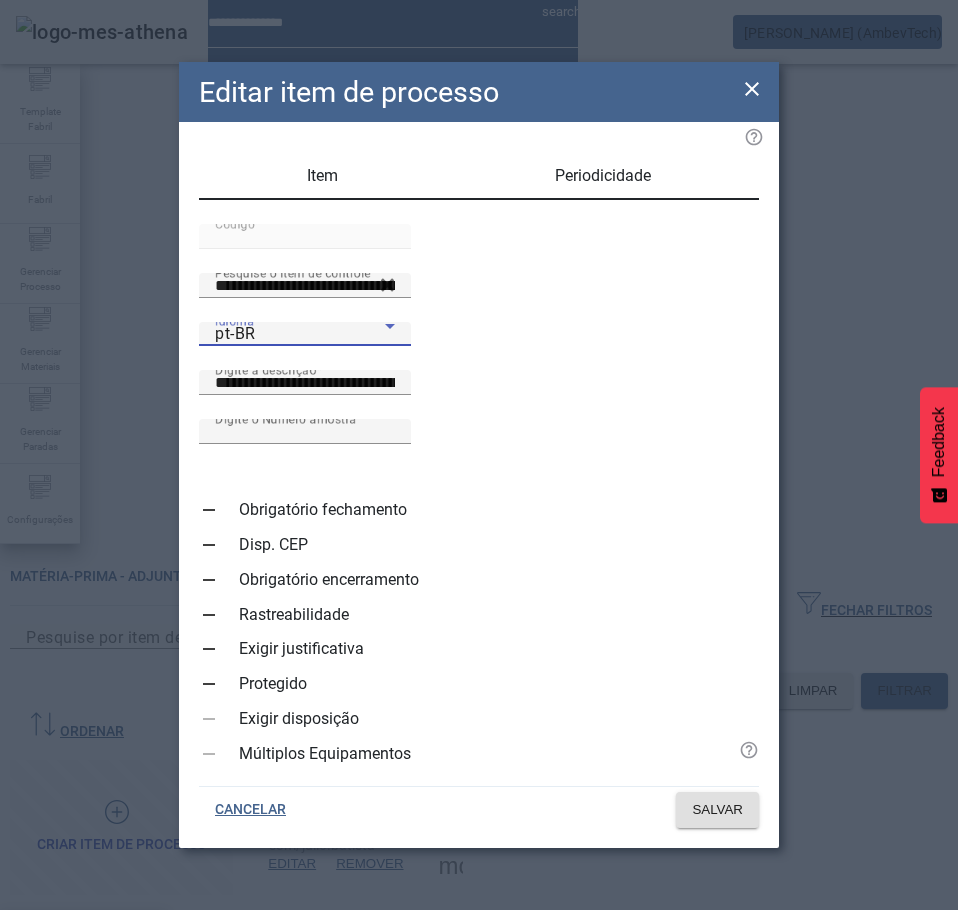 click on "es-ES" at bounding box center (83, 1038) 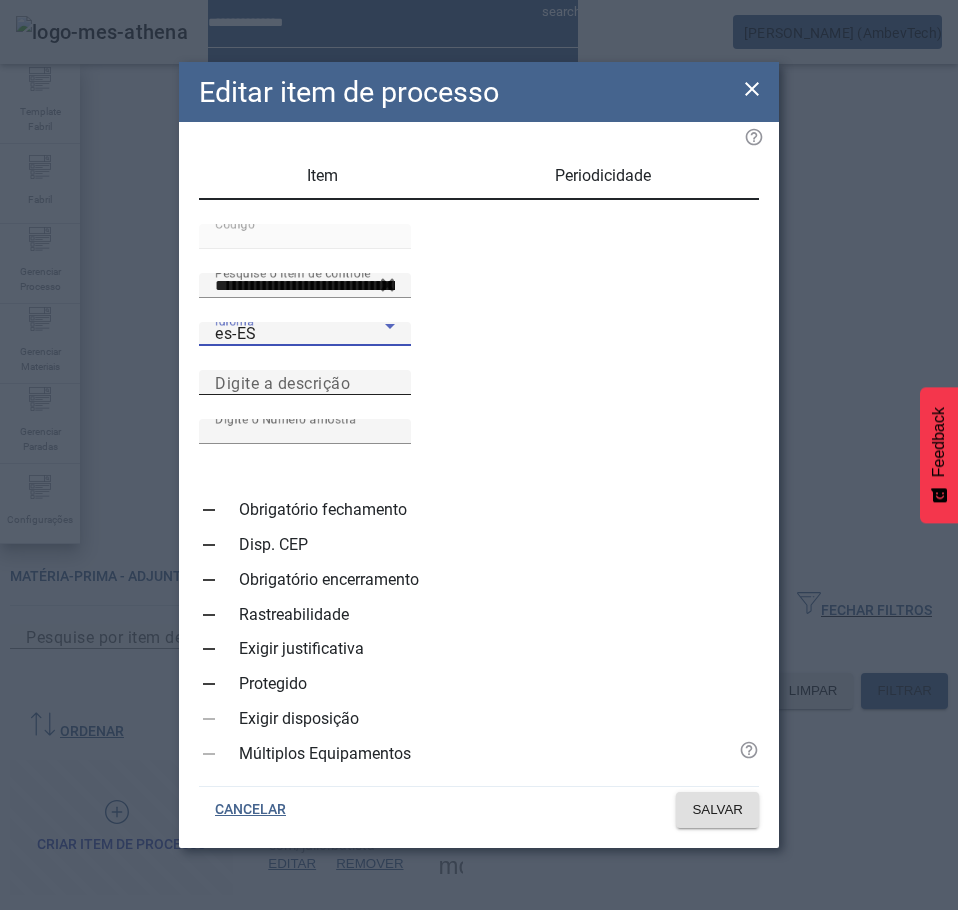 click on "Digite a descrição" at bounding box center (305, 383) 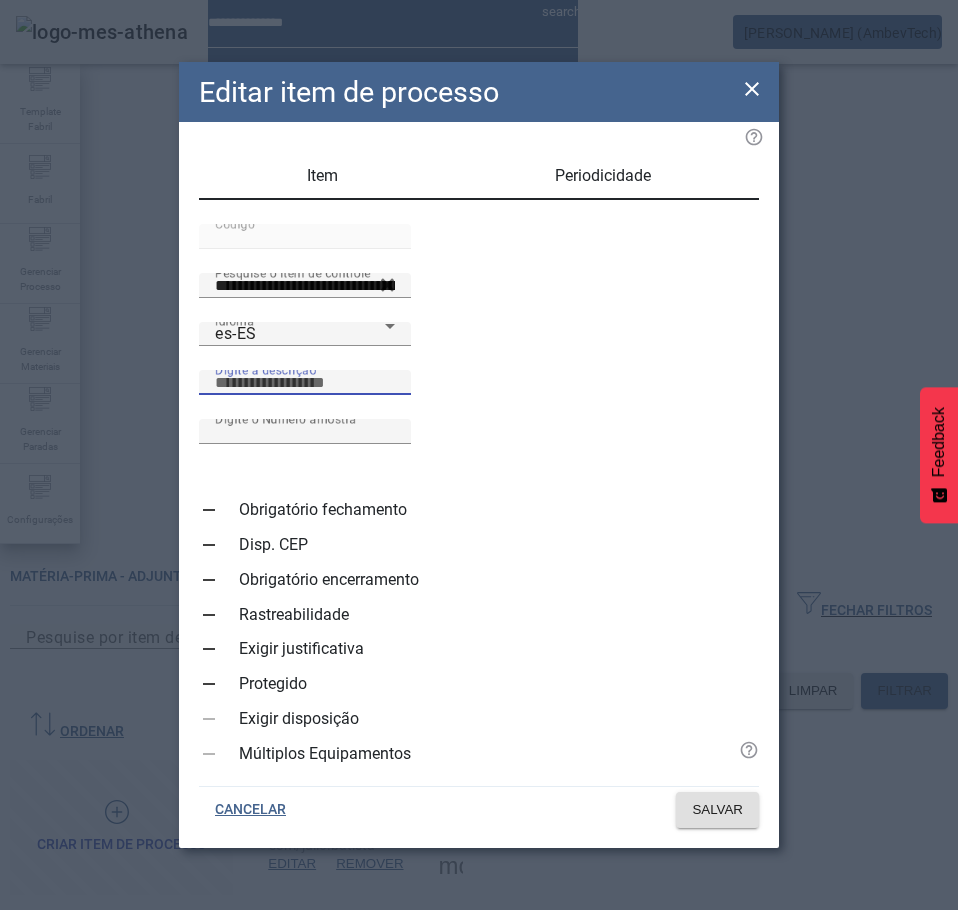 paste on "**********" 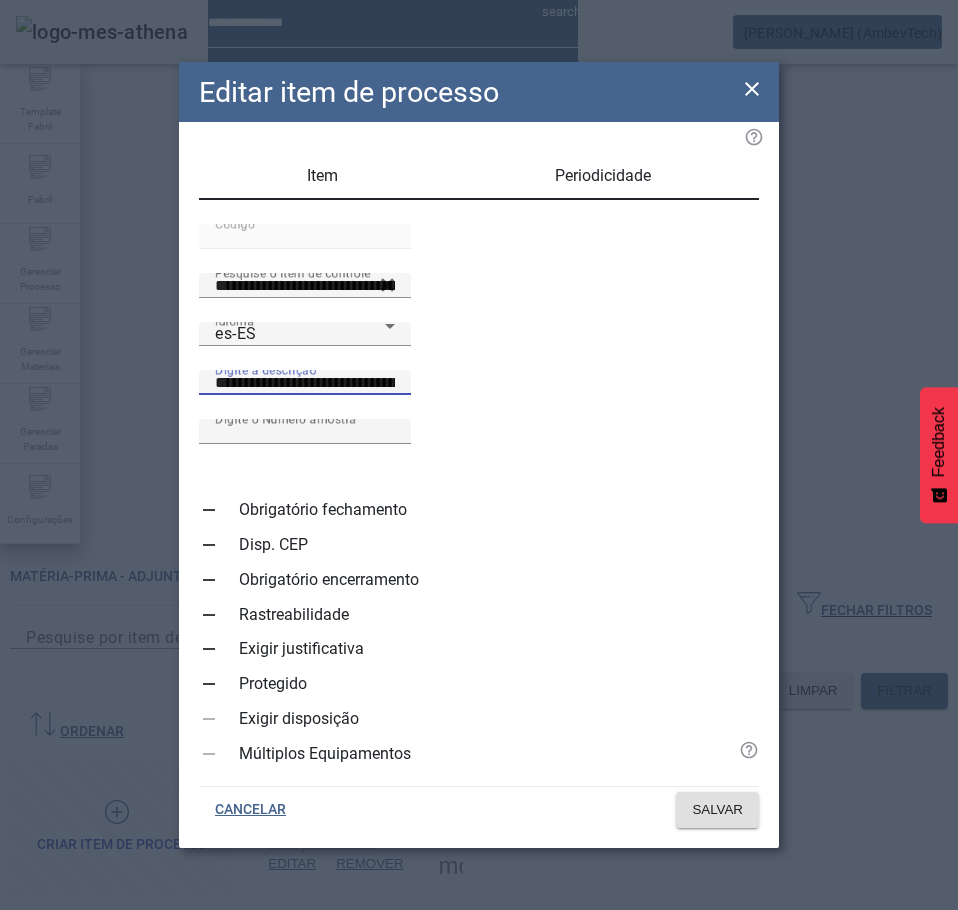scroll, scrollTop: 0, scrollLeft: 20, axis: horizontal 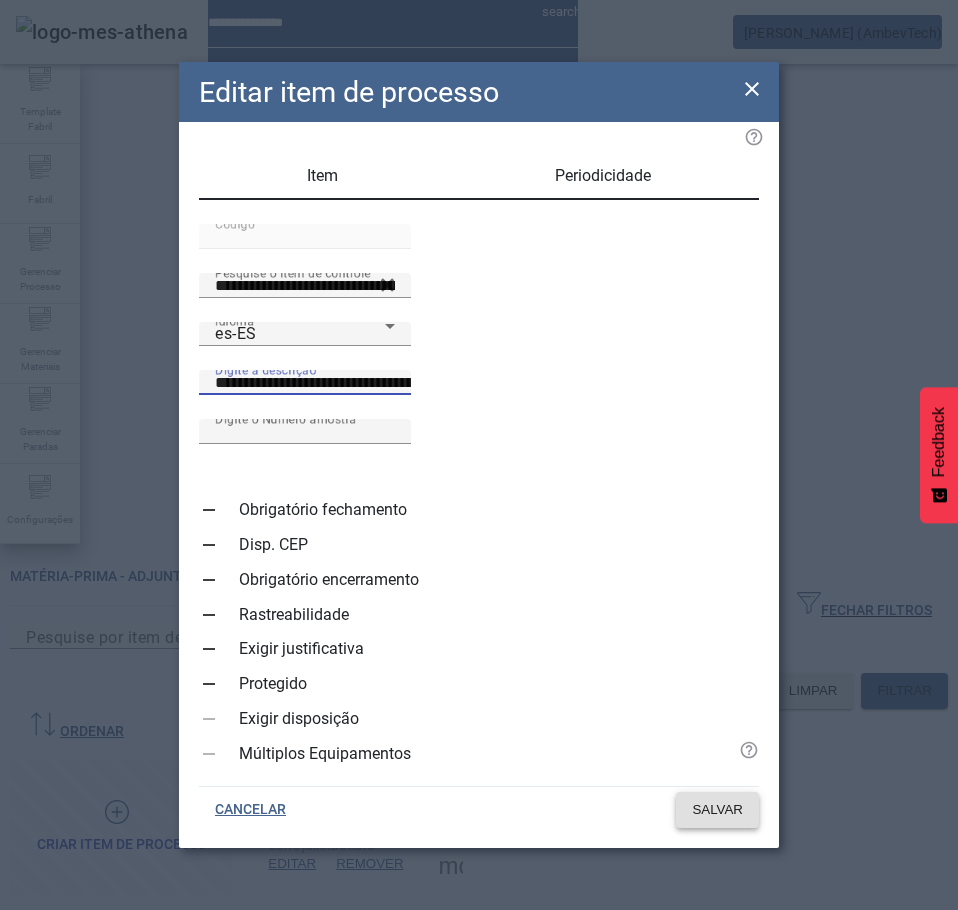 type on "**********" 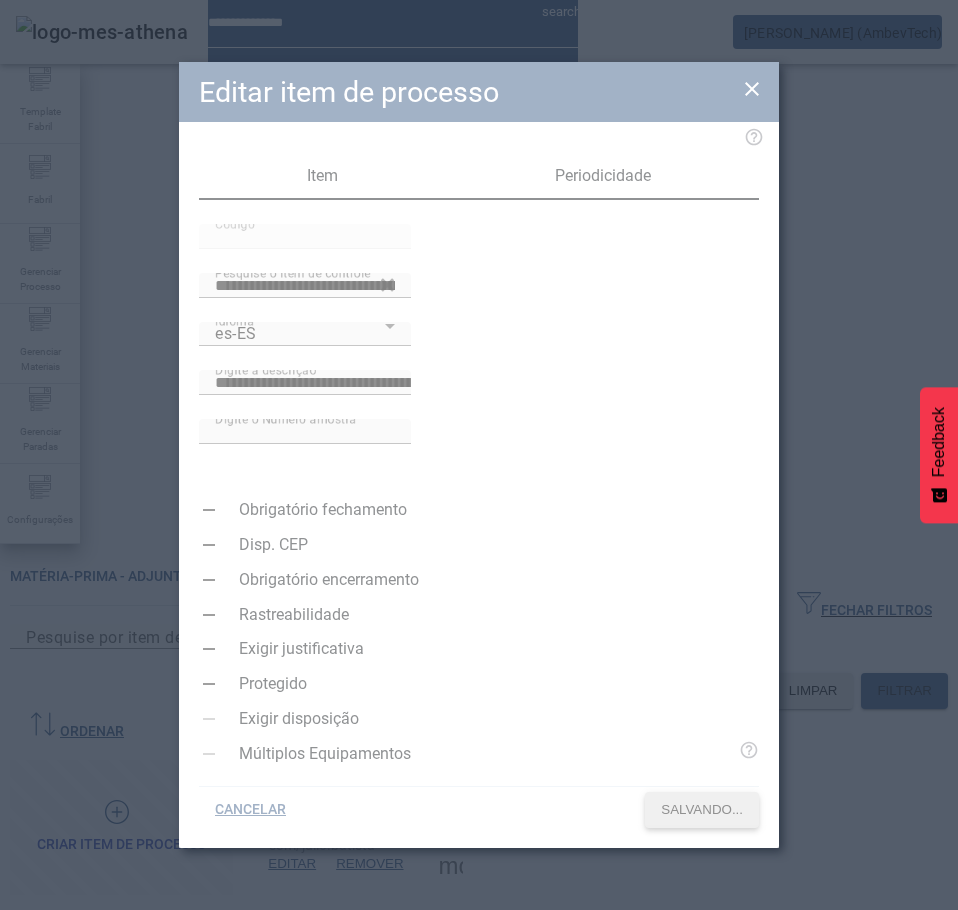 scroll, scrollTop: 0, scrollLeft: 0, axis: both 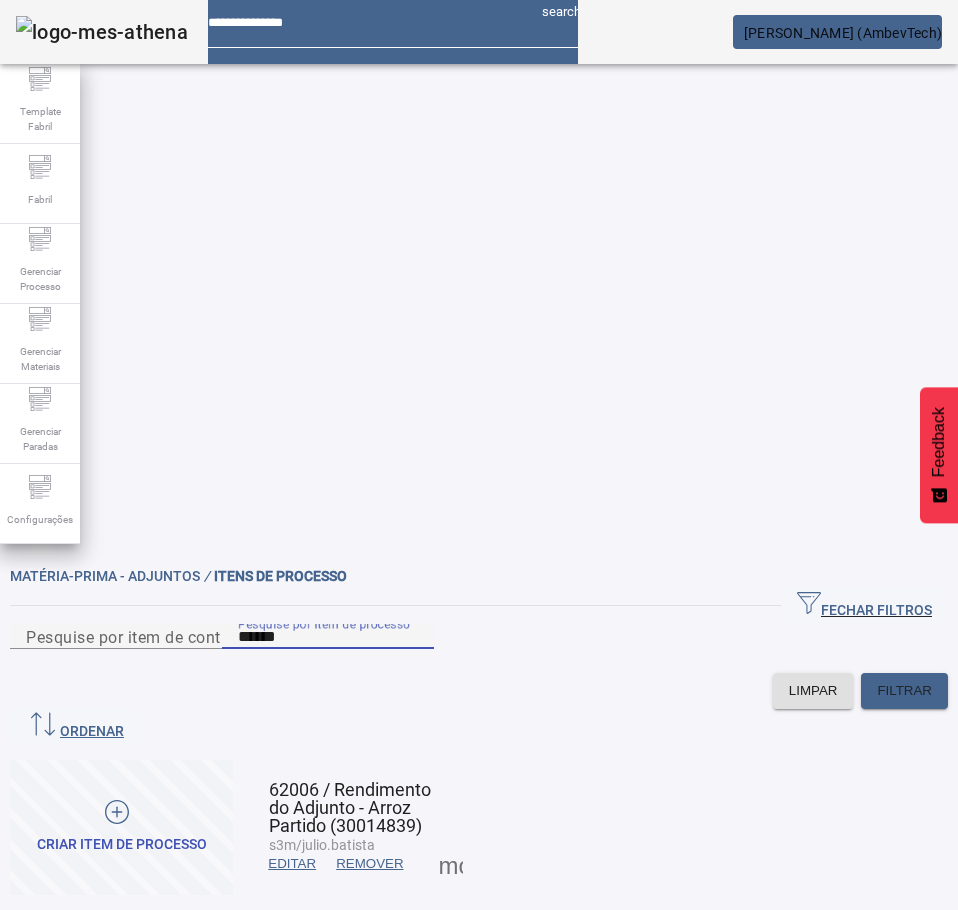 click on "*****" at bounding box center (328, 637) 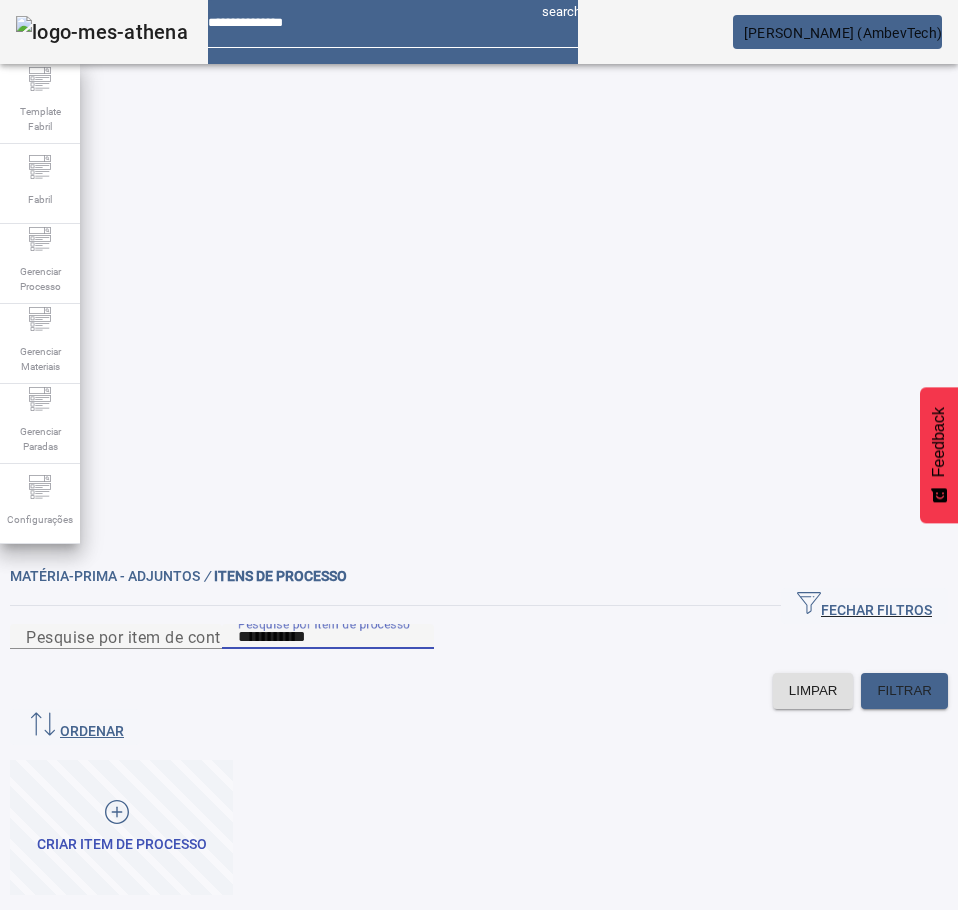click on "**********" at bounding box center (328, 637) 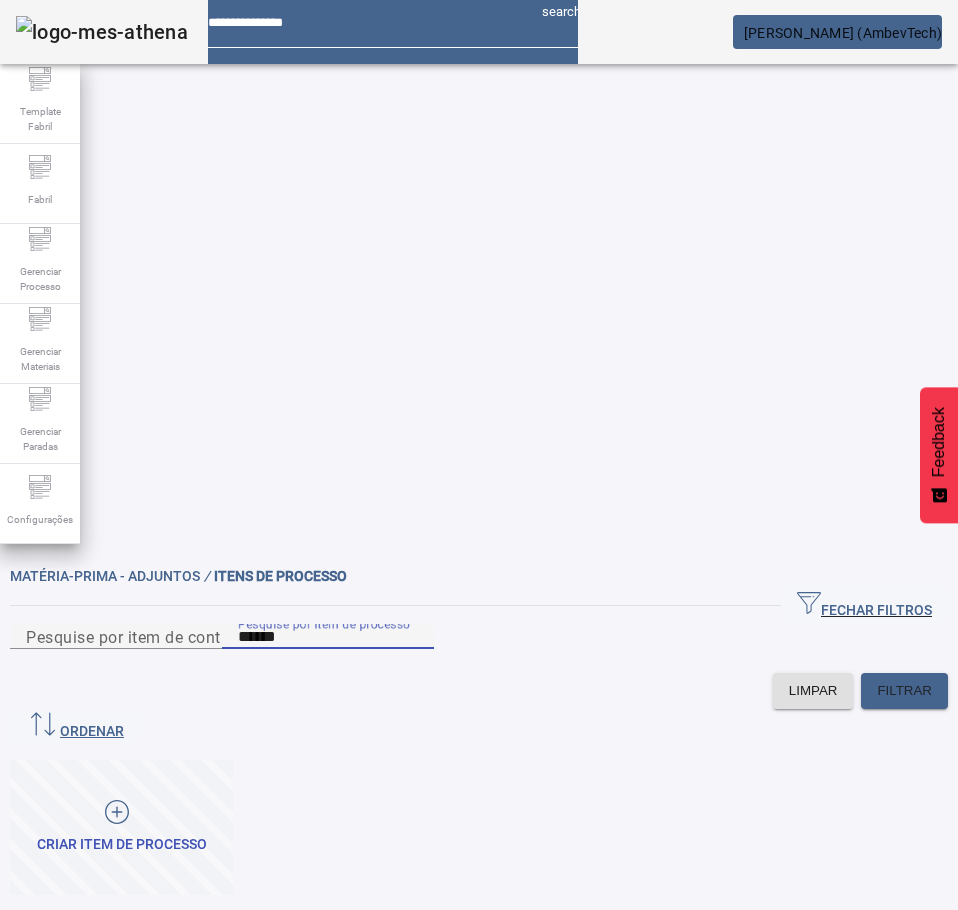 type on "*****" 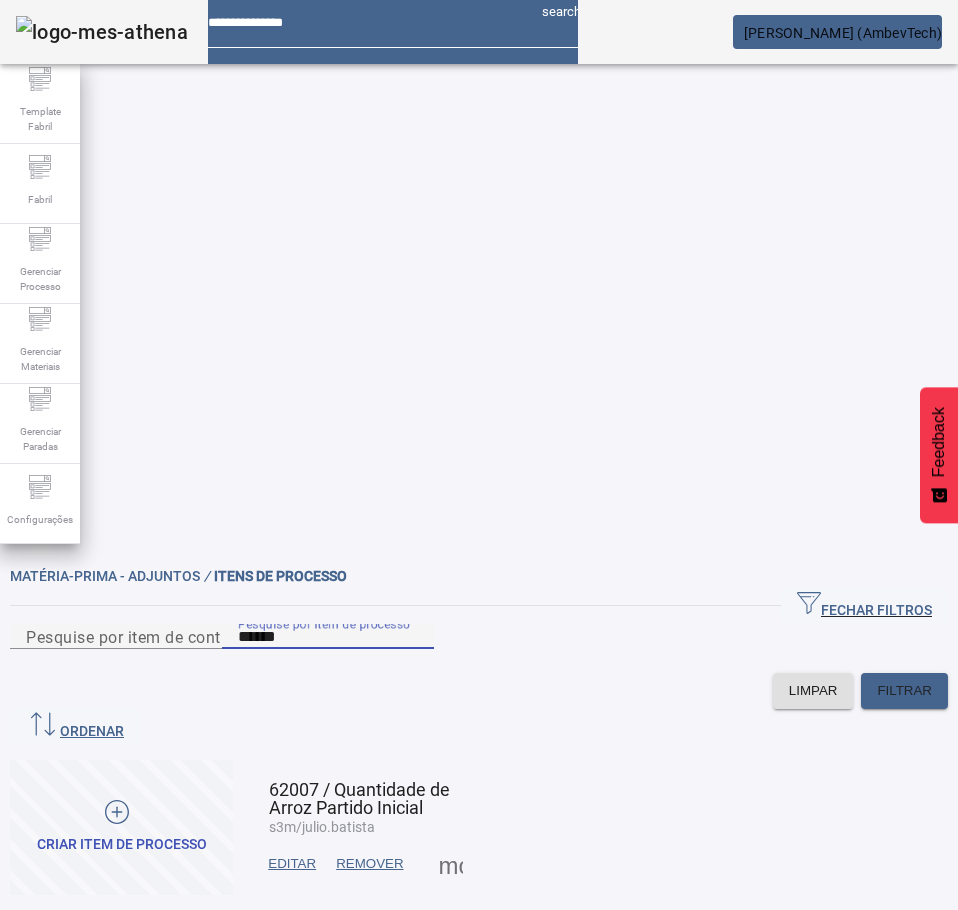 click on "EDITAR" at bounding box center [292, 864] 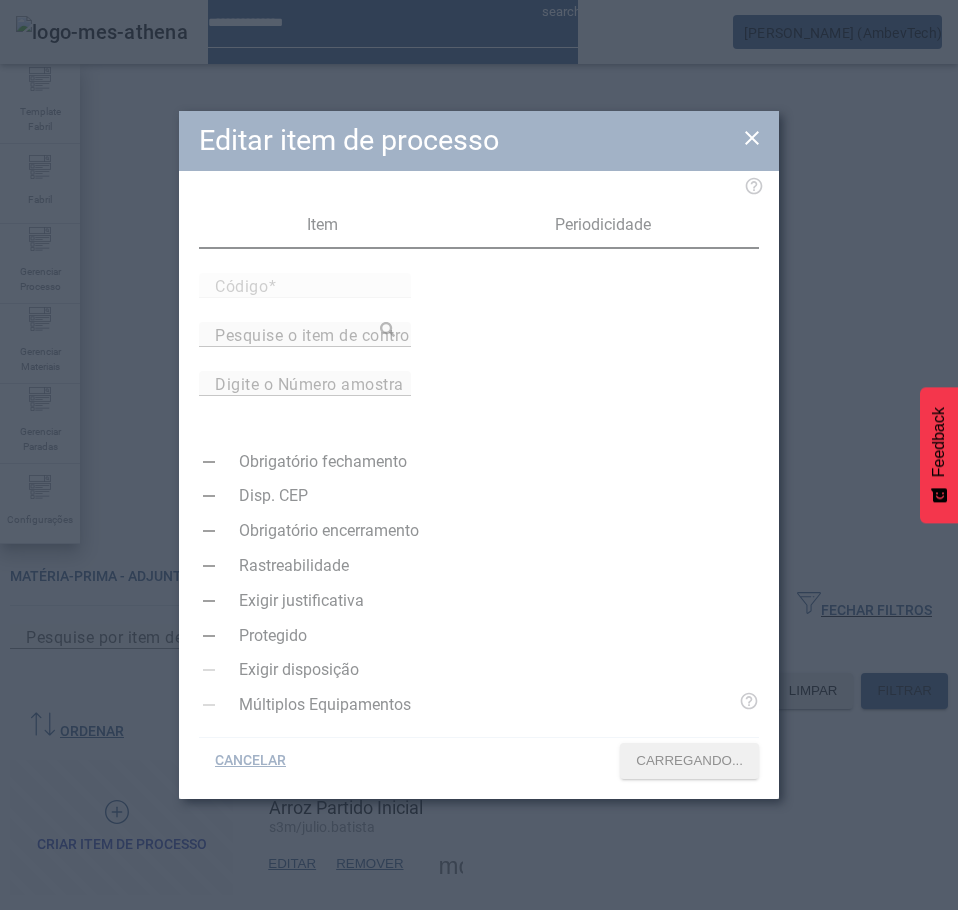 type on "*****" 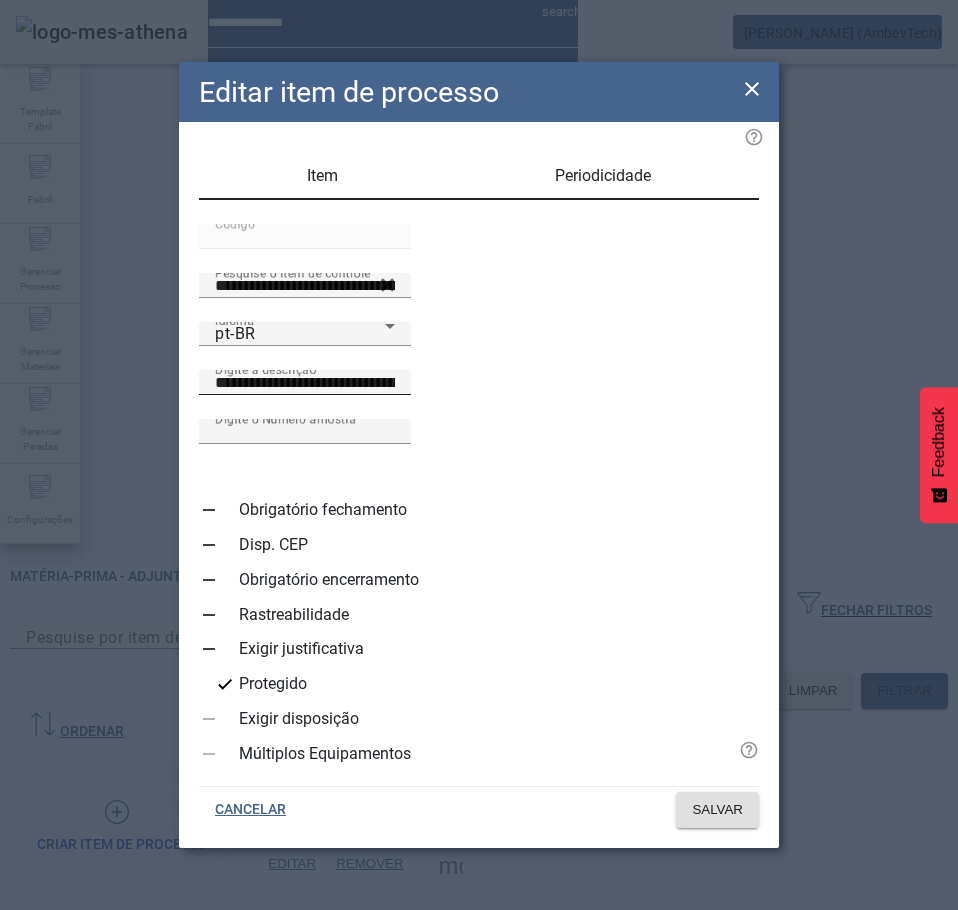 click on "**********" at bounding box center [305, 383] 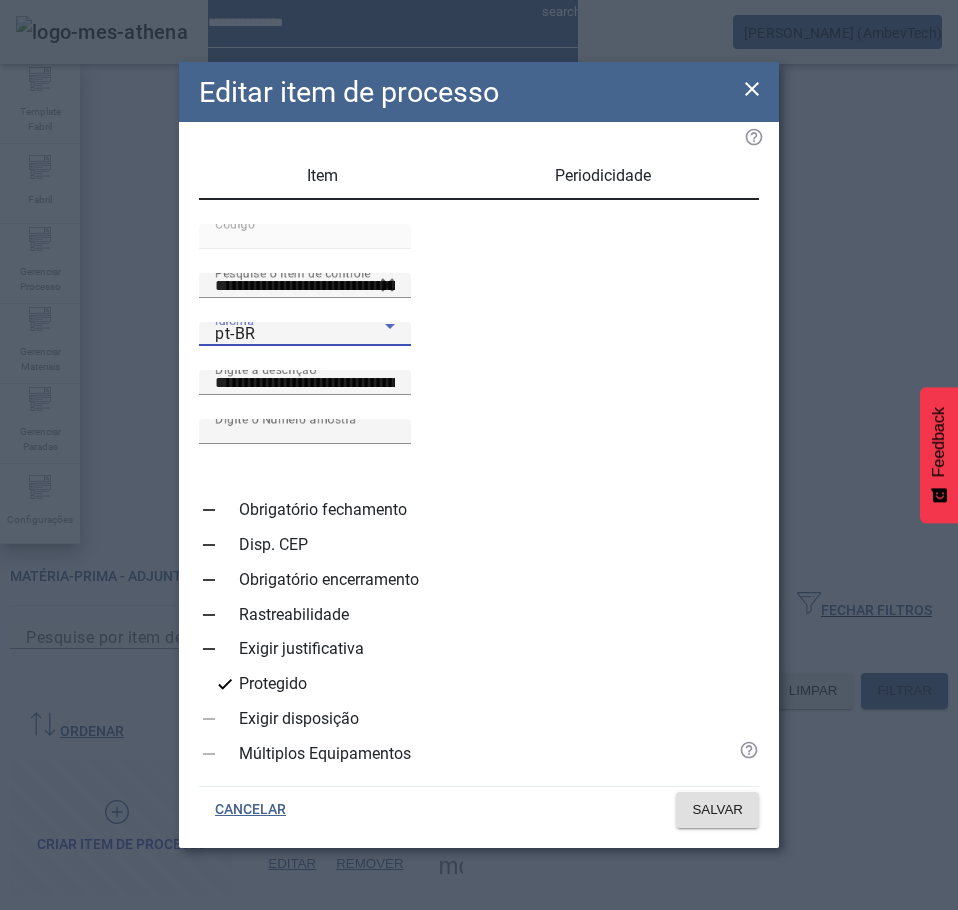 click on "pt-BR" at bounding box center (300, 334) 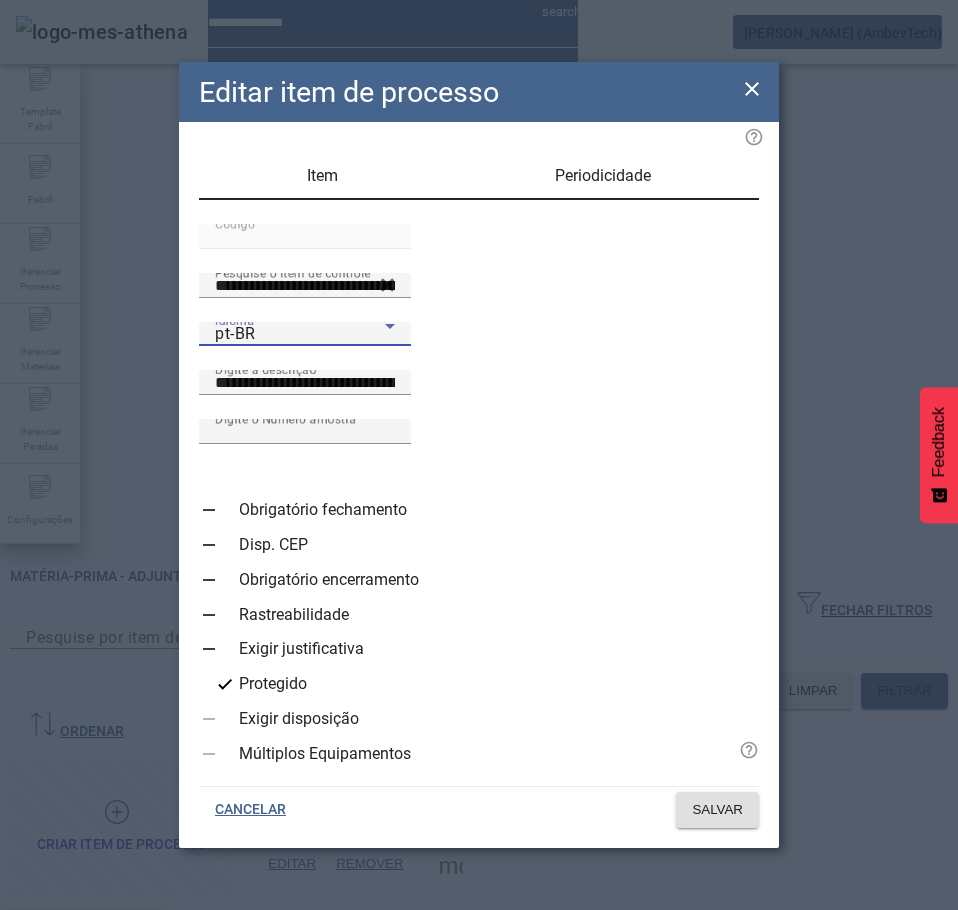 click on "es-ES" at bounding box center [83, 1038] 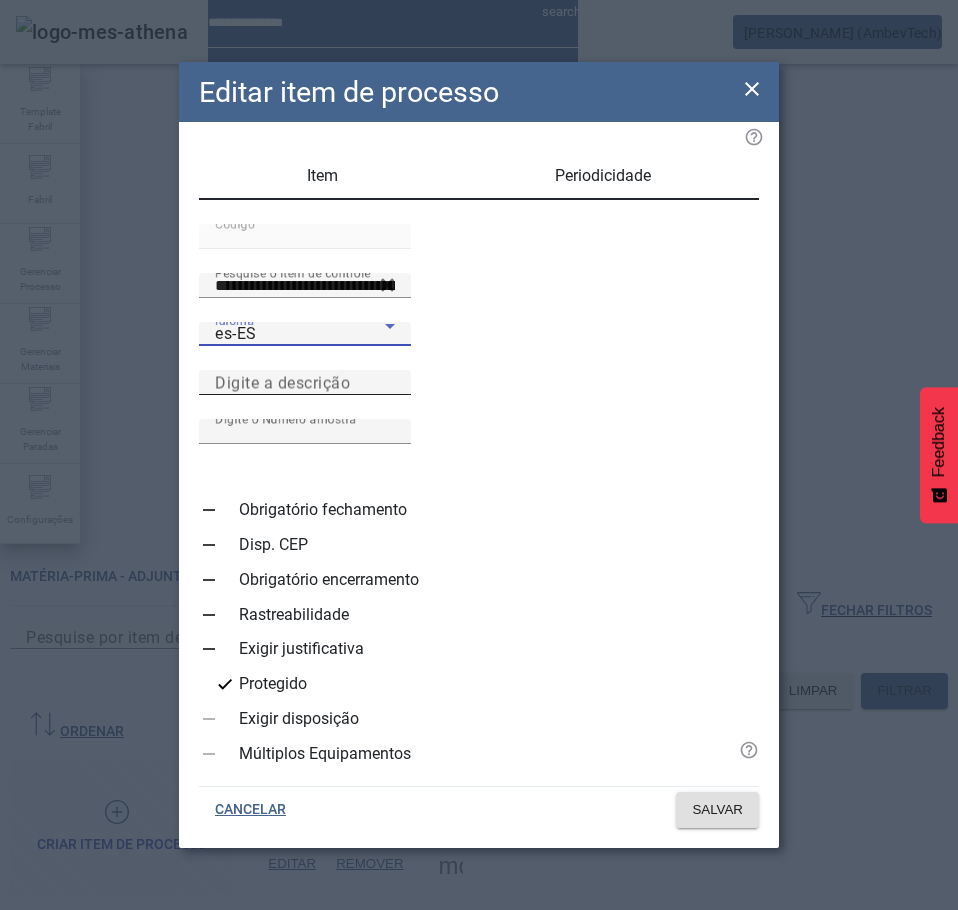 click on "Digite a descrição" at bounding box center [305, 382] 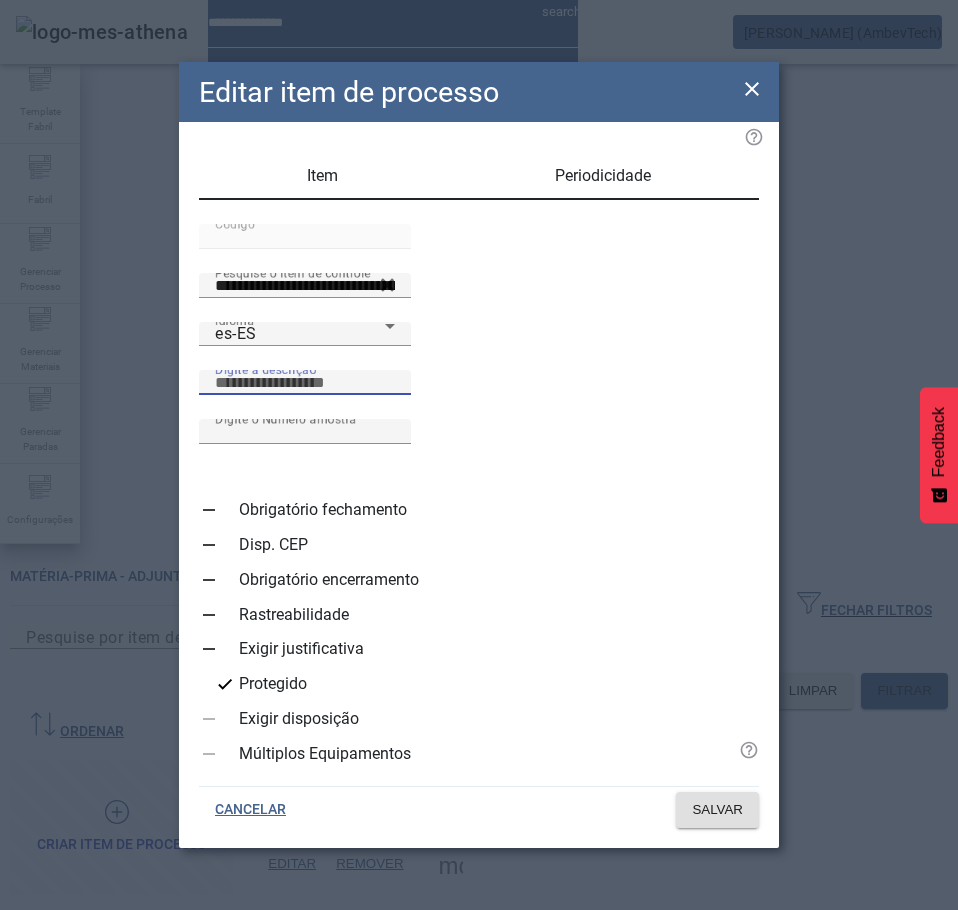 paste on "**********" 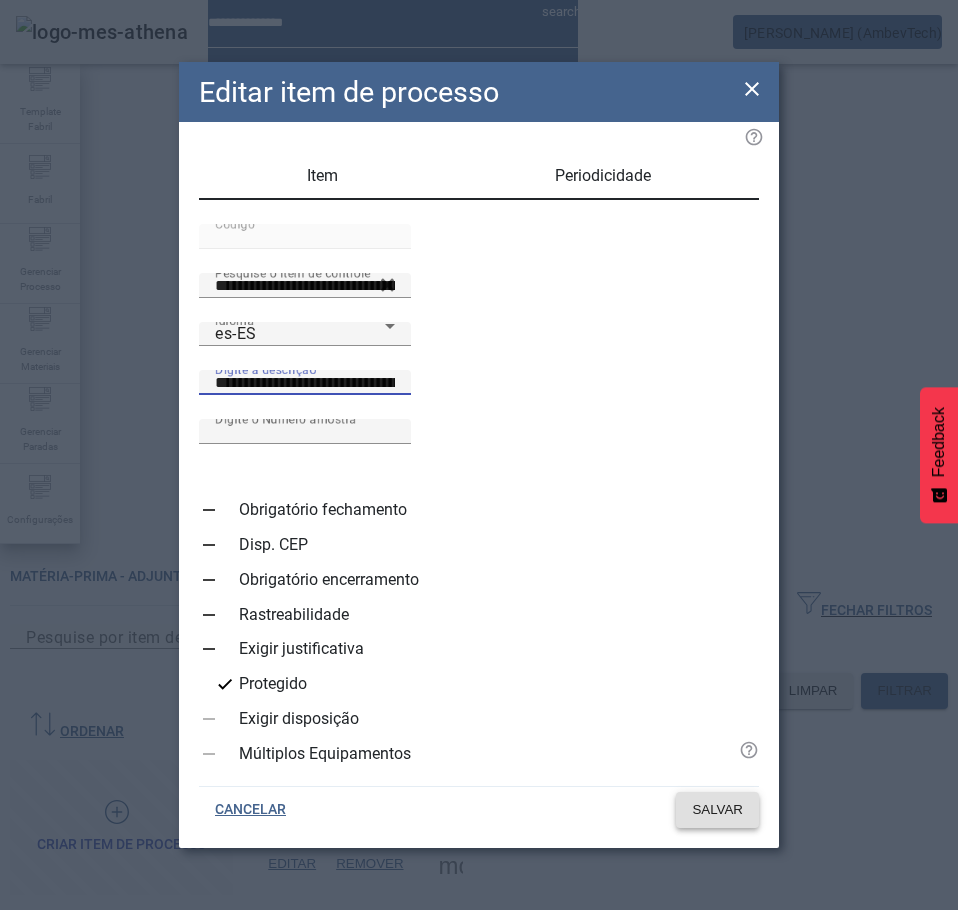 type on "**********" 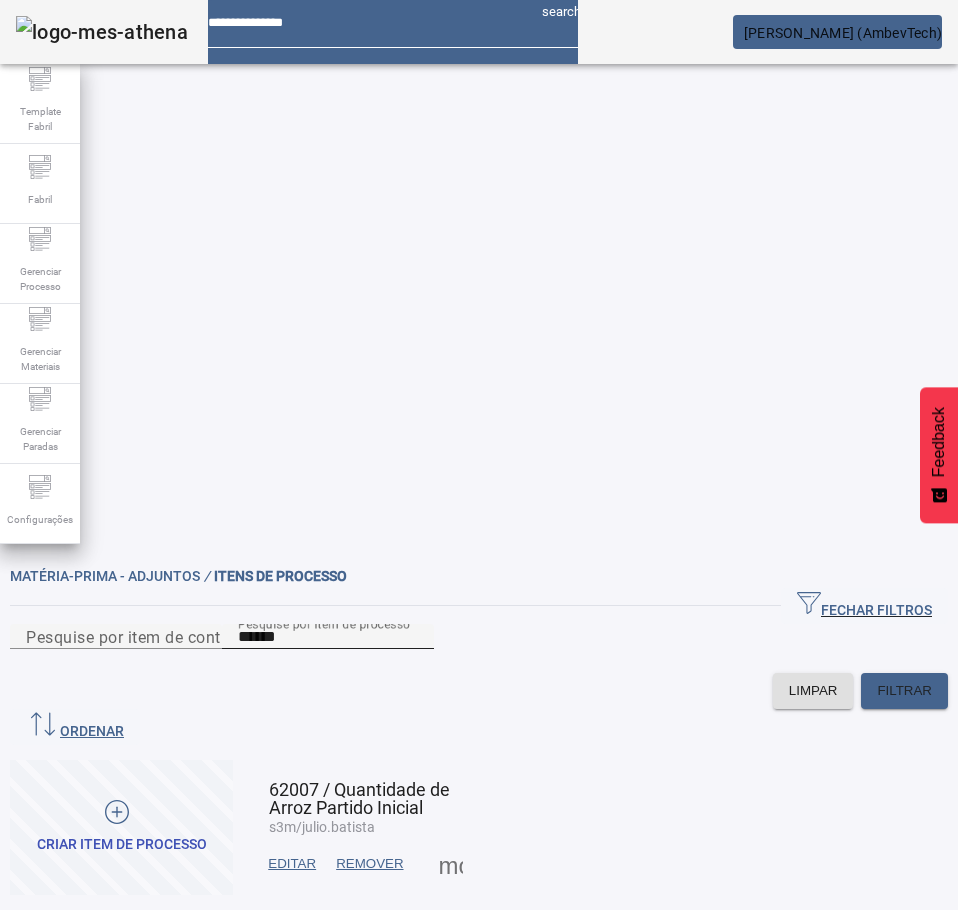 click on "*****" at bounding box center (328, 637) 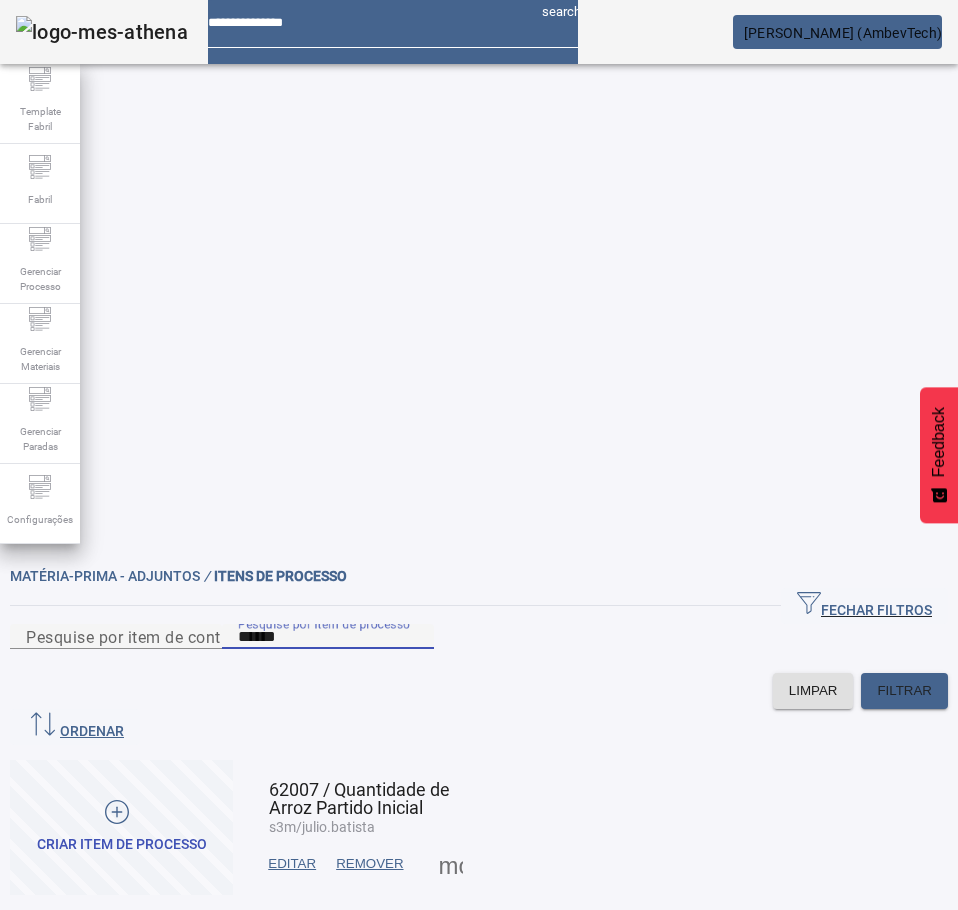 click on "*****" at bounding box center [328, 637] 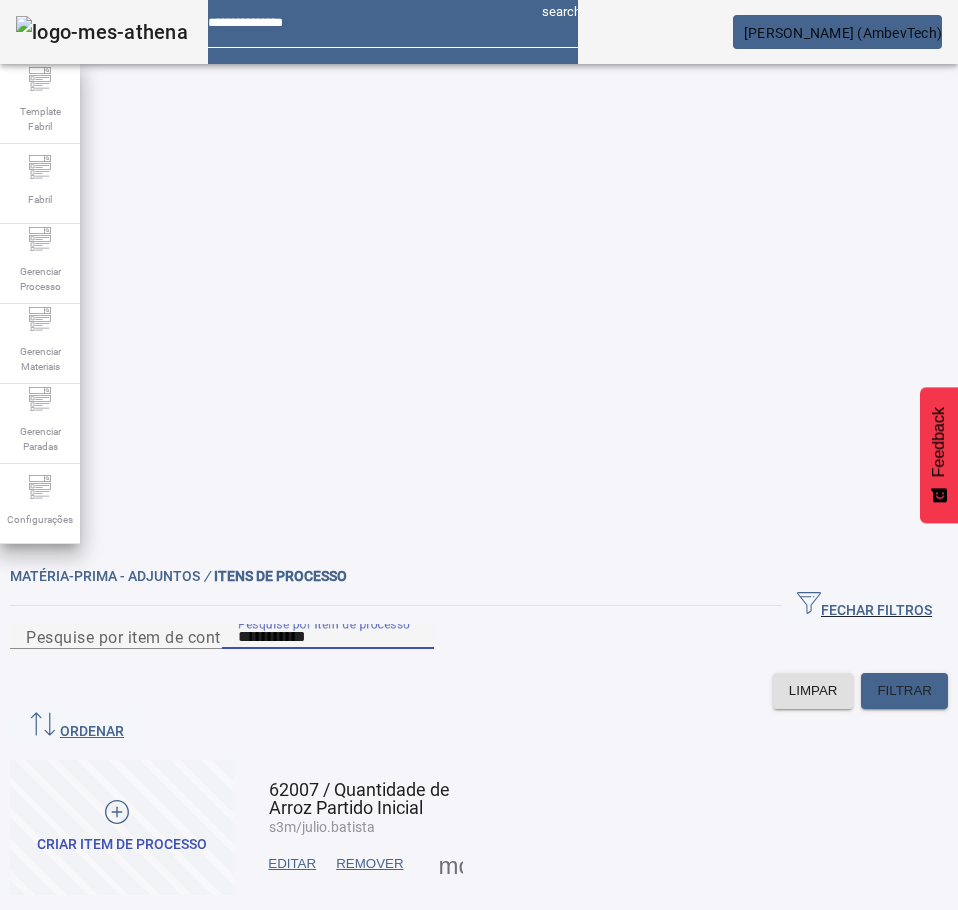 paste 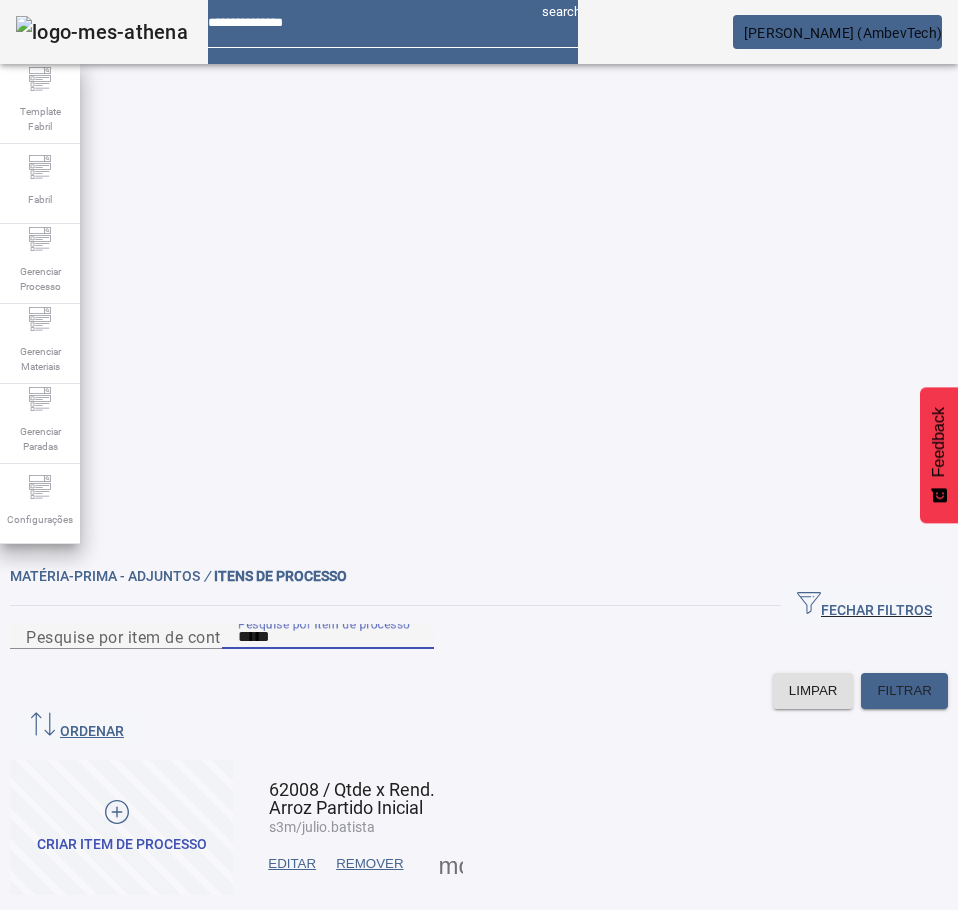 type on "*****" 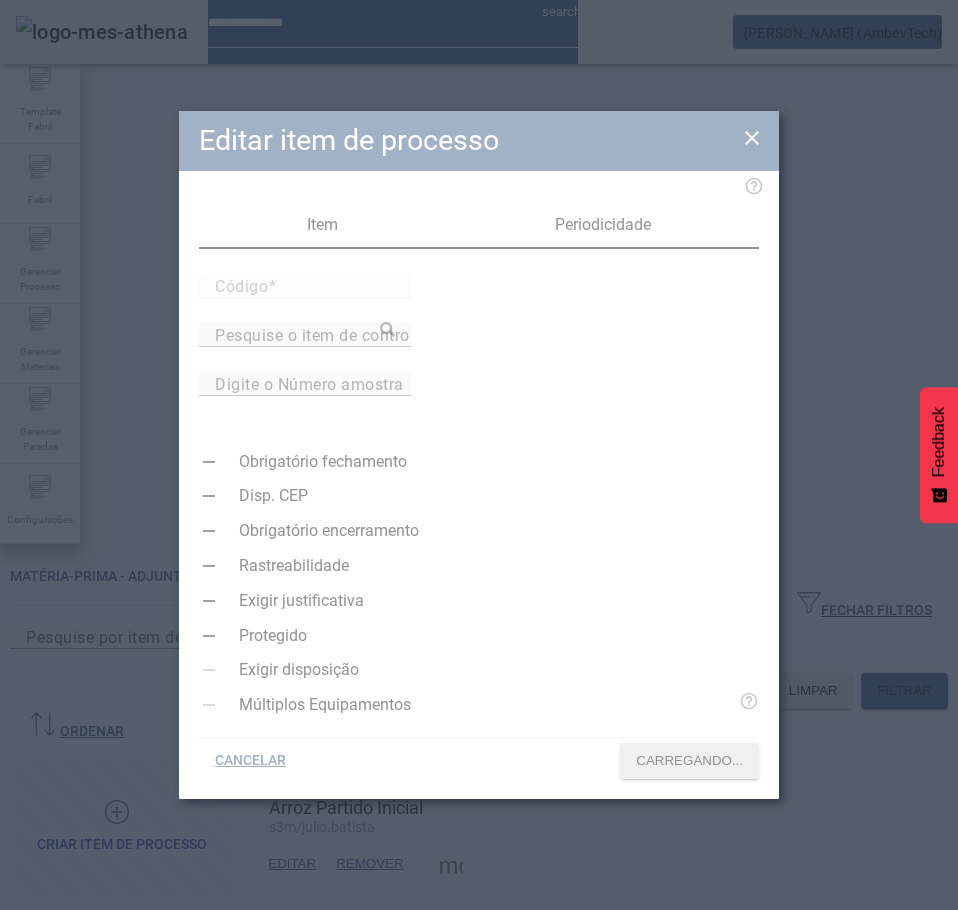 type on "*****" 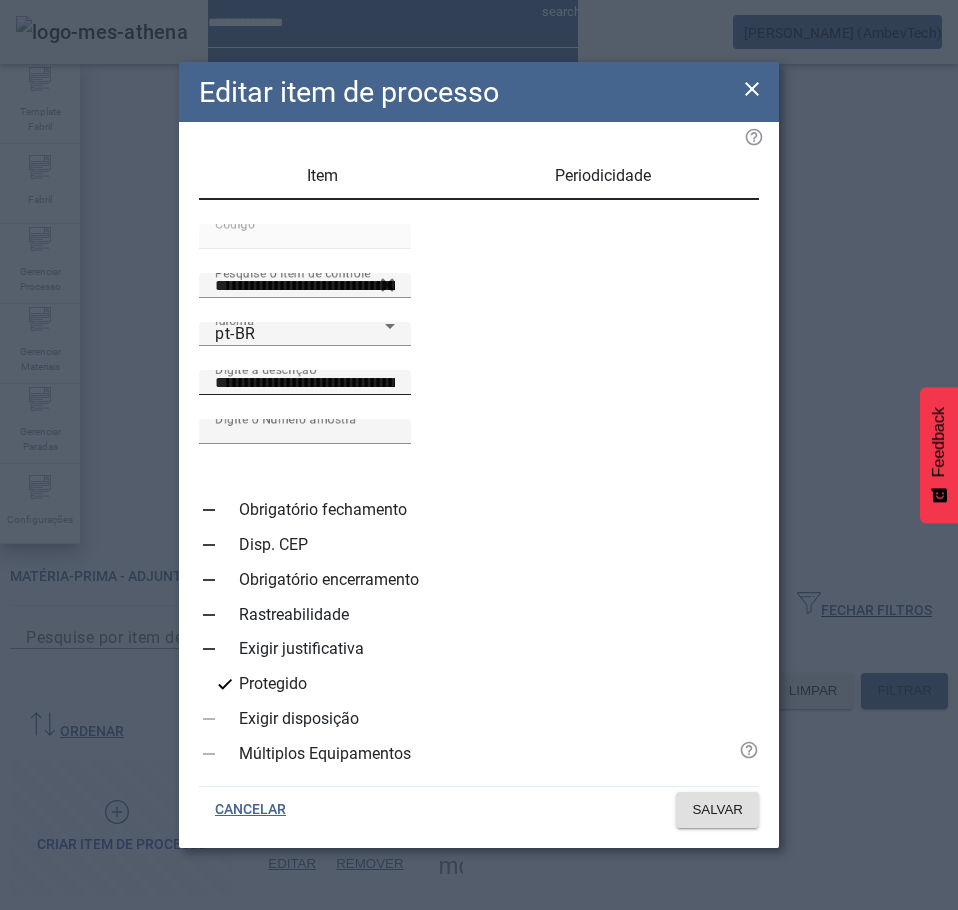 click on "**********" at bounding box center [305, 383] 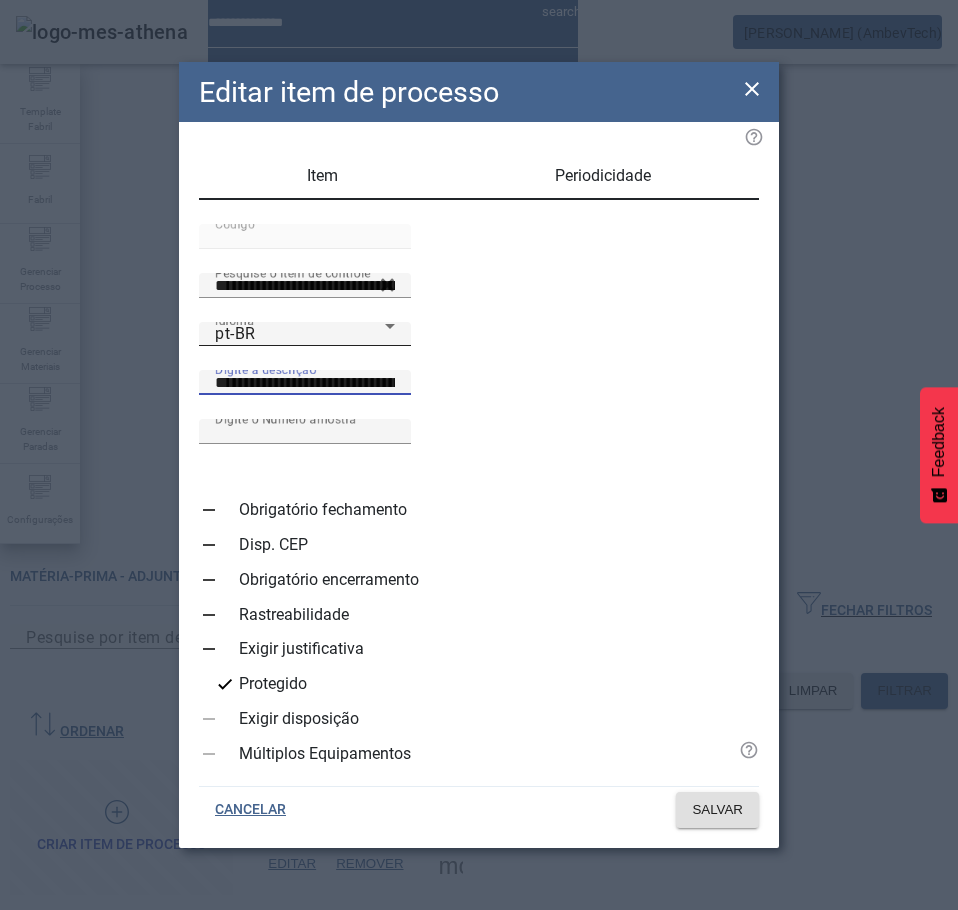click on "pt-BR" at bounding box center [300, 334] 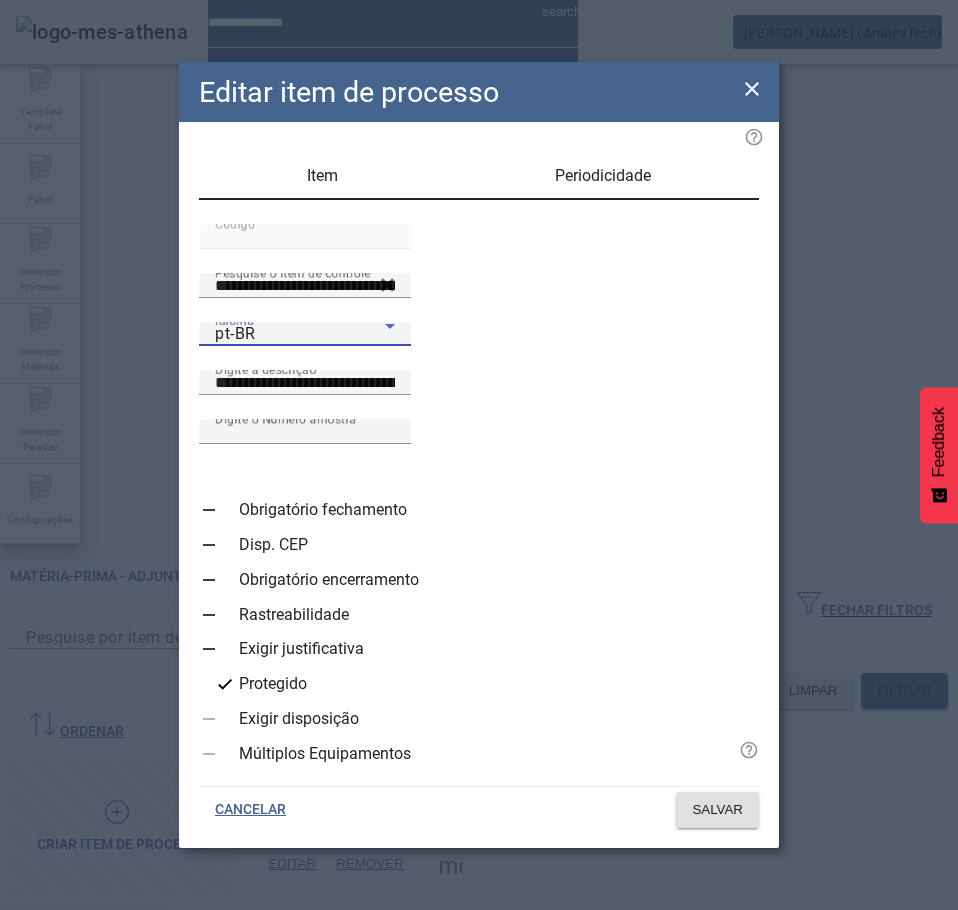 click on "es-ES" at bounding box center (83, 1038) 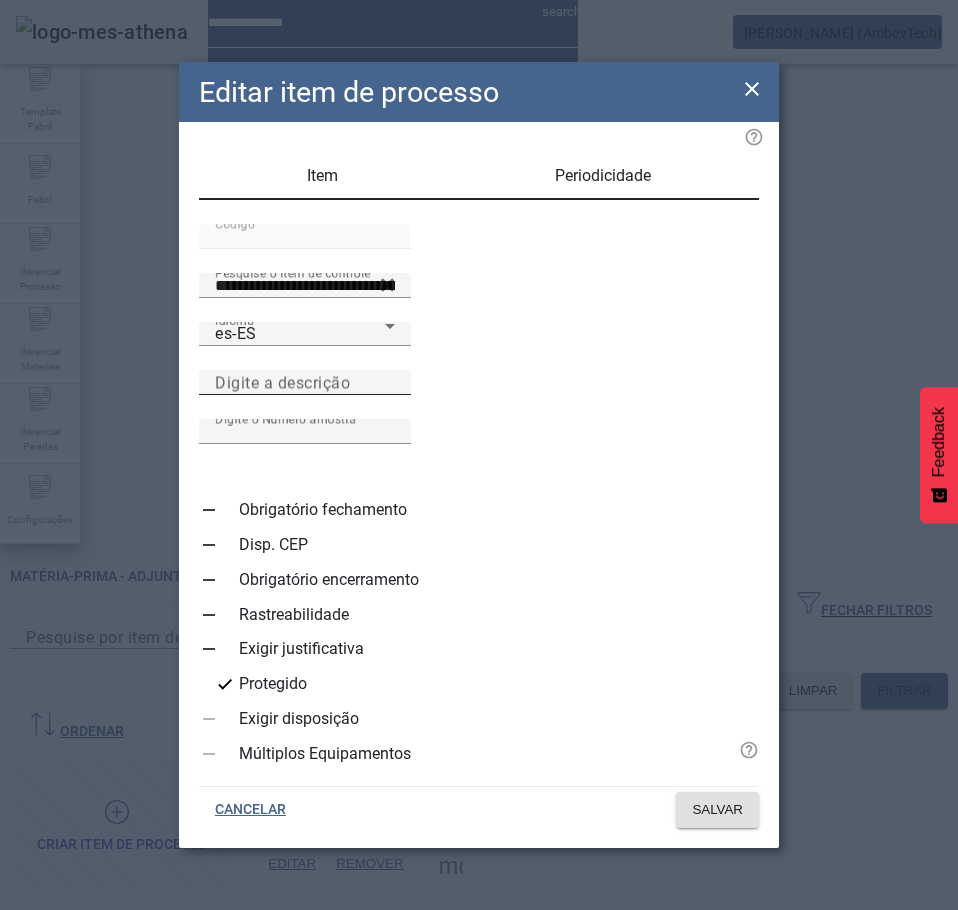 click on "Digite a descrição" at bounding box center (282, 382) 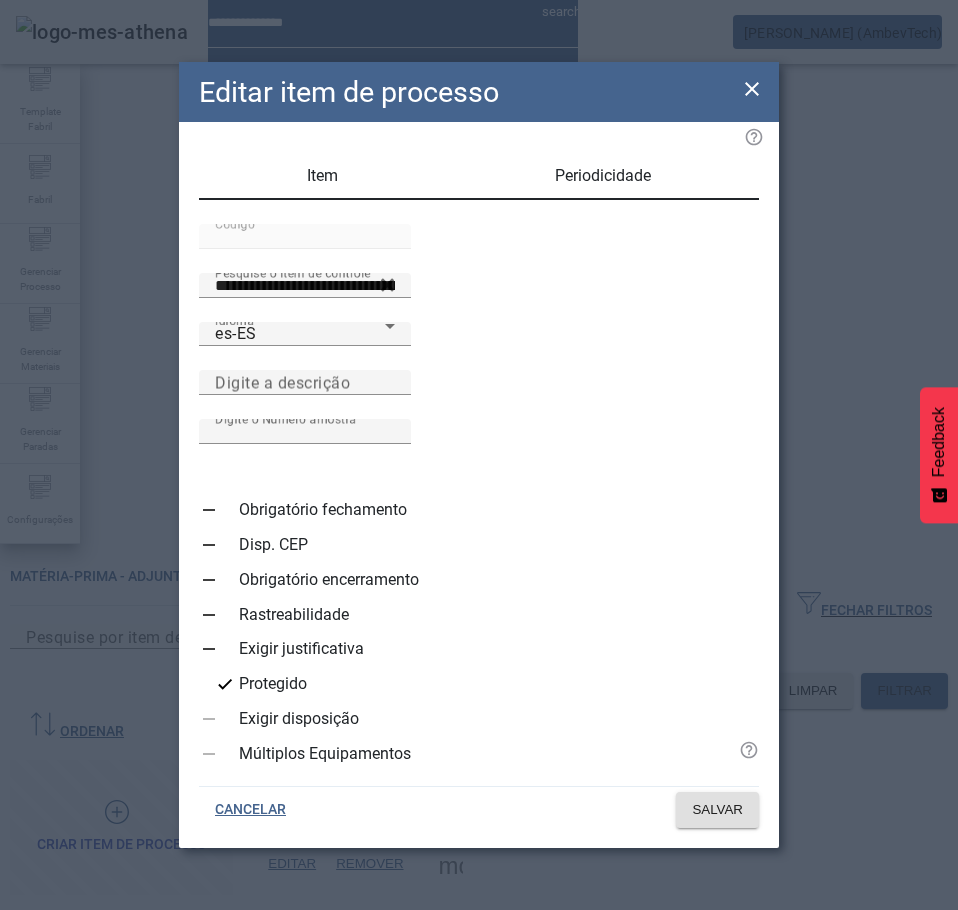 paste on "**********" 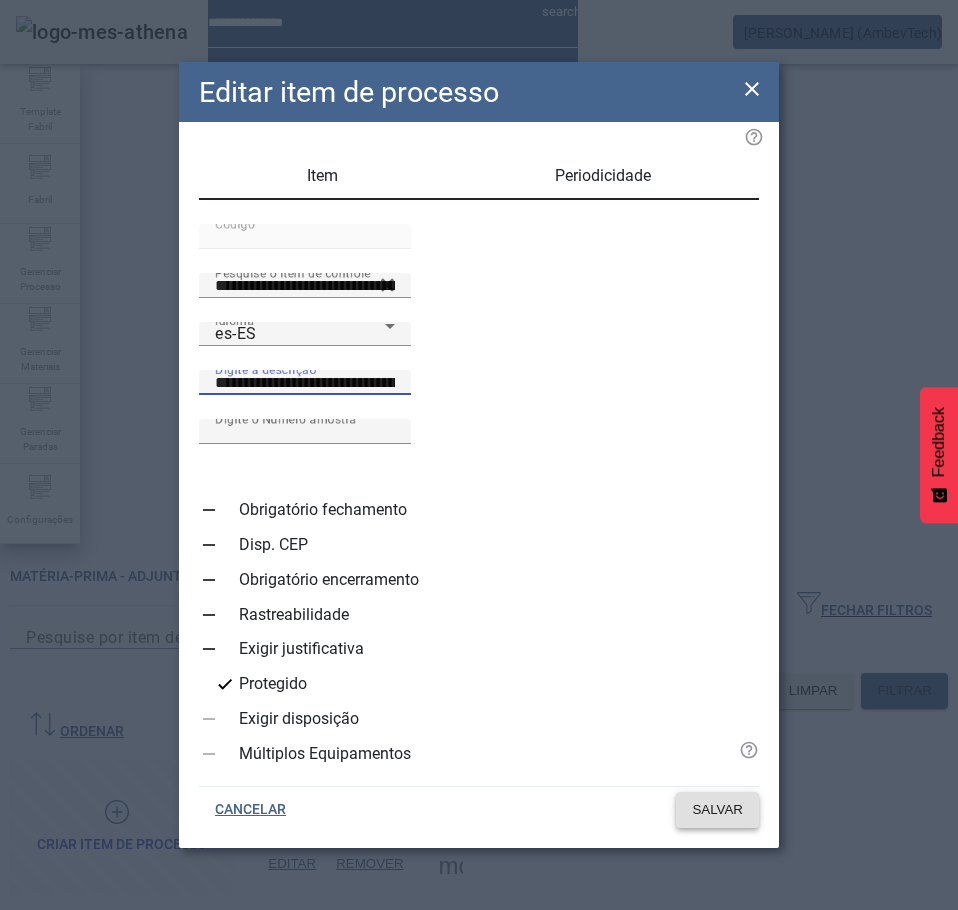 type on "**********" 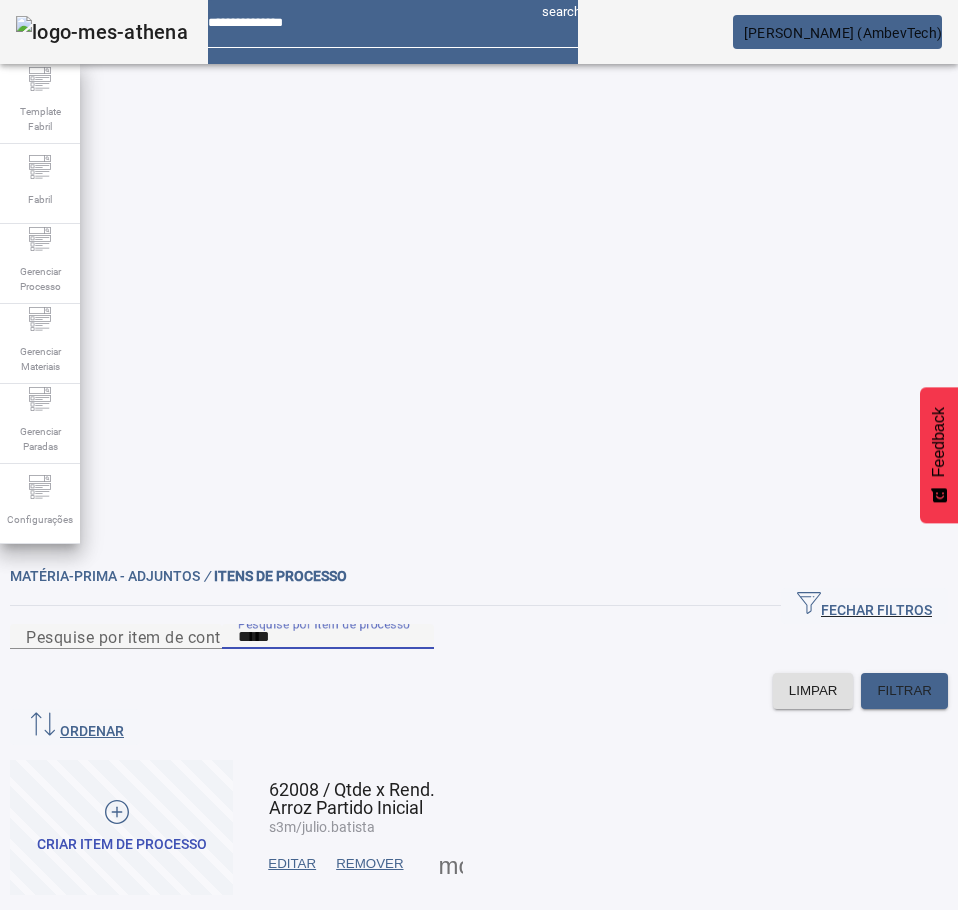 click on "*****" at bounding box center (328, 637) 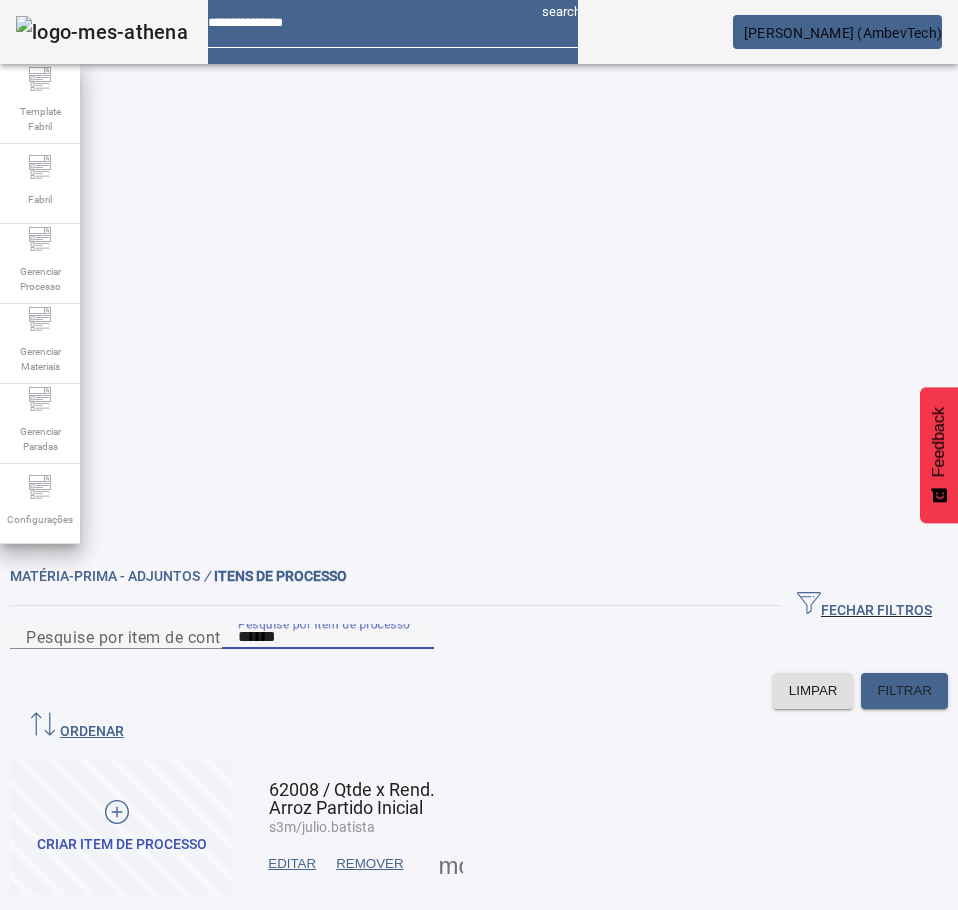 type on "*****" 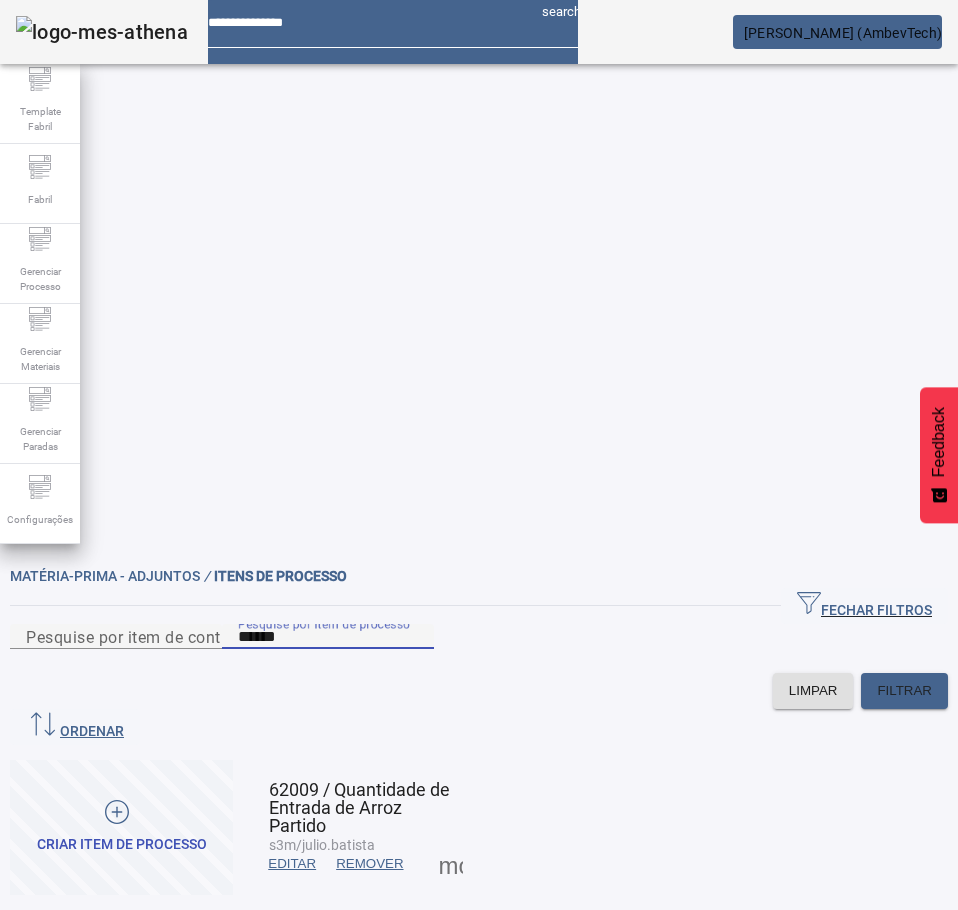 click on "EDITAR" at bounding box center (292, 864) 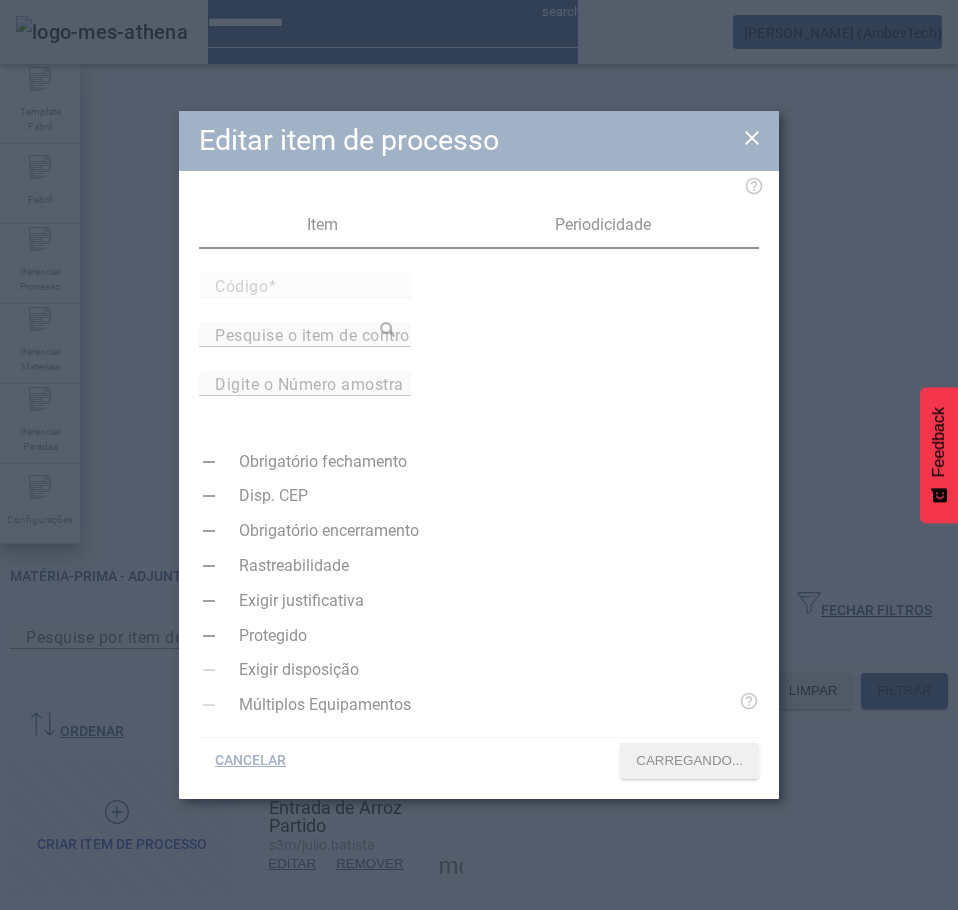 type on "*****" 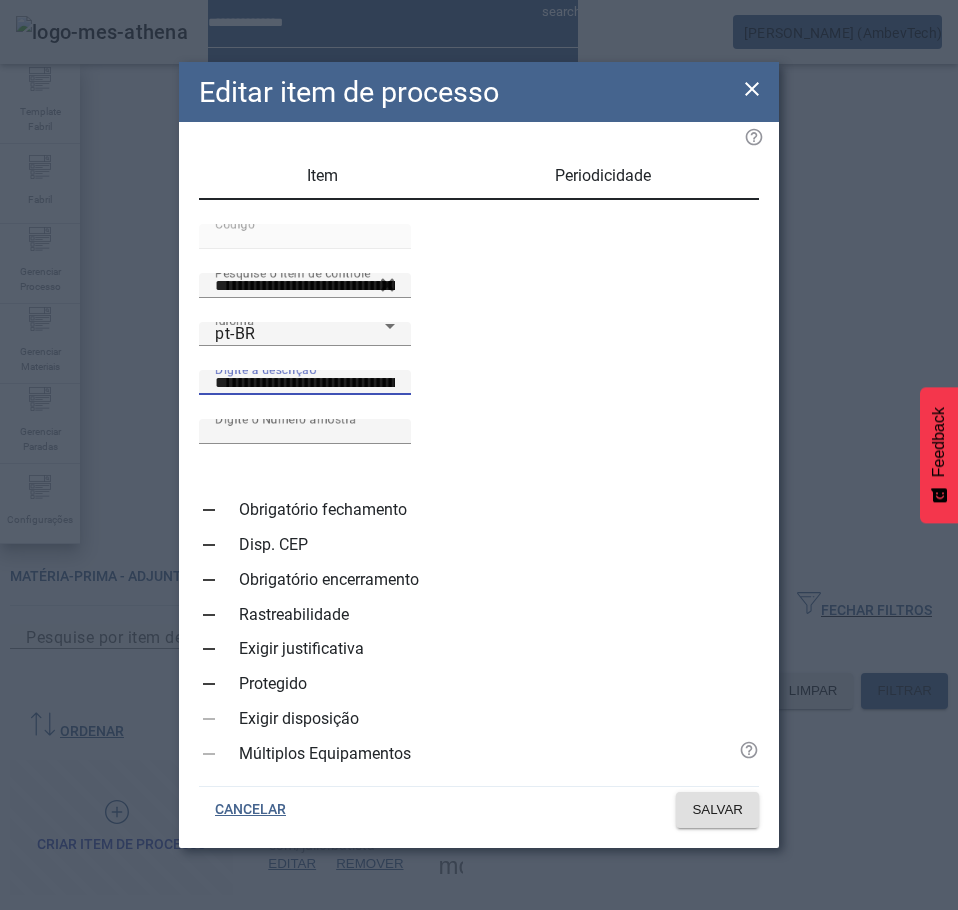 click on "**********" at bounding box center [305, 383] 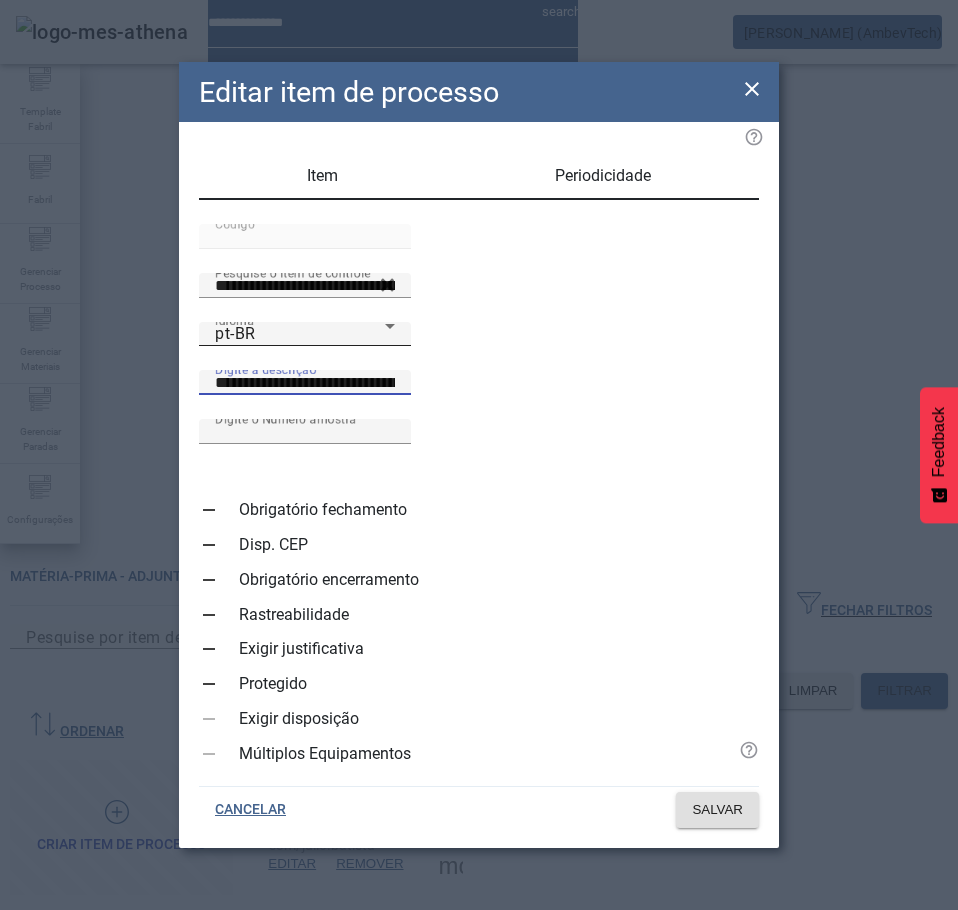 click on "pt-BR" at bounding box center [300, 334] 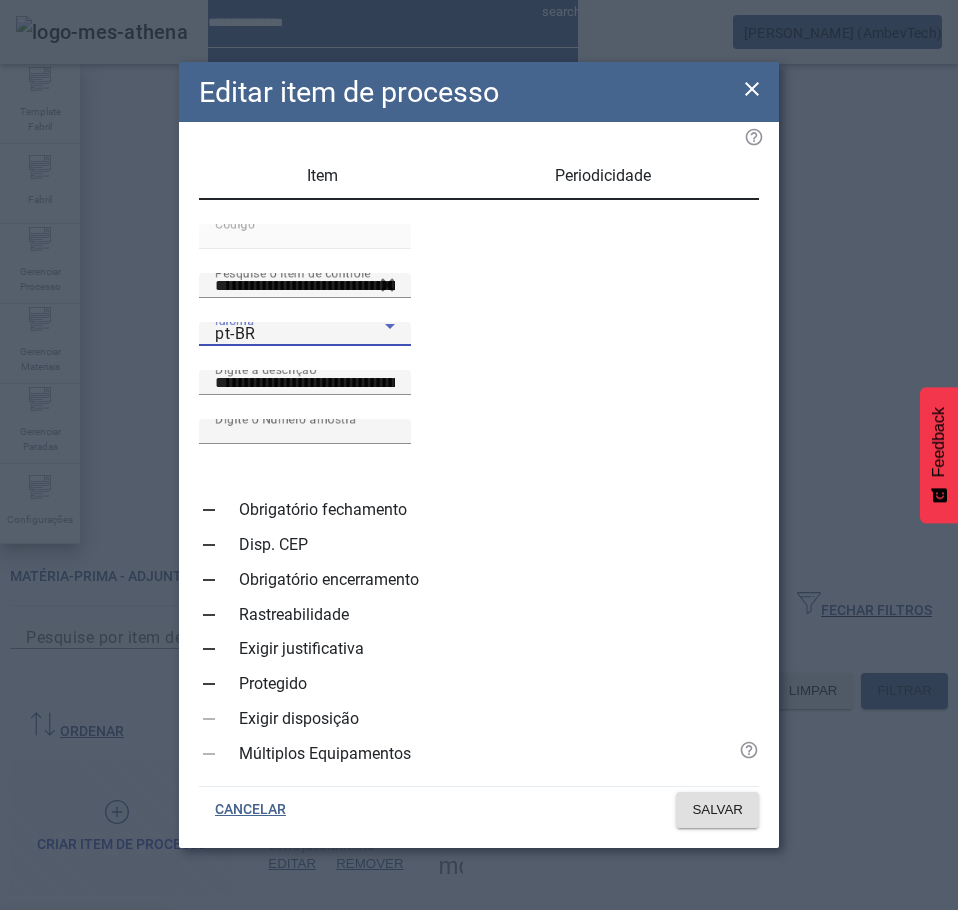 click on "es-ES" at bounding box center (83, 1038) 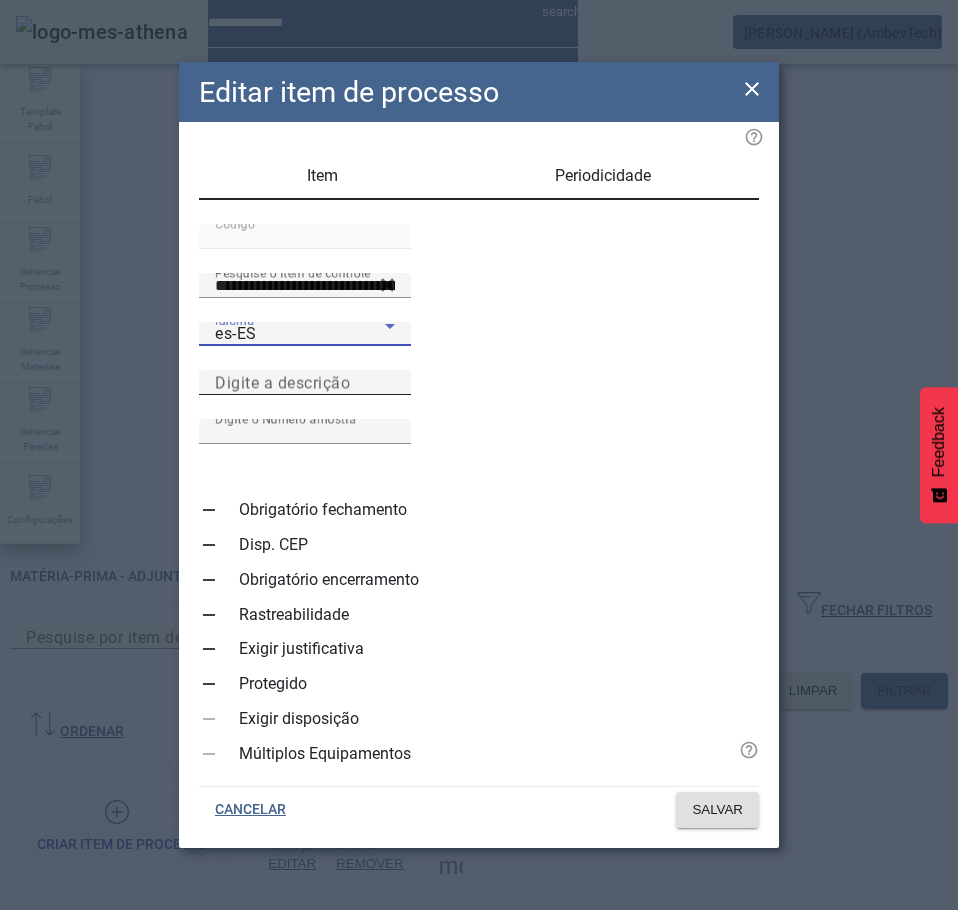 click on "Digite a descrição" at bounding box center [282, 382] 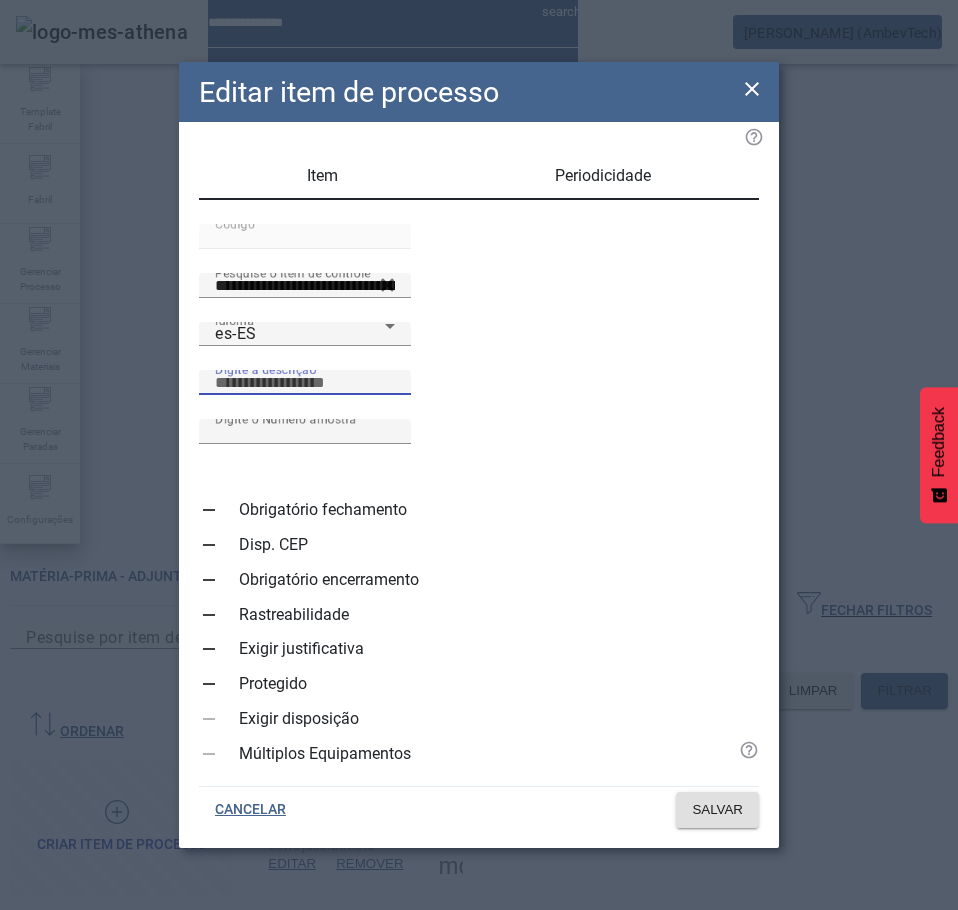 paste on "**********" 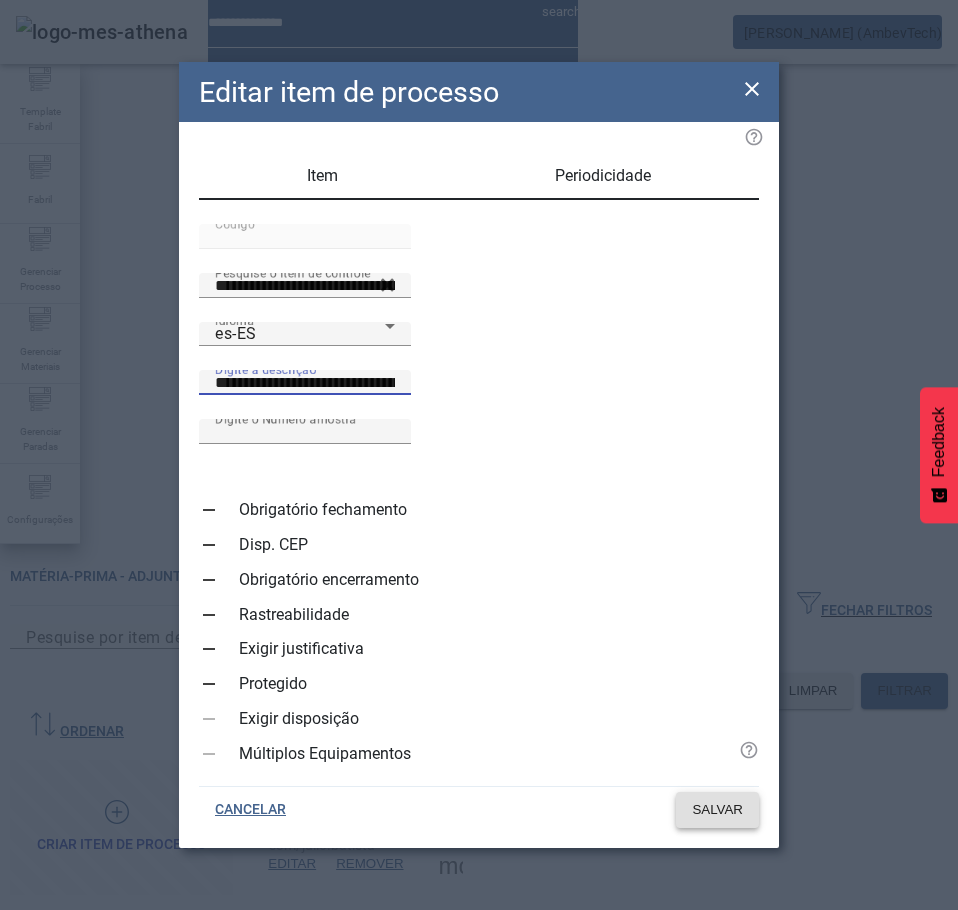 type on "**********" 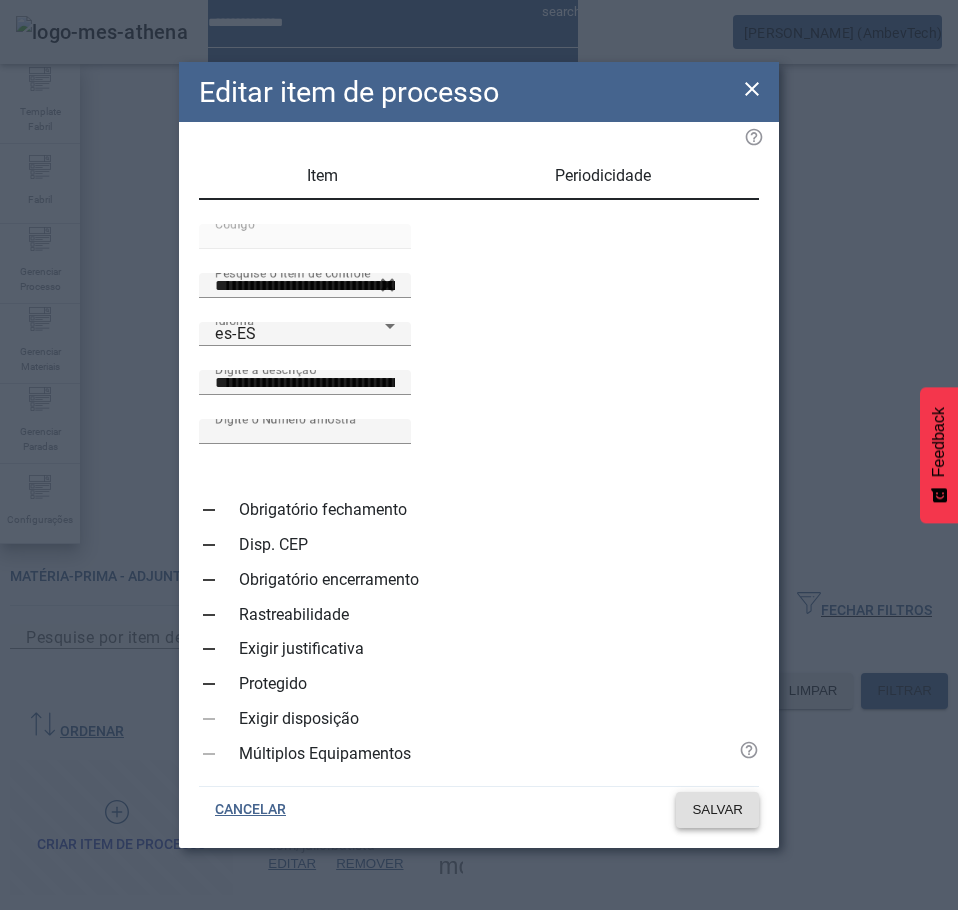 click on "SALVAR" 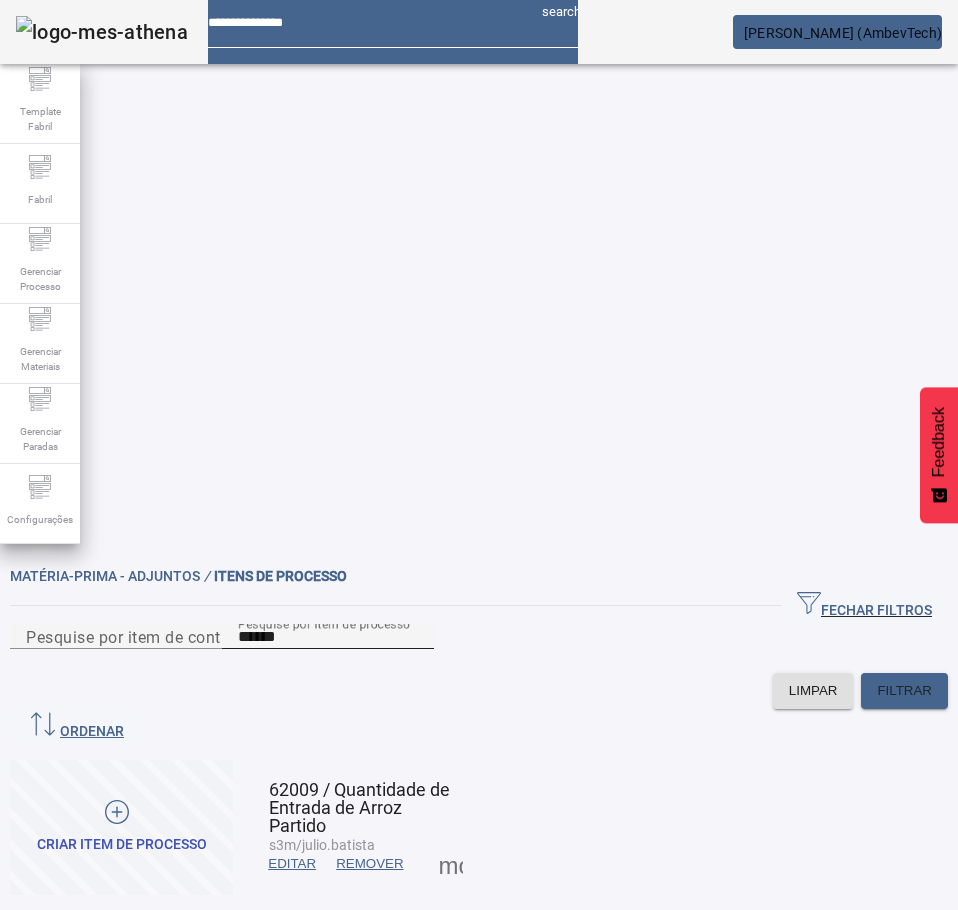 click on "Pesquise por item de processo" at bounding box center (324, 623) 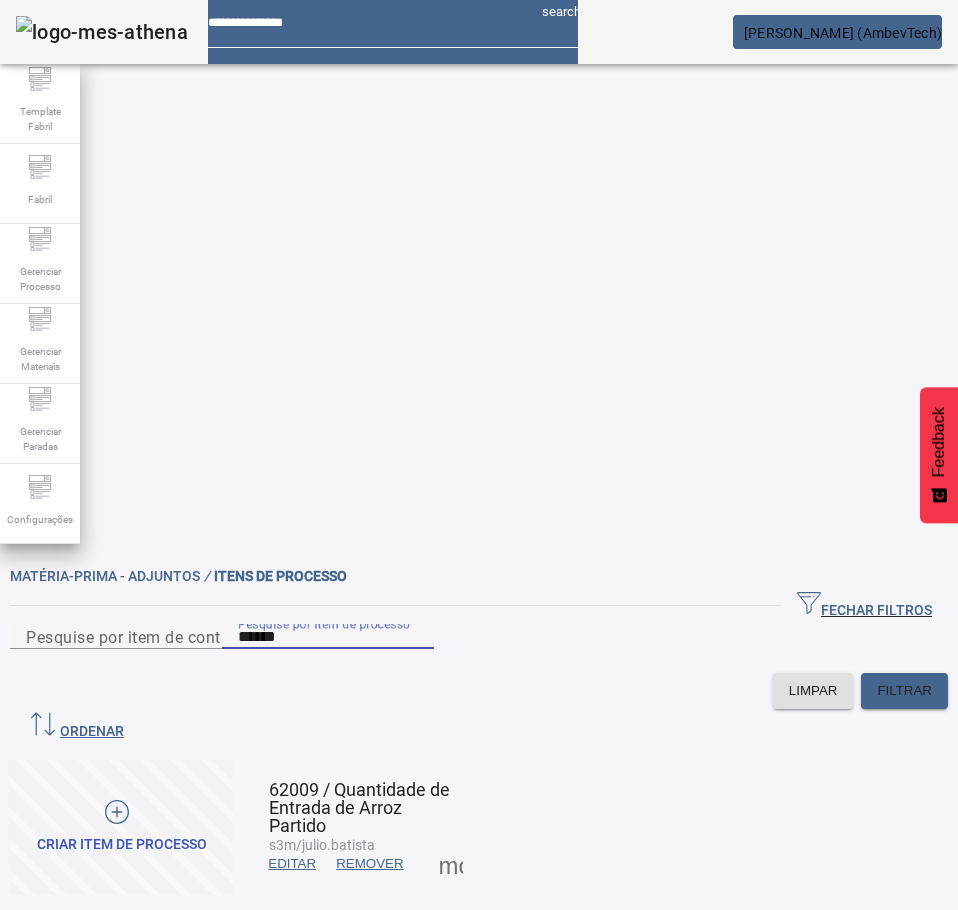 click on "*****" at bounding box center [328, 637] 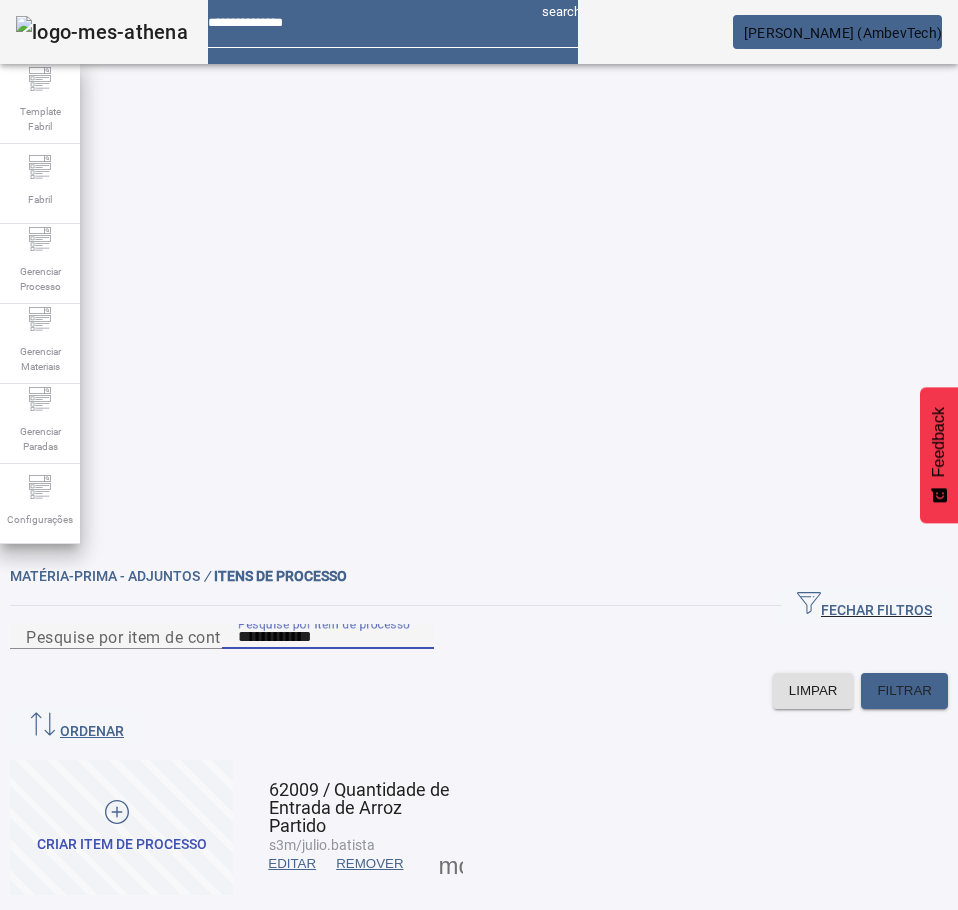 paste 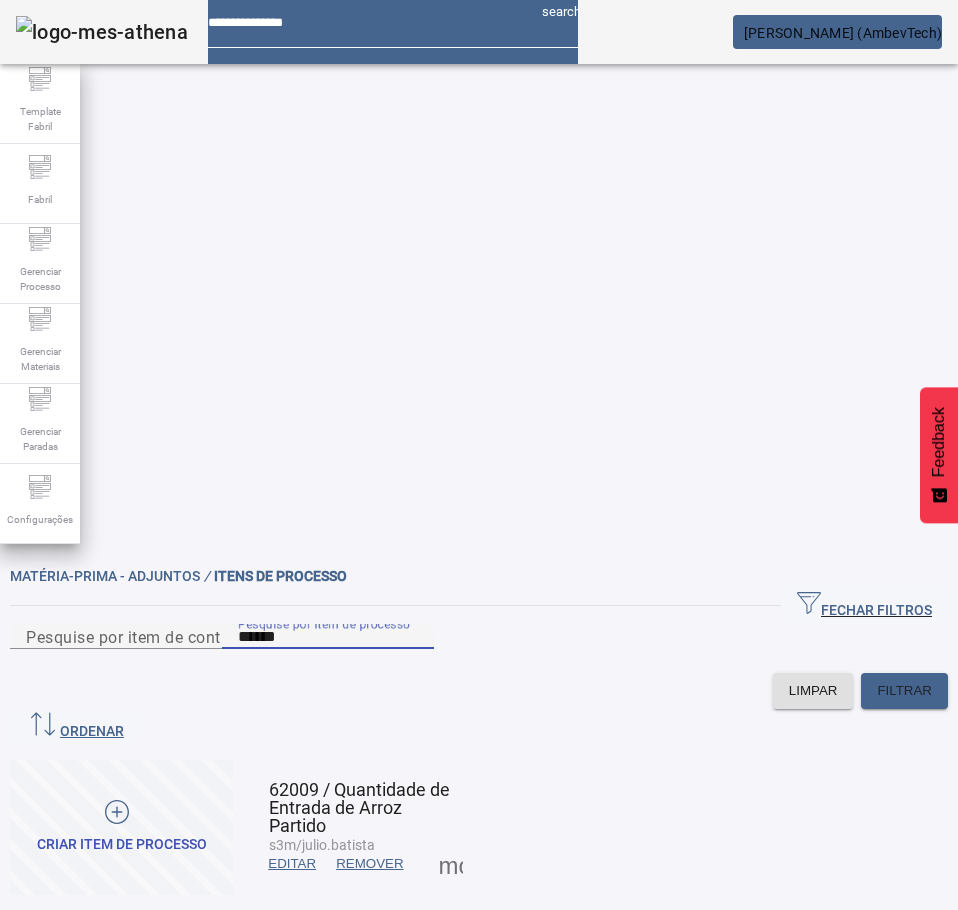 type on "*****" 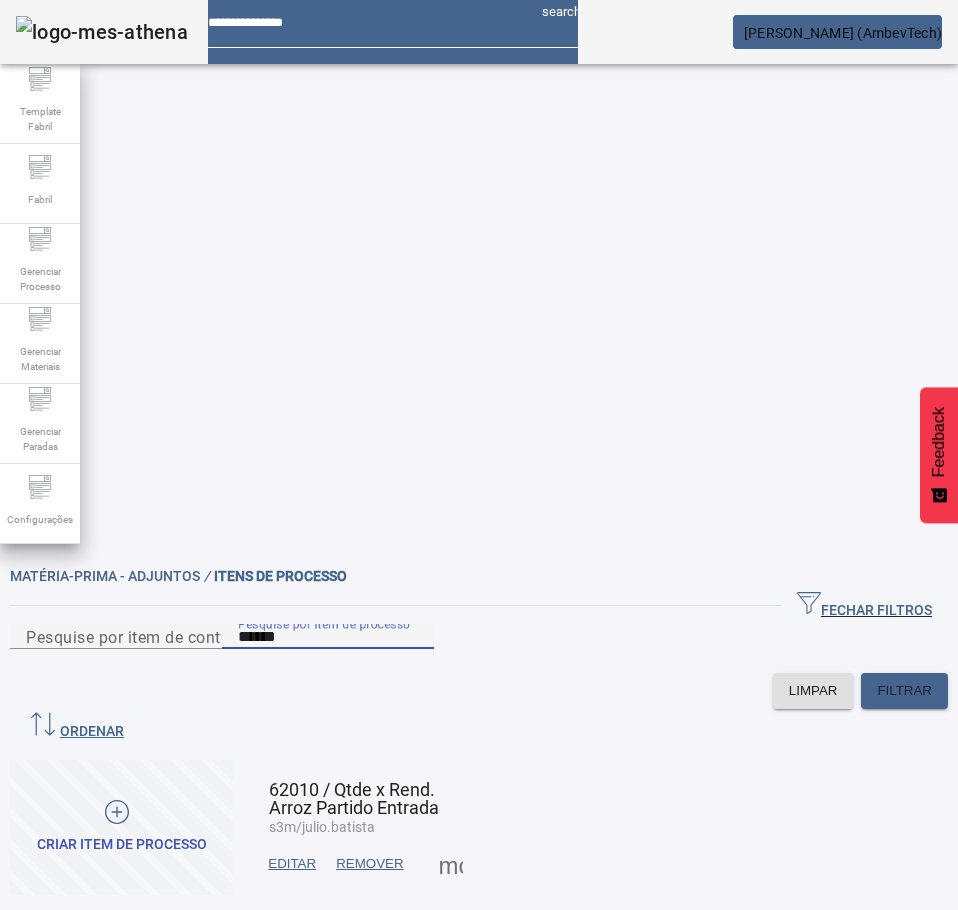 click on "EDITAR" at bounding box center [292, 864] 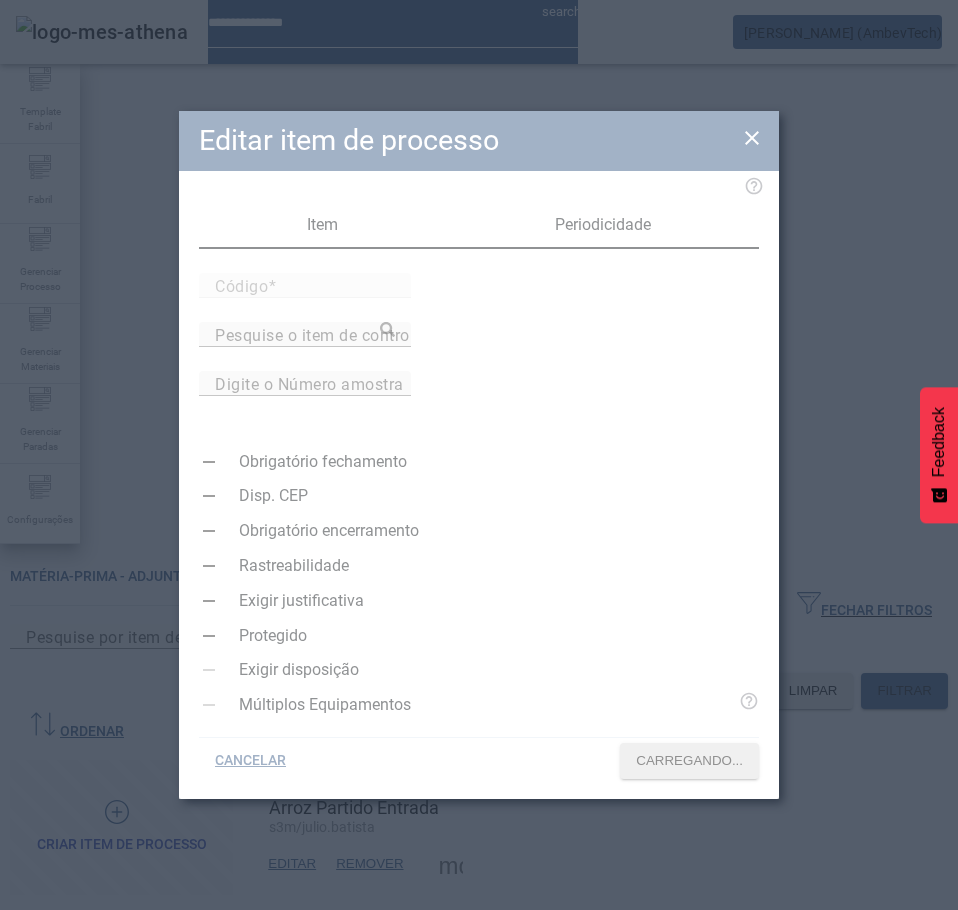 type on "*****" 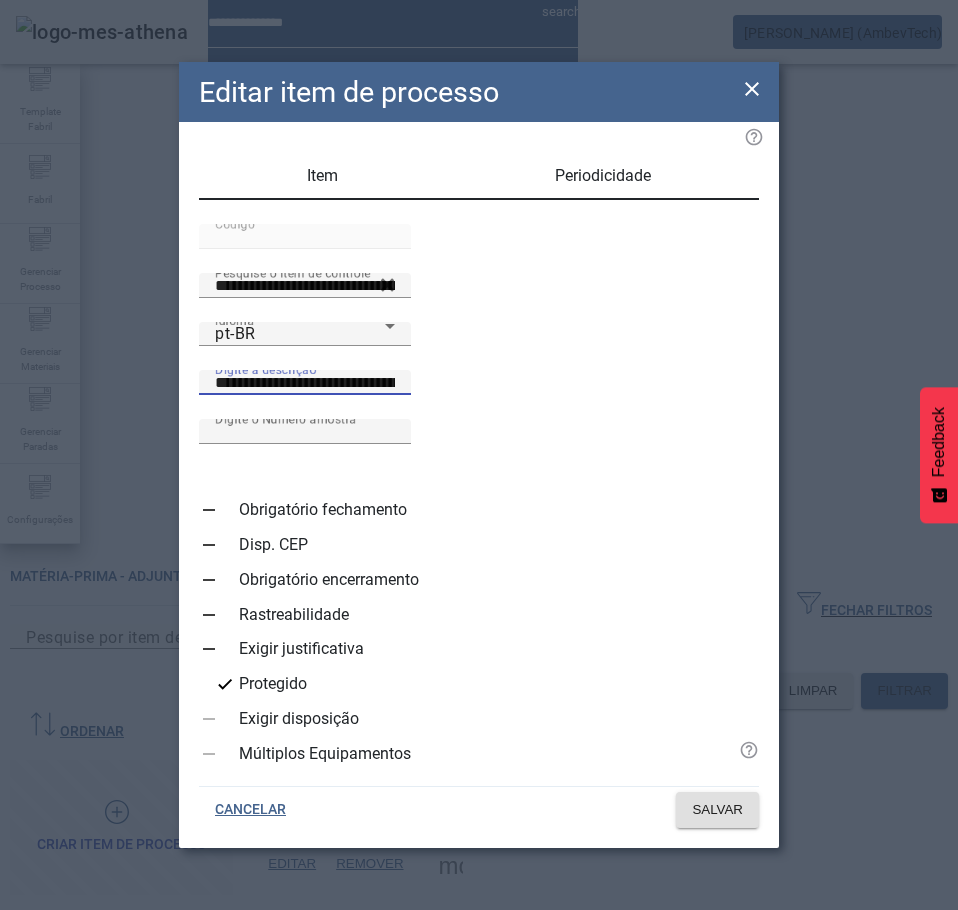 click on "**********" at bounding box center [305, 383] 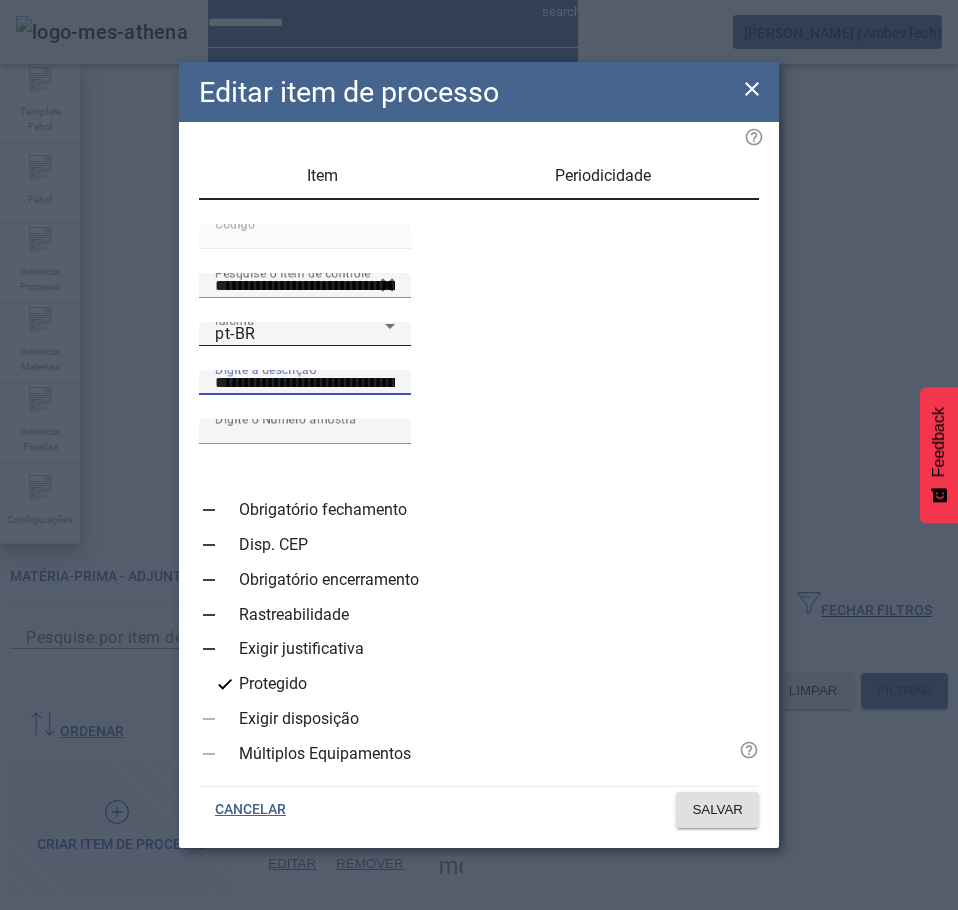 click on "pt-BR" at bounding box center (300, 334) 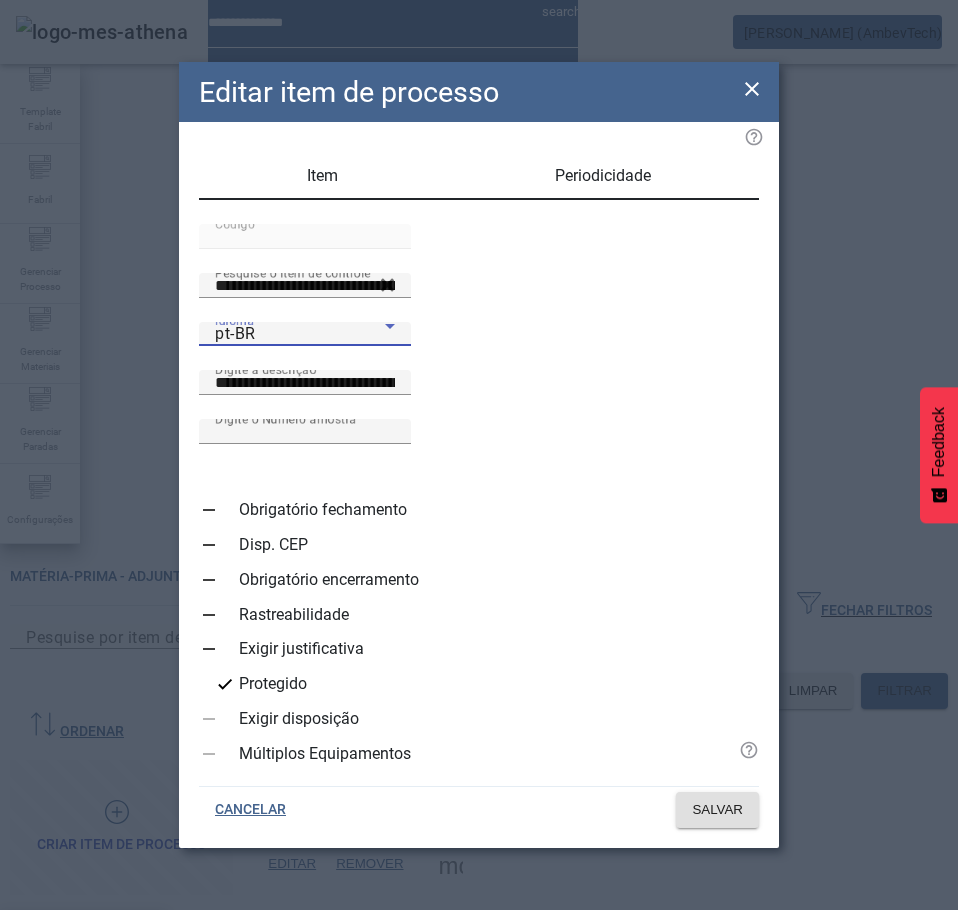 click on "es-ES" at bounding box center [83, 1038] 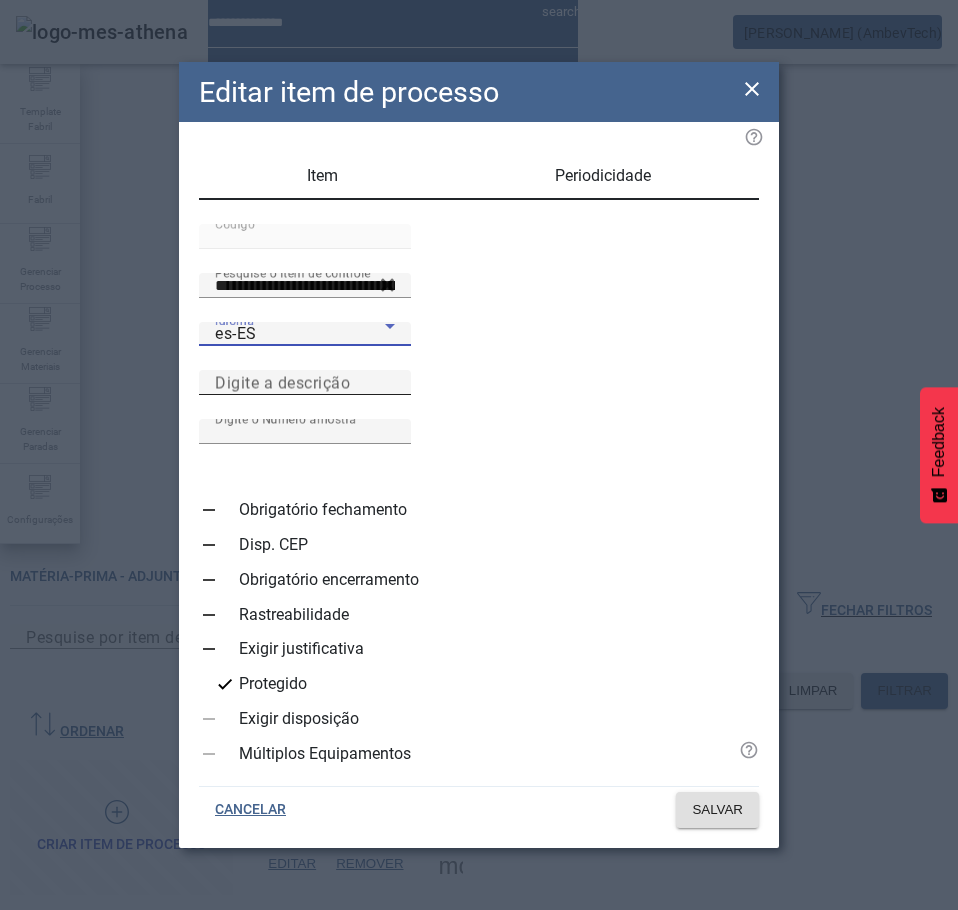 click on "Digite a descrição" at bounding box center [305, 382] 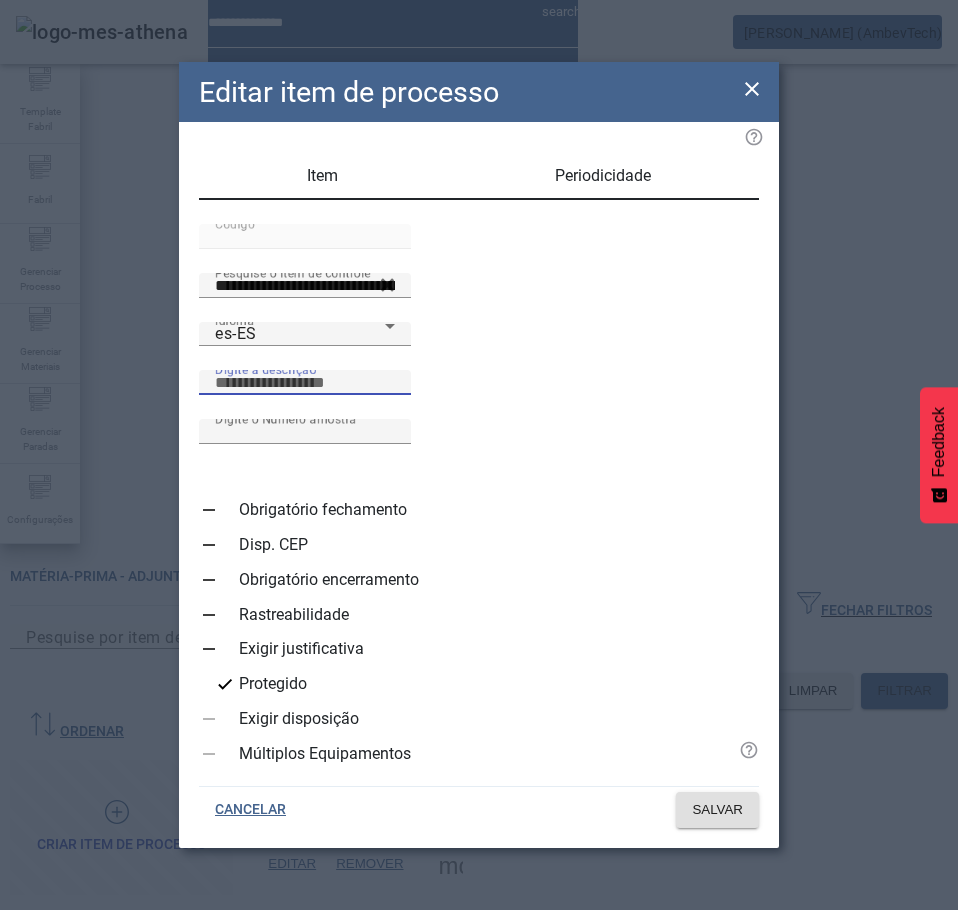 paste on "**********" 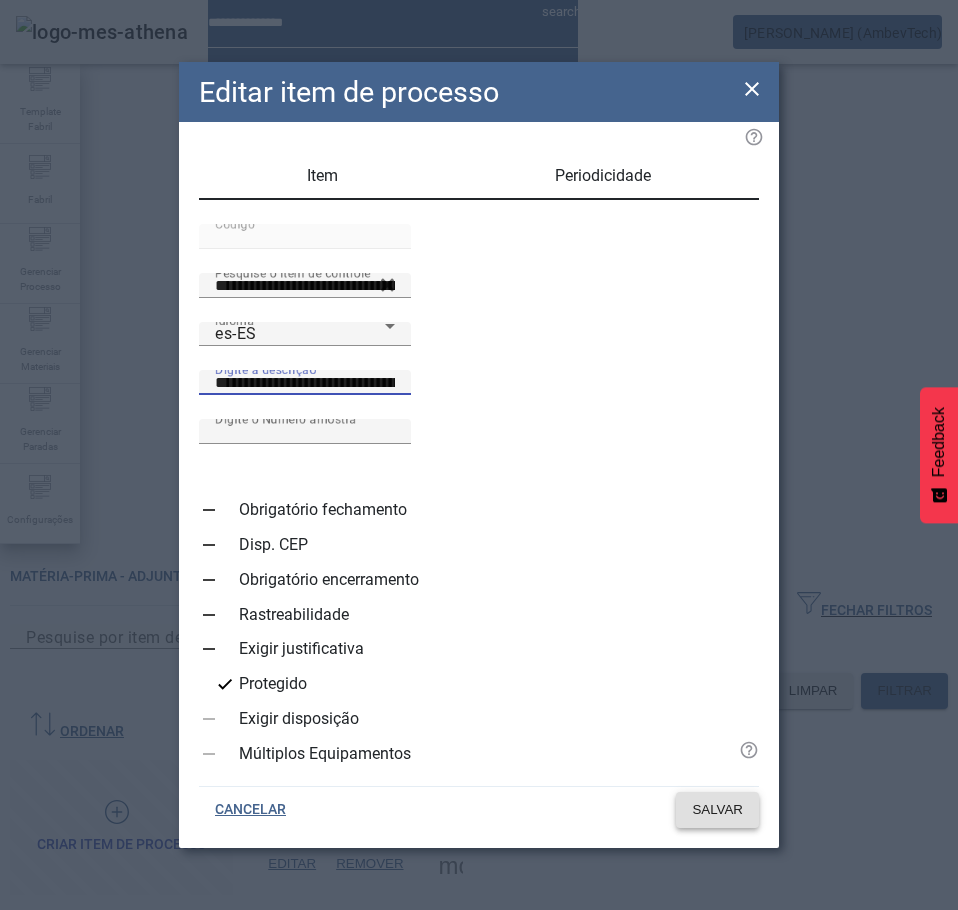 type on "**********" 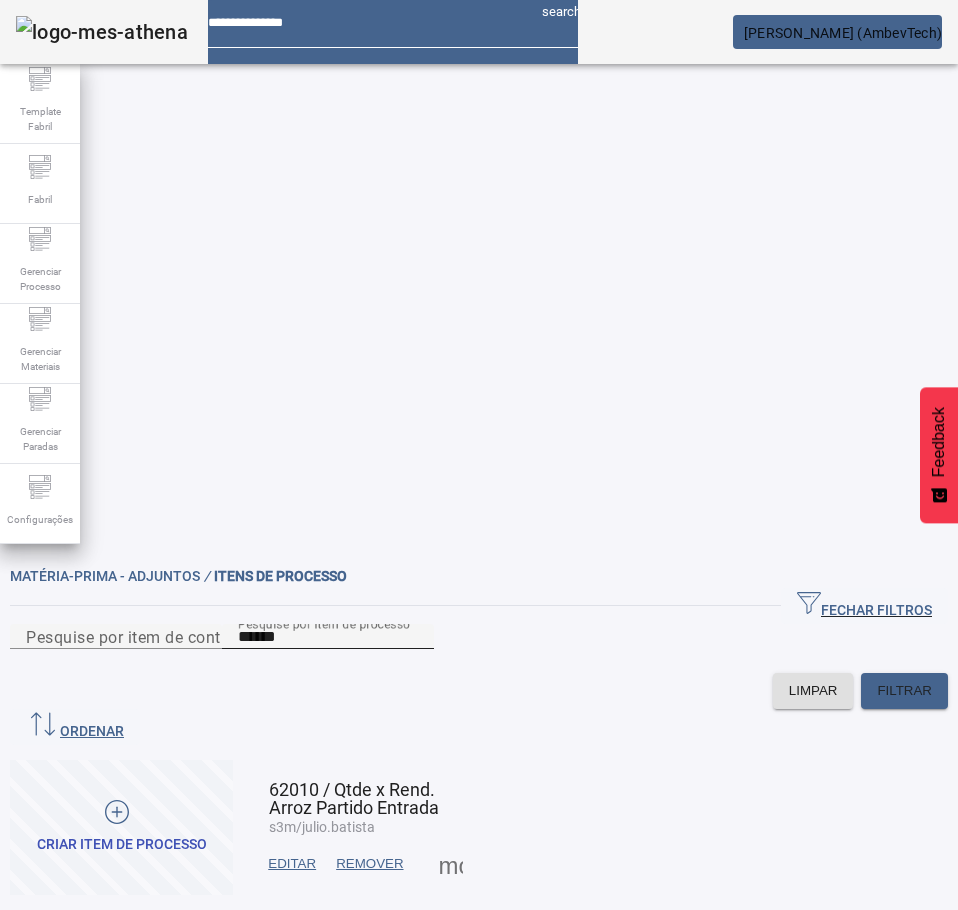 click on "Pesquise por item de processo *****" 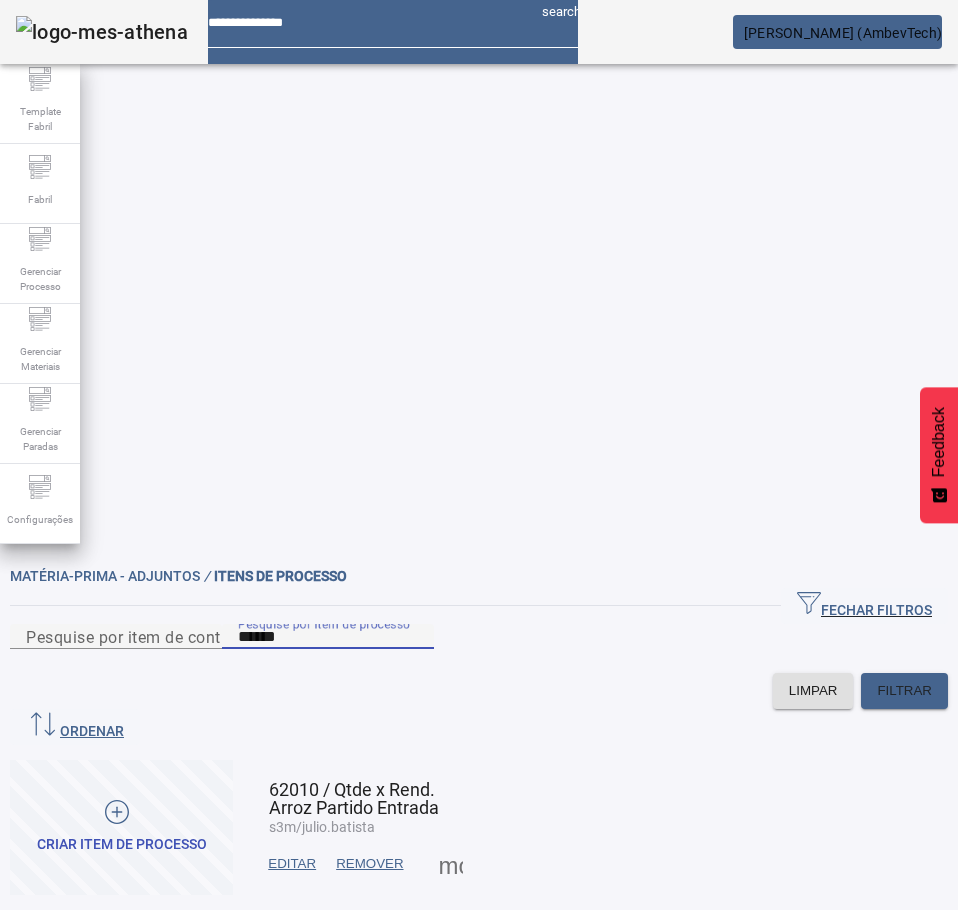 click on "*****" at bounding box center (328, 637) 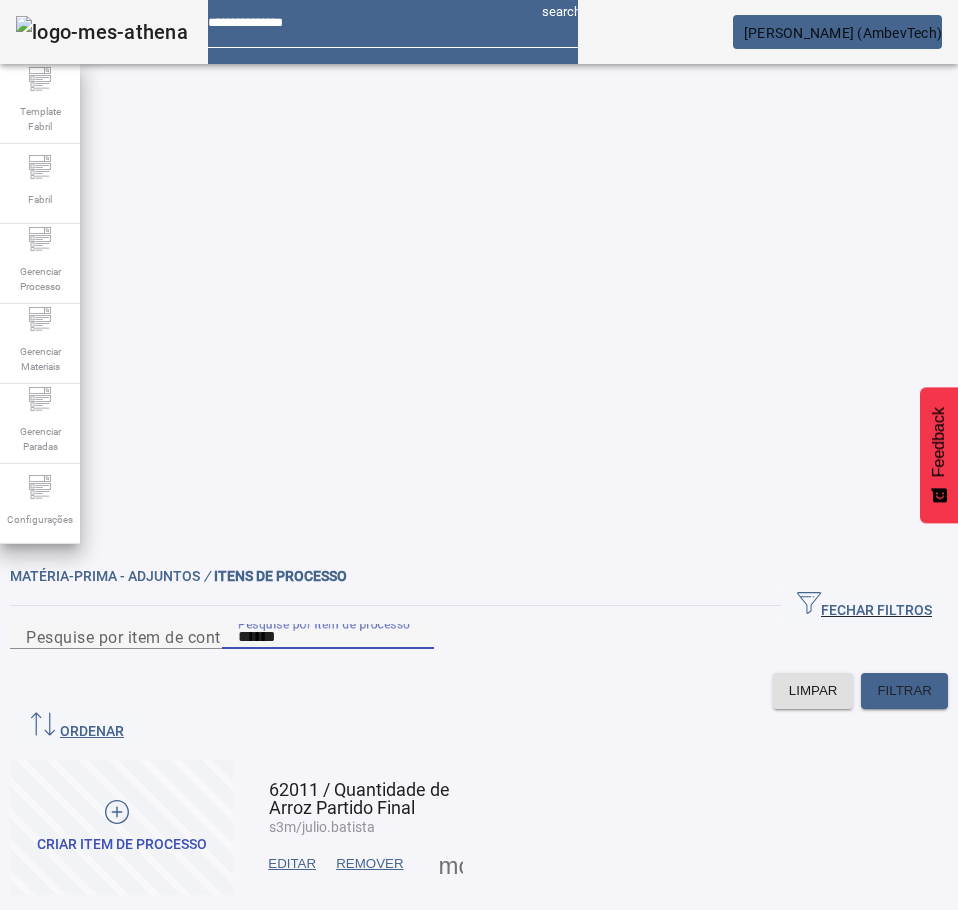 click on "EDITAR" at bounding box center (292, 864) 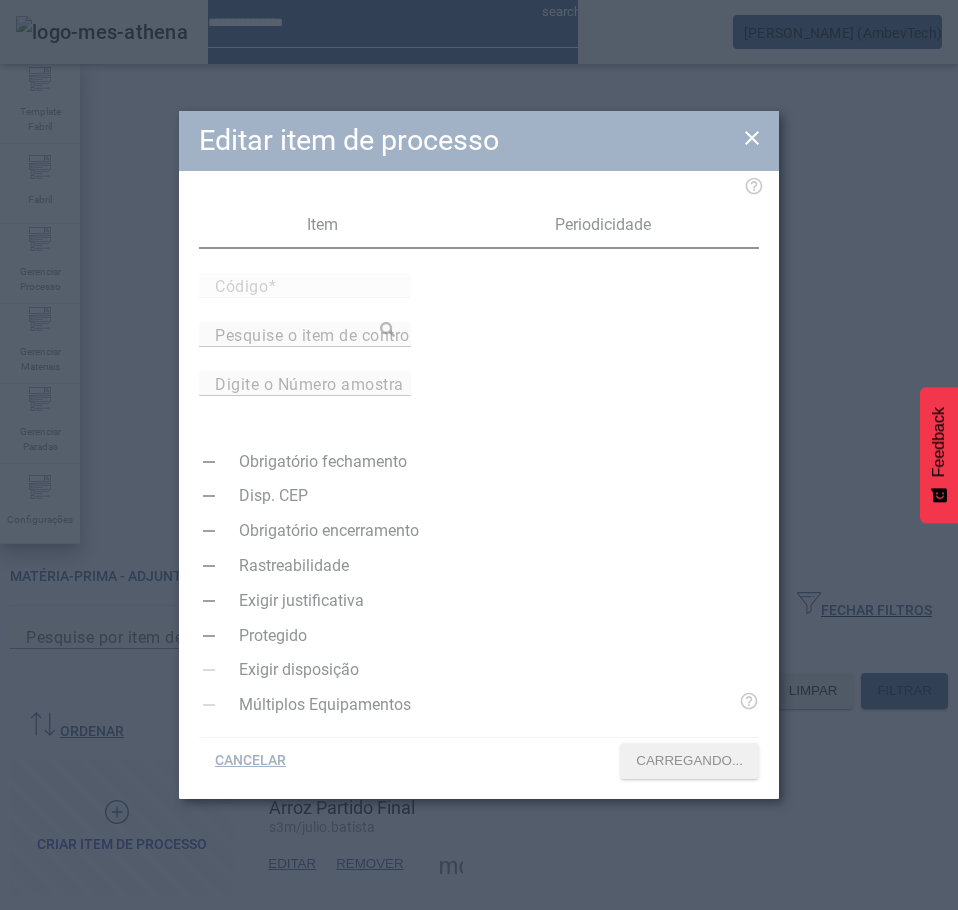 type on "*****" 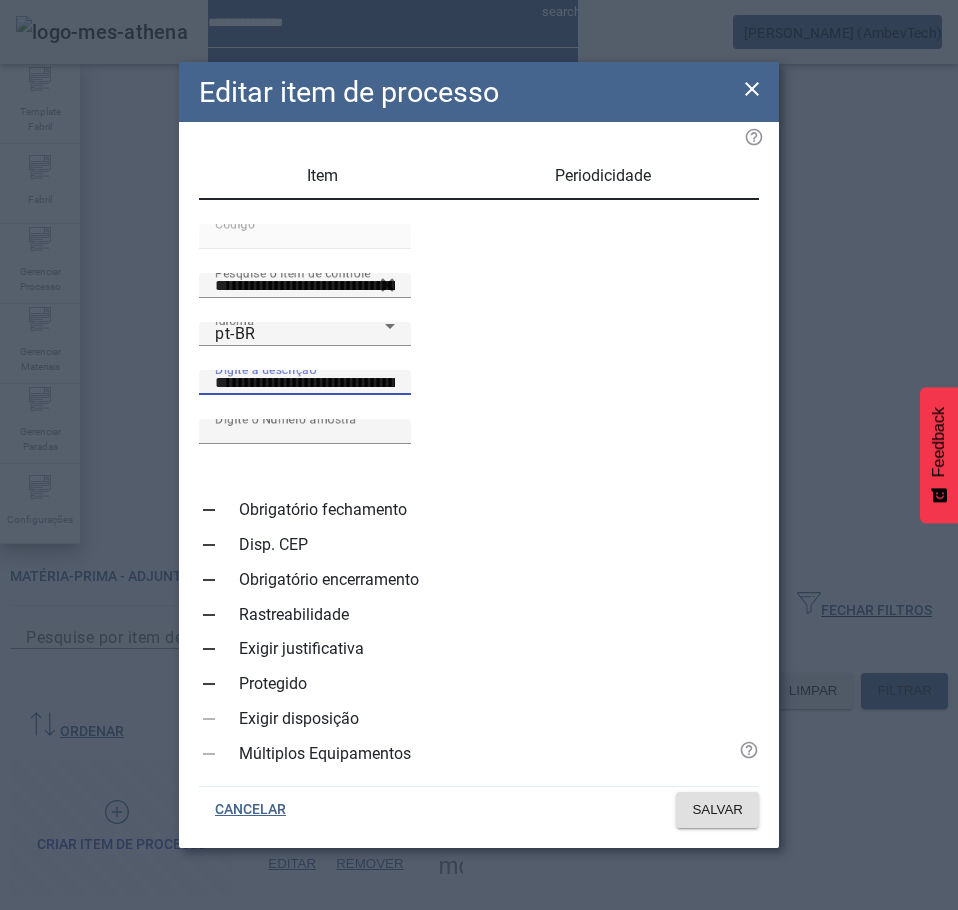 click on "**********" at bounding box center (305, 383) 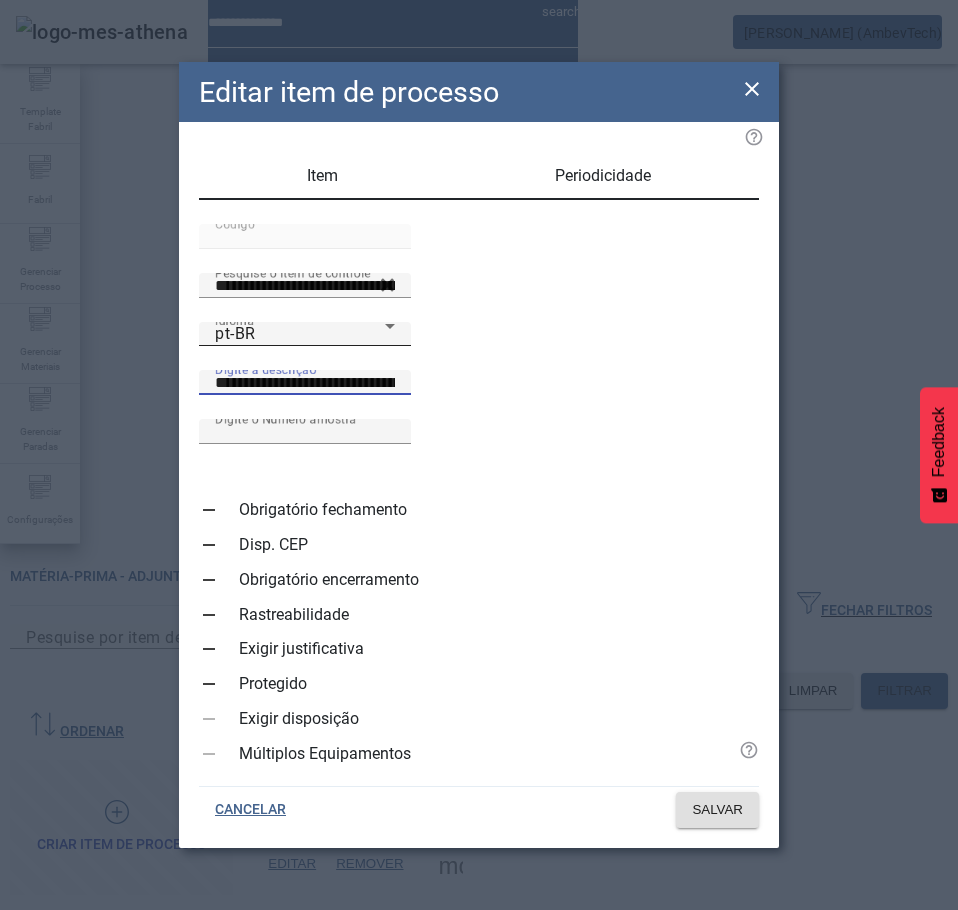 click on "Idioma pt-BR" at bounding box center (305, 334) 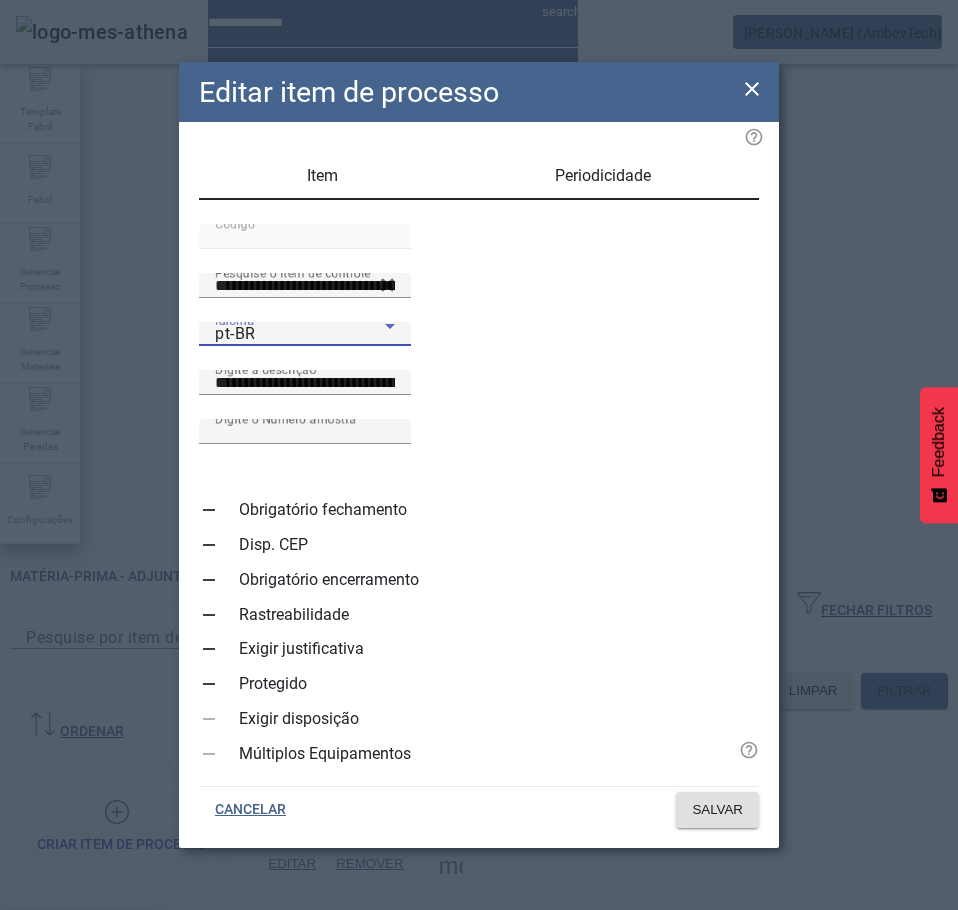 click on "es-ES" at bounding box center (83, 1038) 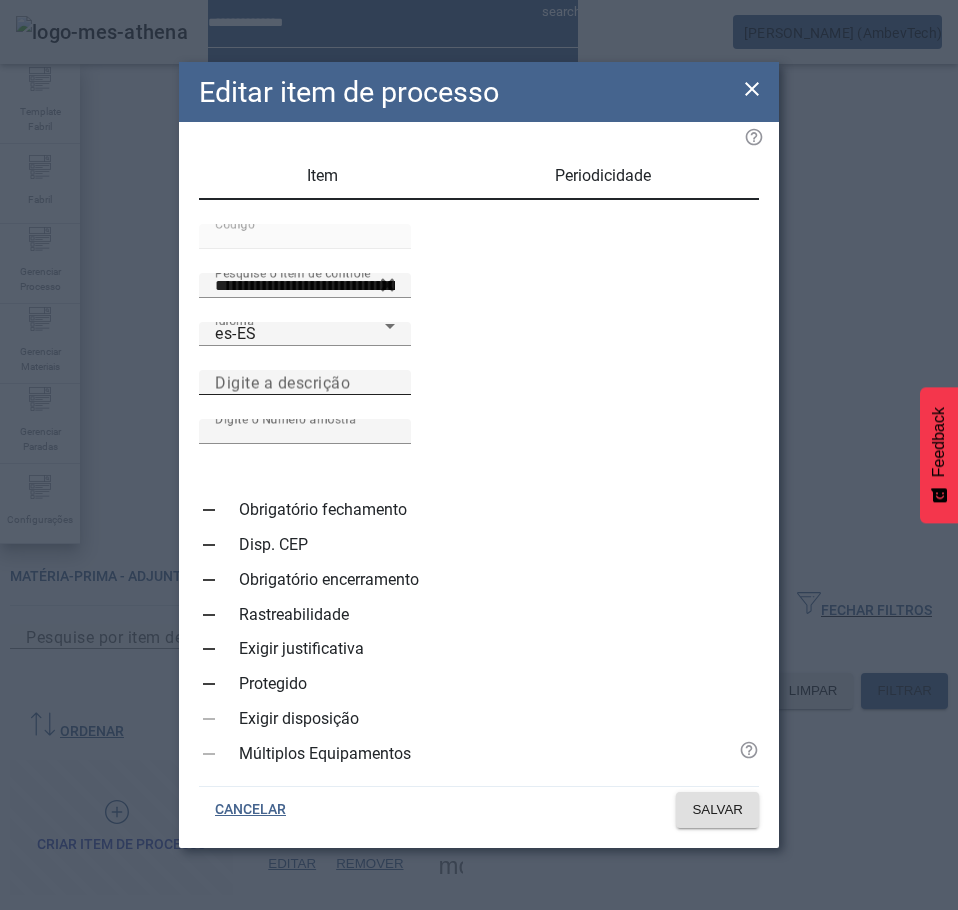 click on "Digite a descrição" at bounding box center (282, 382) 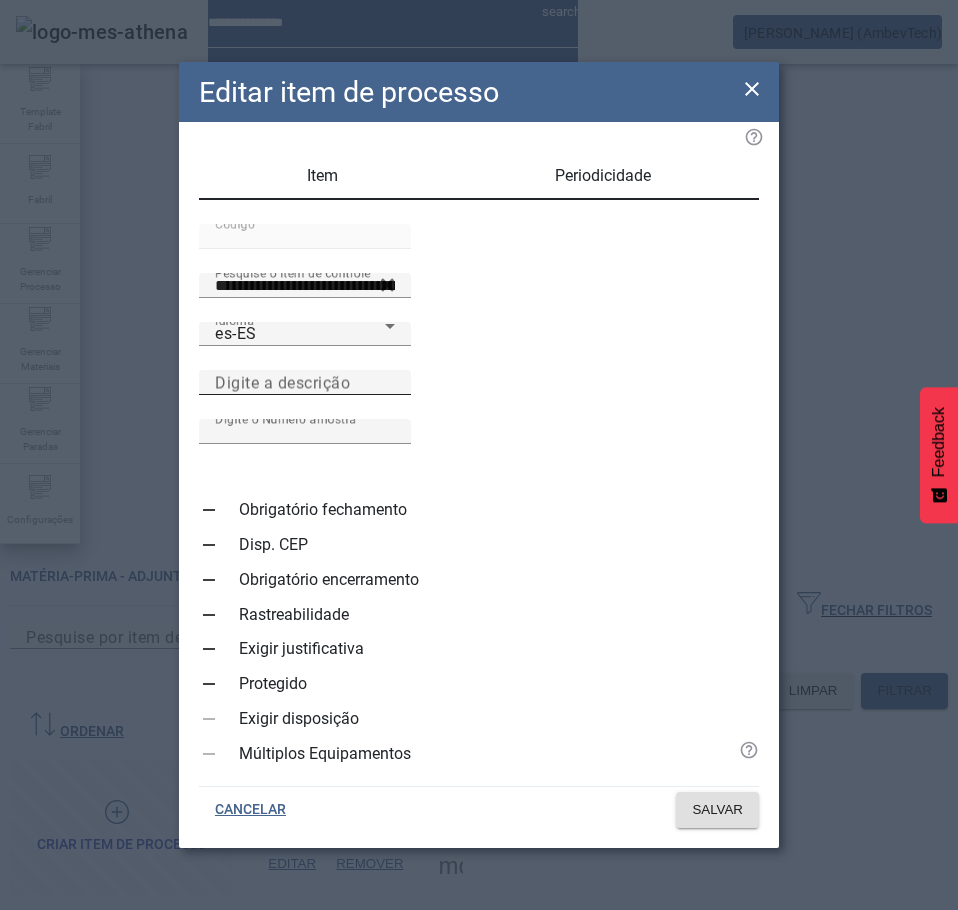 click on "Digite a descrição" at bounding box center (305, 383) 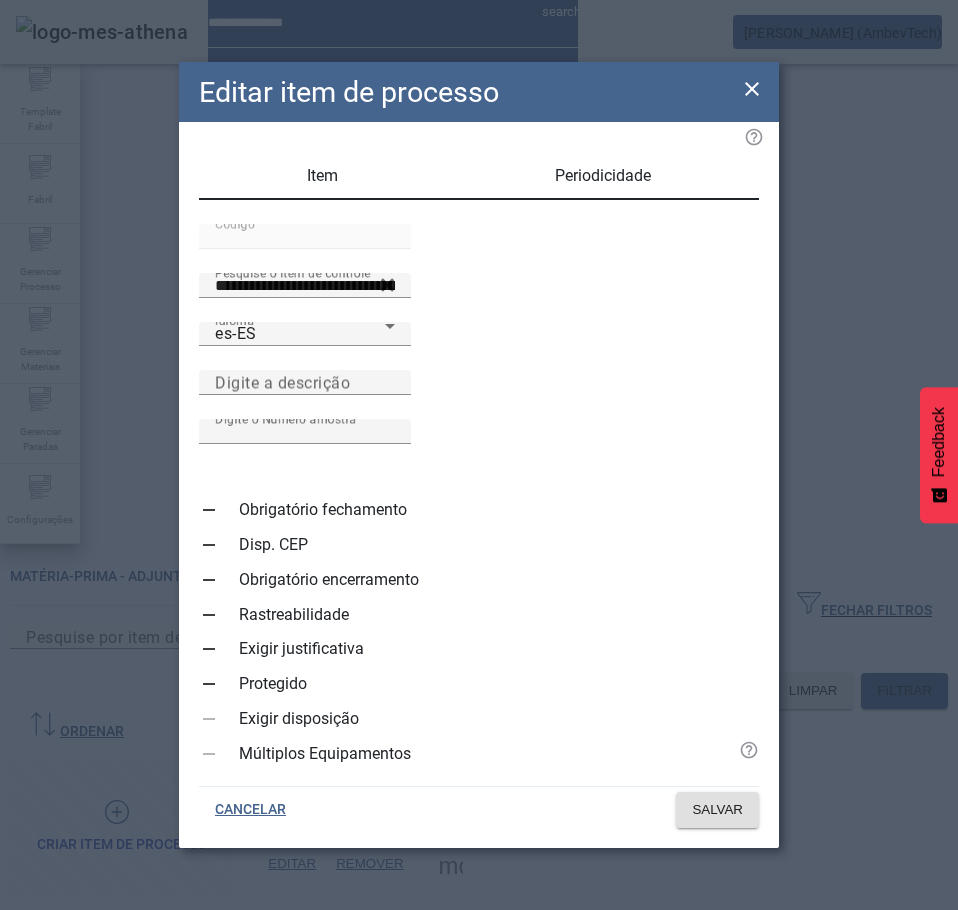 paste on "**********" 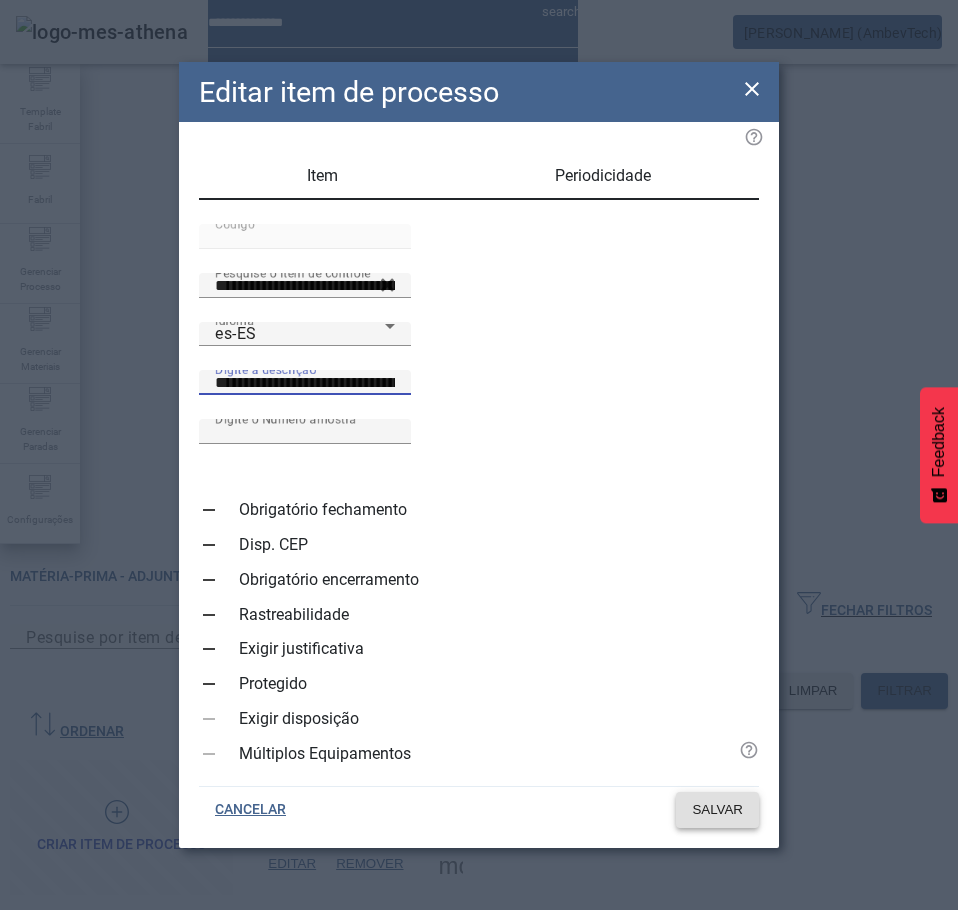 type on "**********" 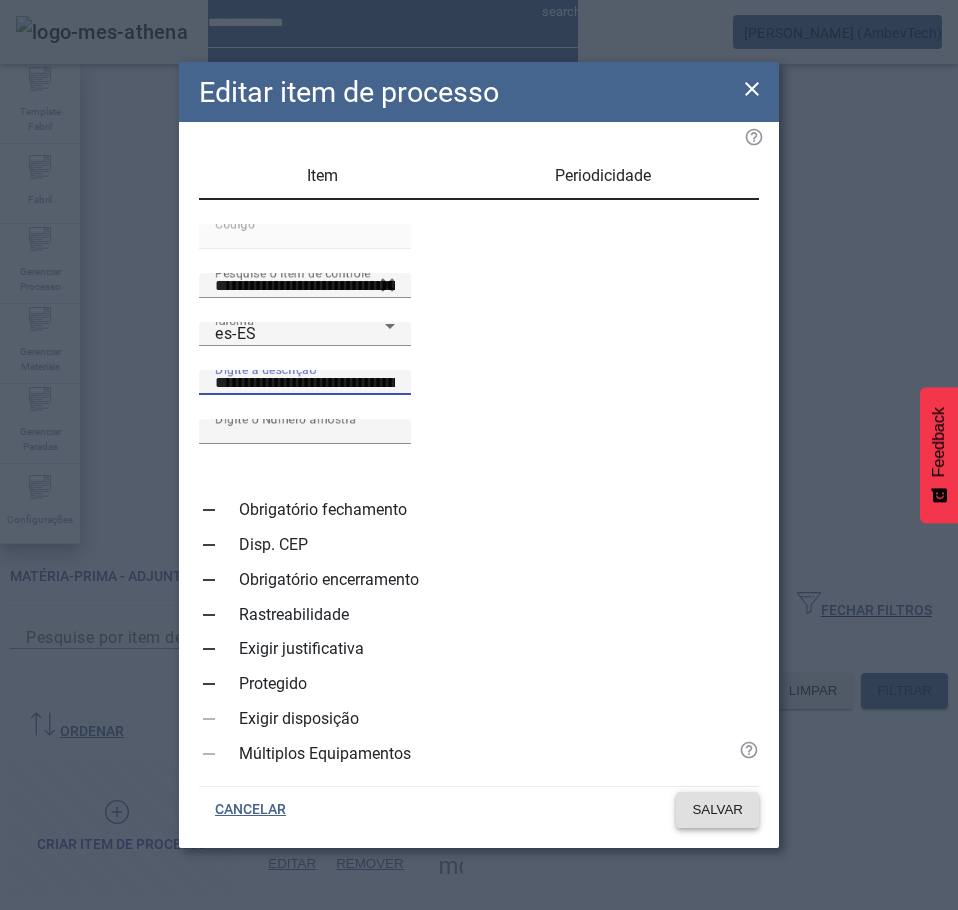 click 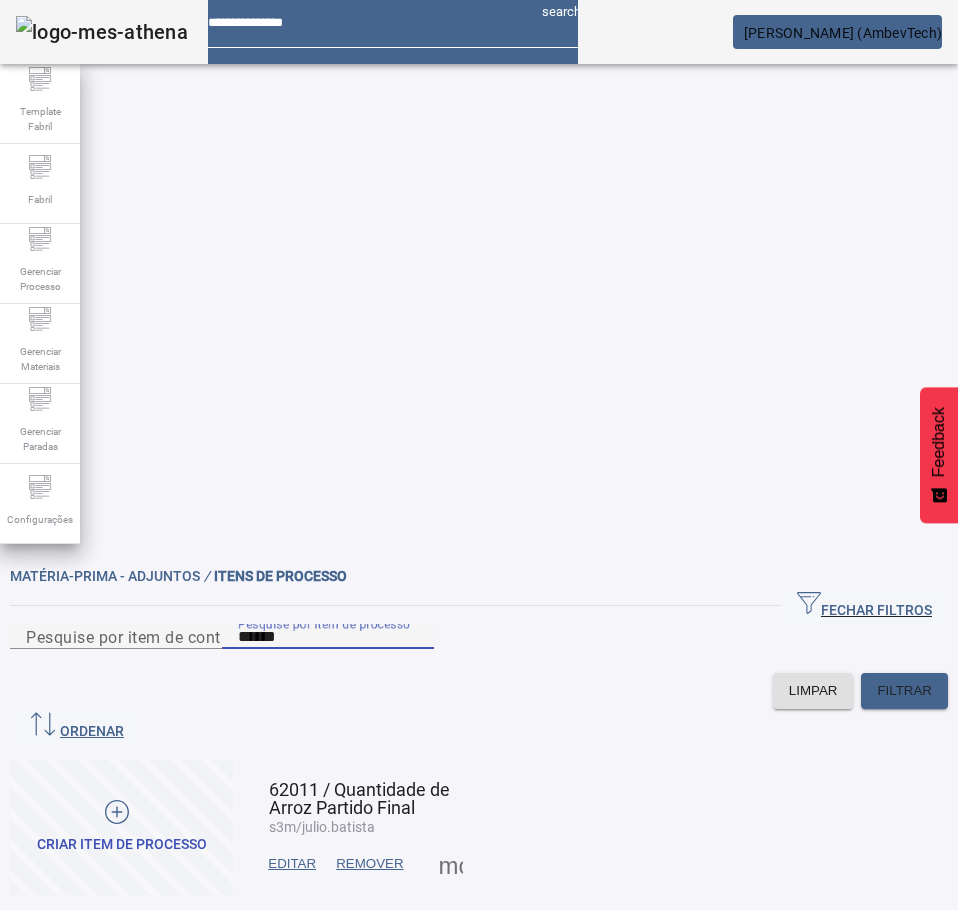 click on "*****" at bounding box center [328, 637] 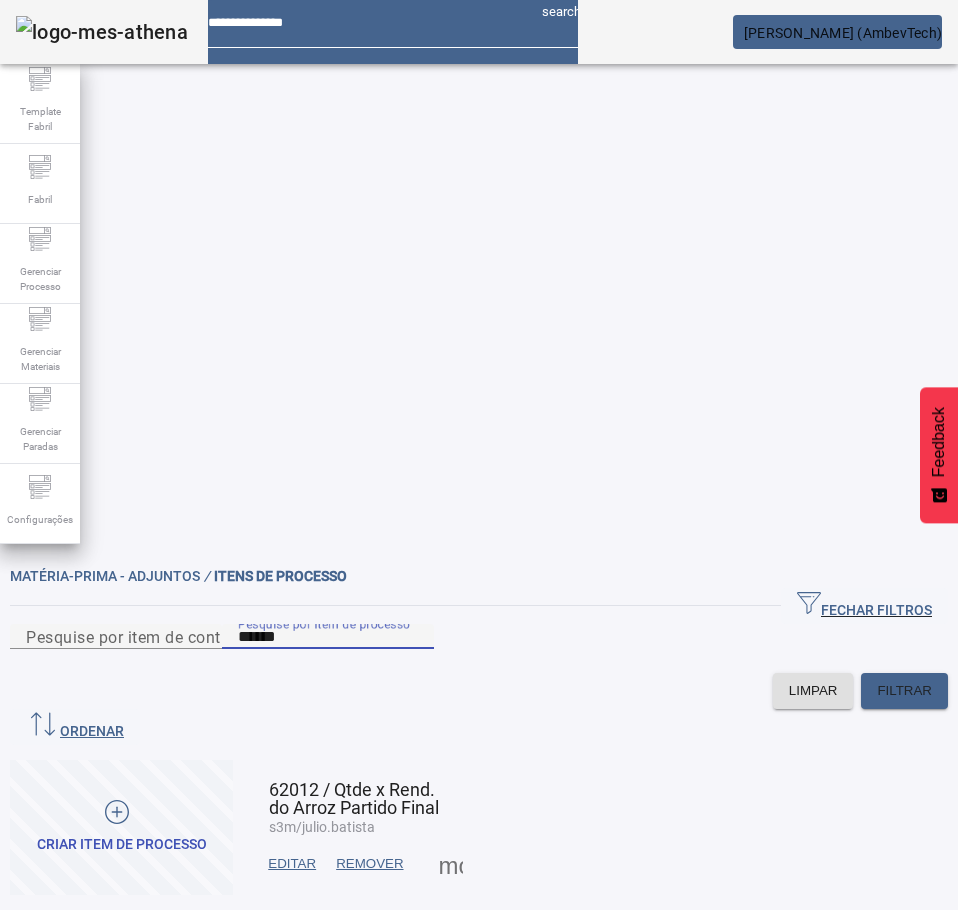 click on "EDITAR" at bounding box center (292, 864) 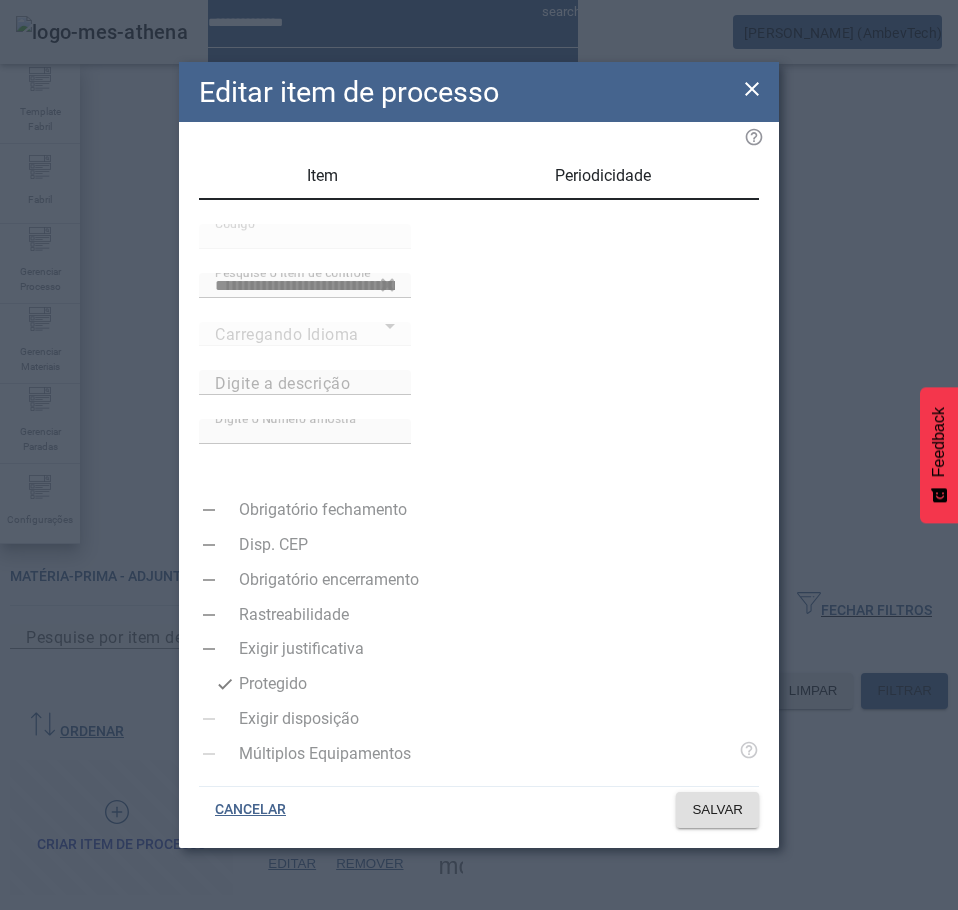type on "**********" 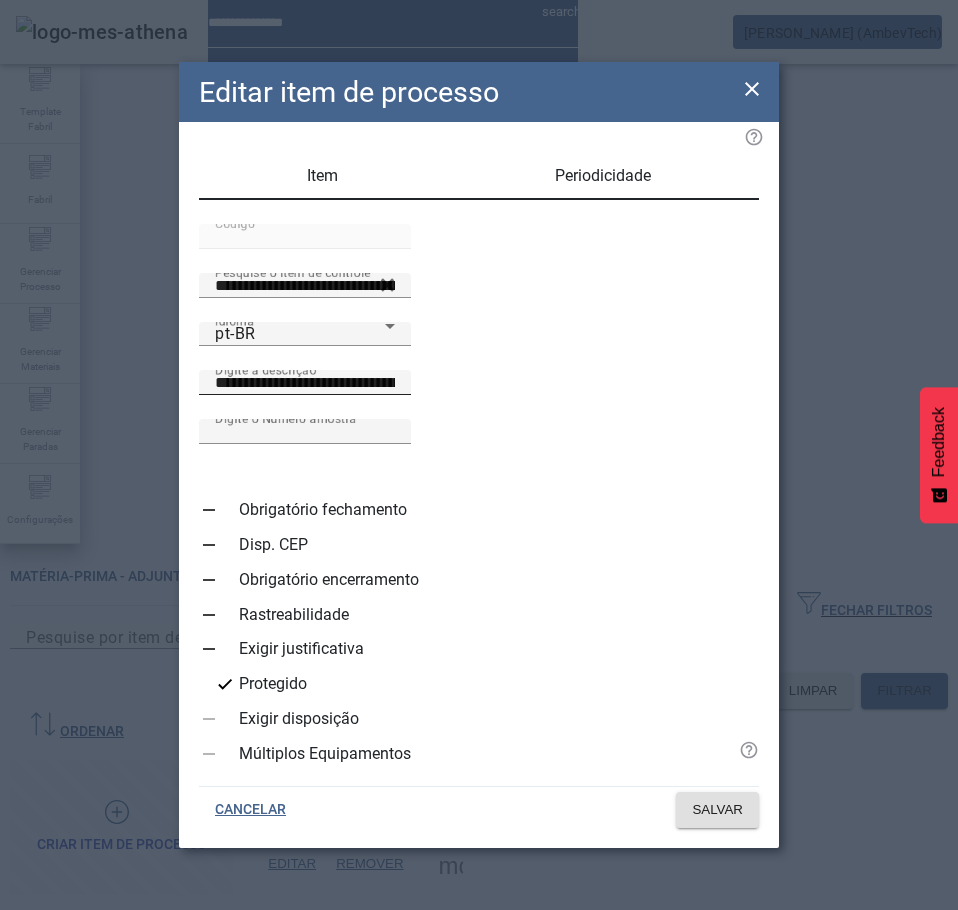 click on "**********" at bounding box center (305, 383) 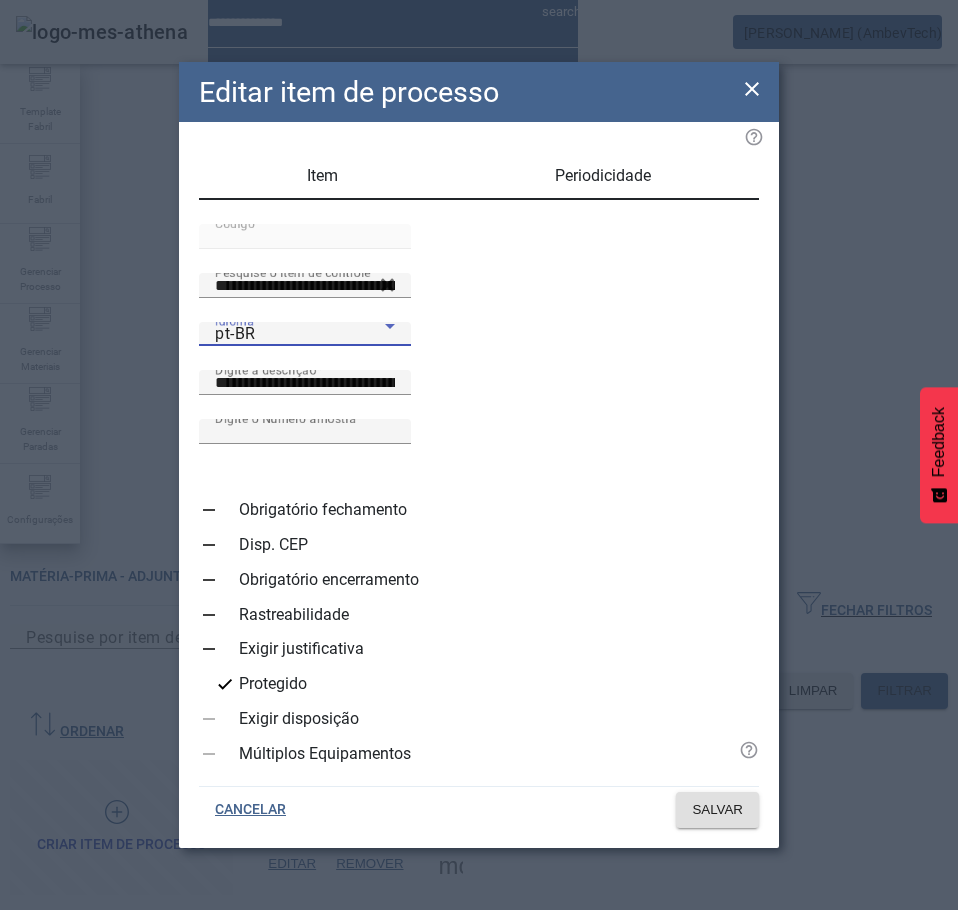 click on "pt-BR" at bounding box center [300, 334] 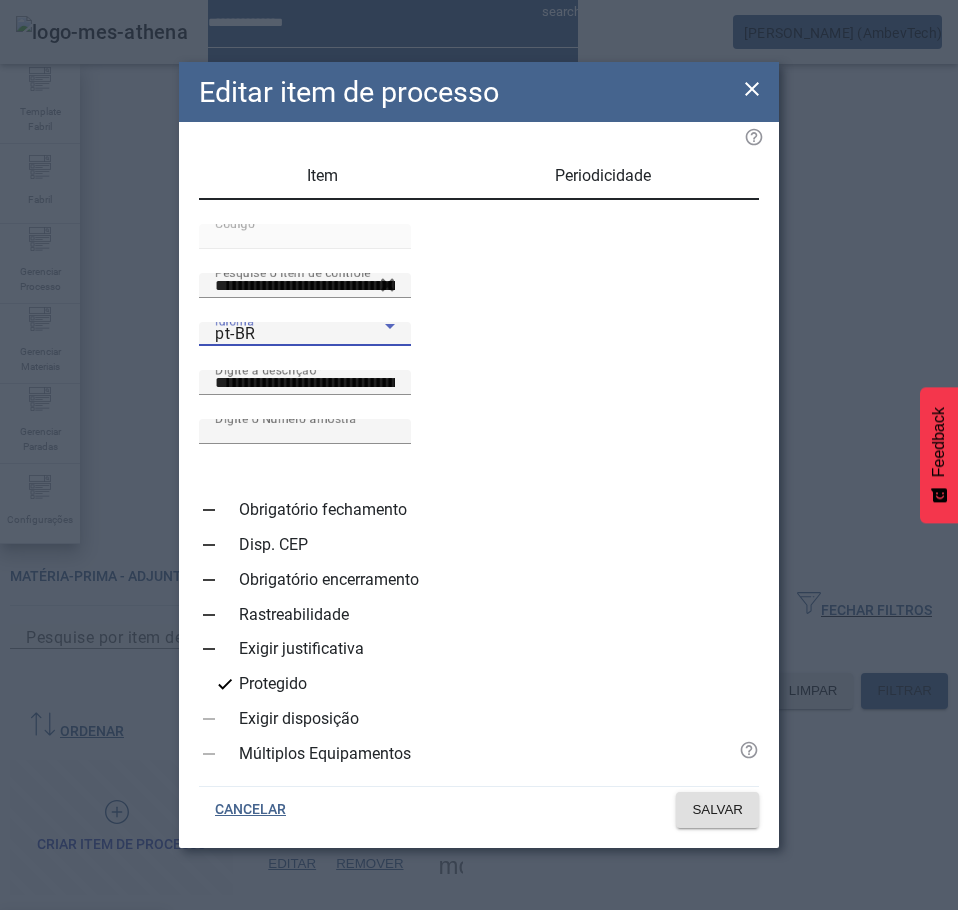 click on "es-ES" at bounding box center (83, 1038) 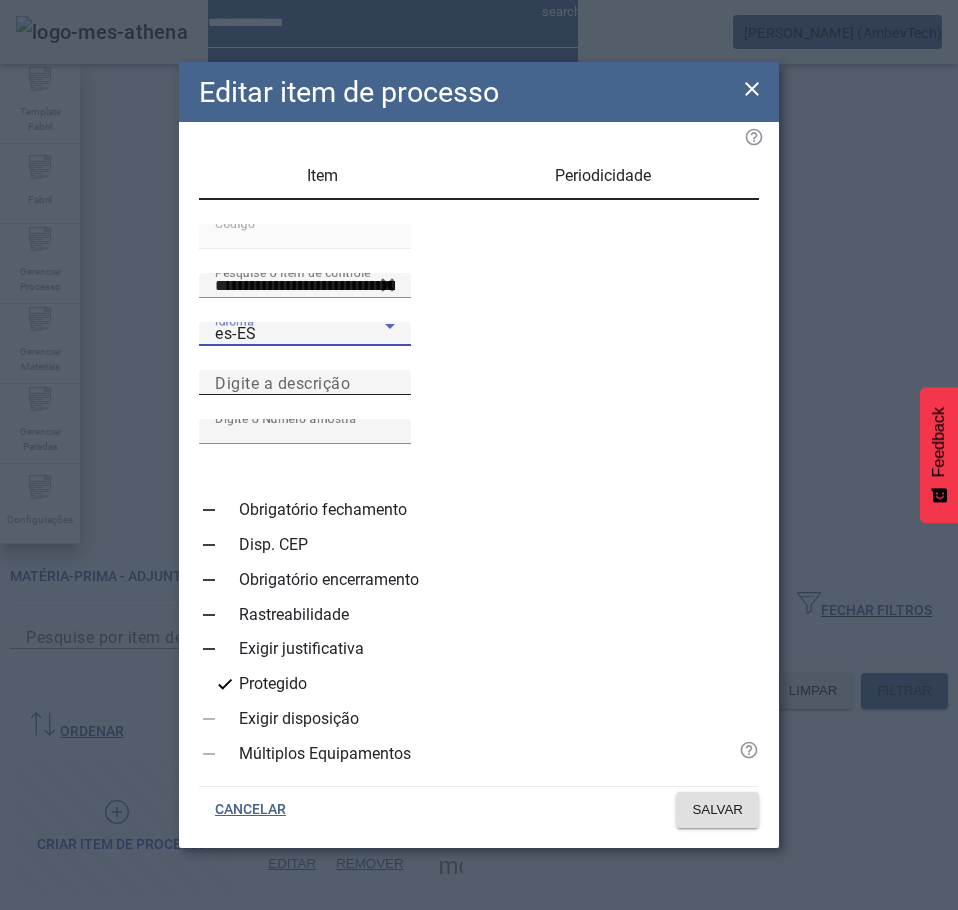 click on "Digite a descrição" at bounding box center [282, 382] 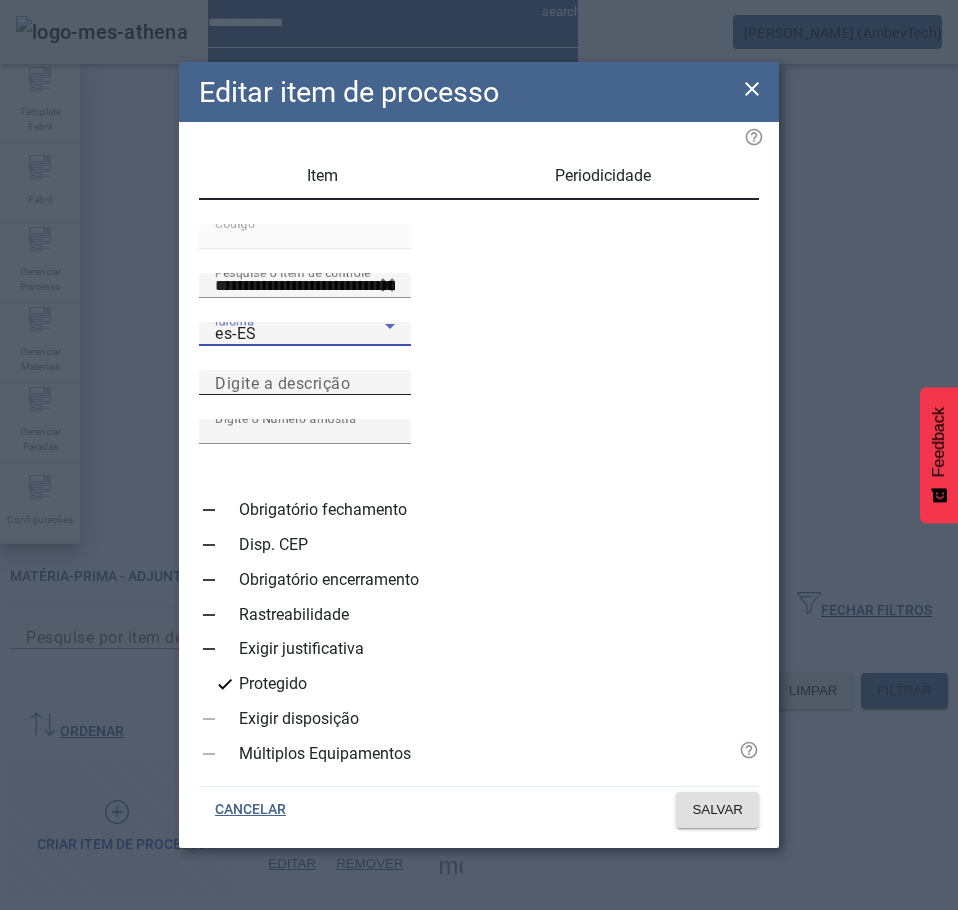 click on "Digite a descrição" at bounding box center (305, 383) 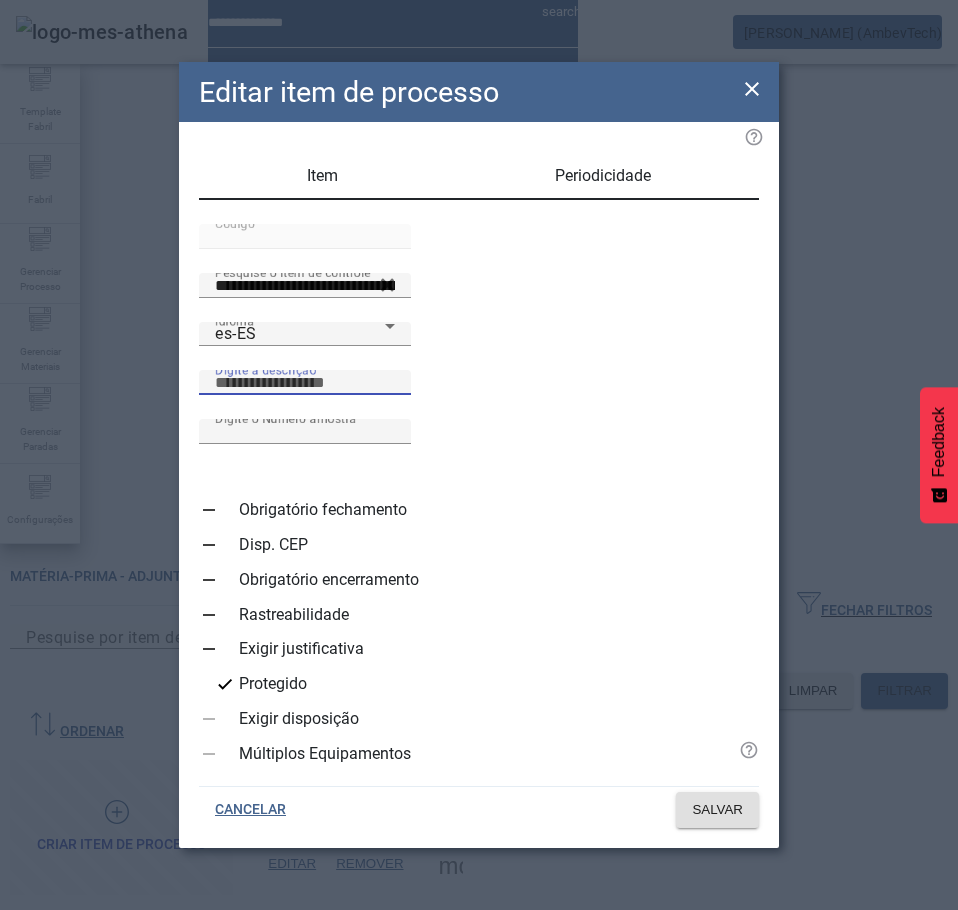 paste on "**********" 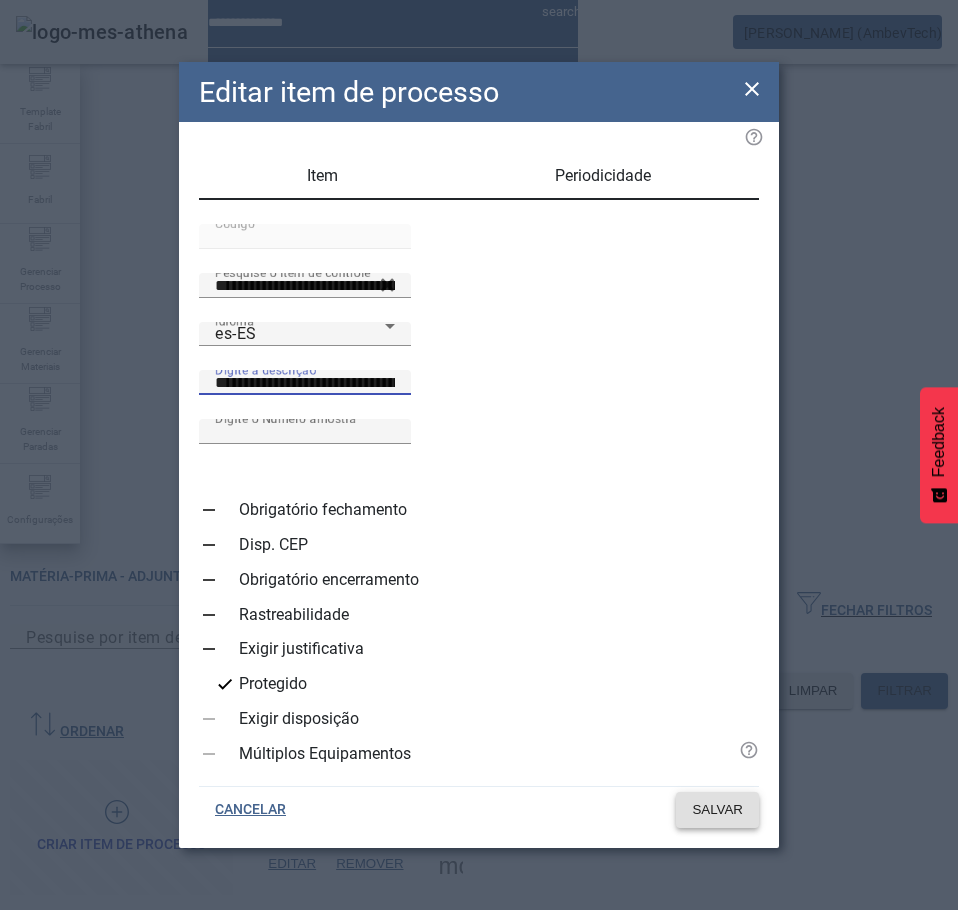 type on "**********" 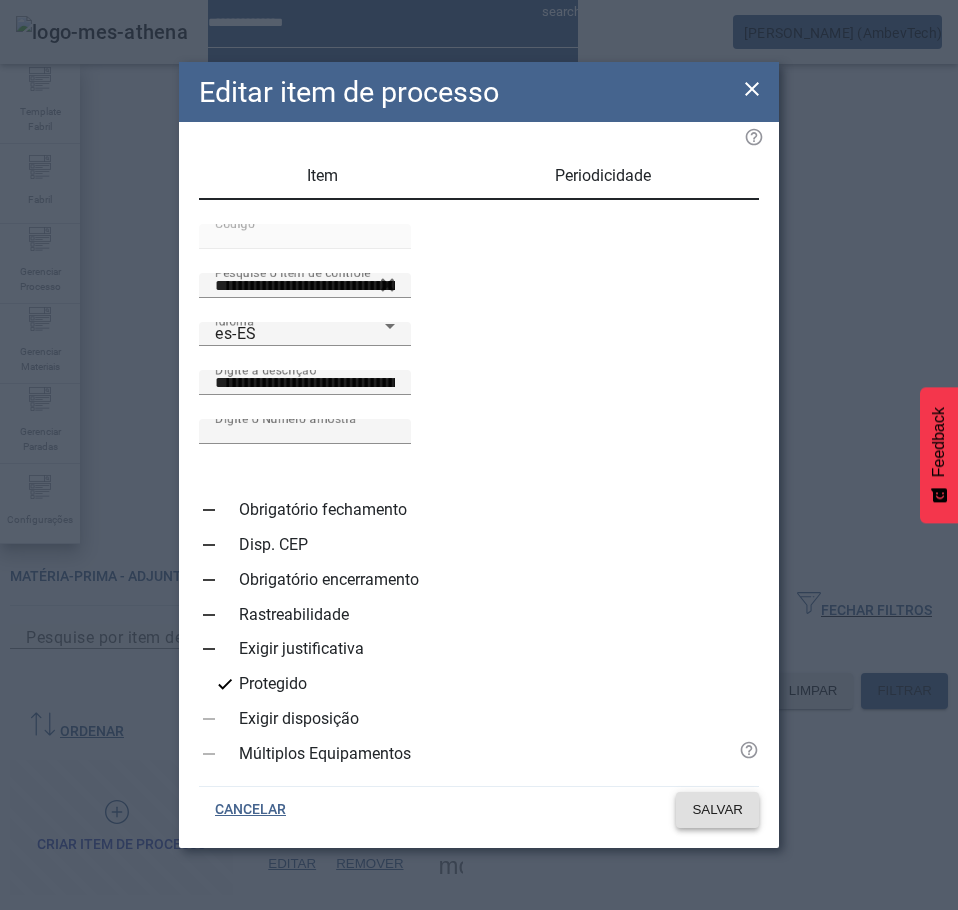 click on "SALVAR" 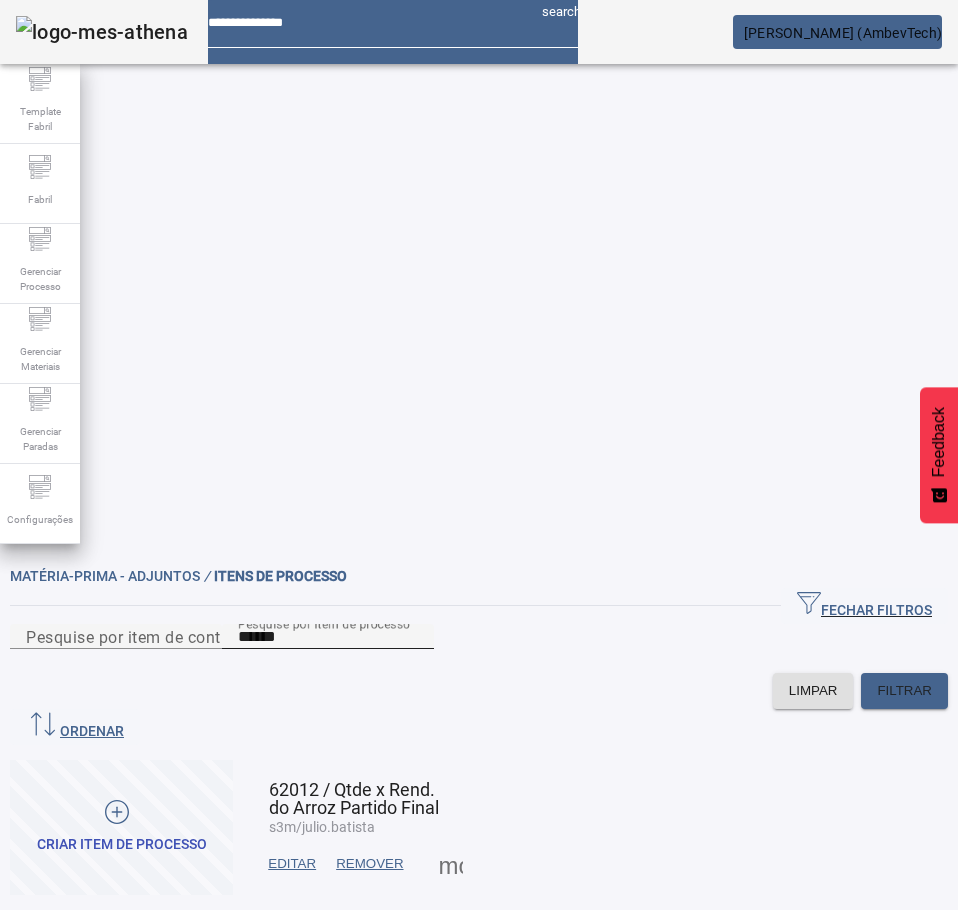 click on "*****" at bounding box center [328, 637] 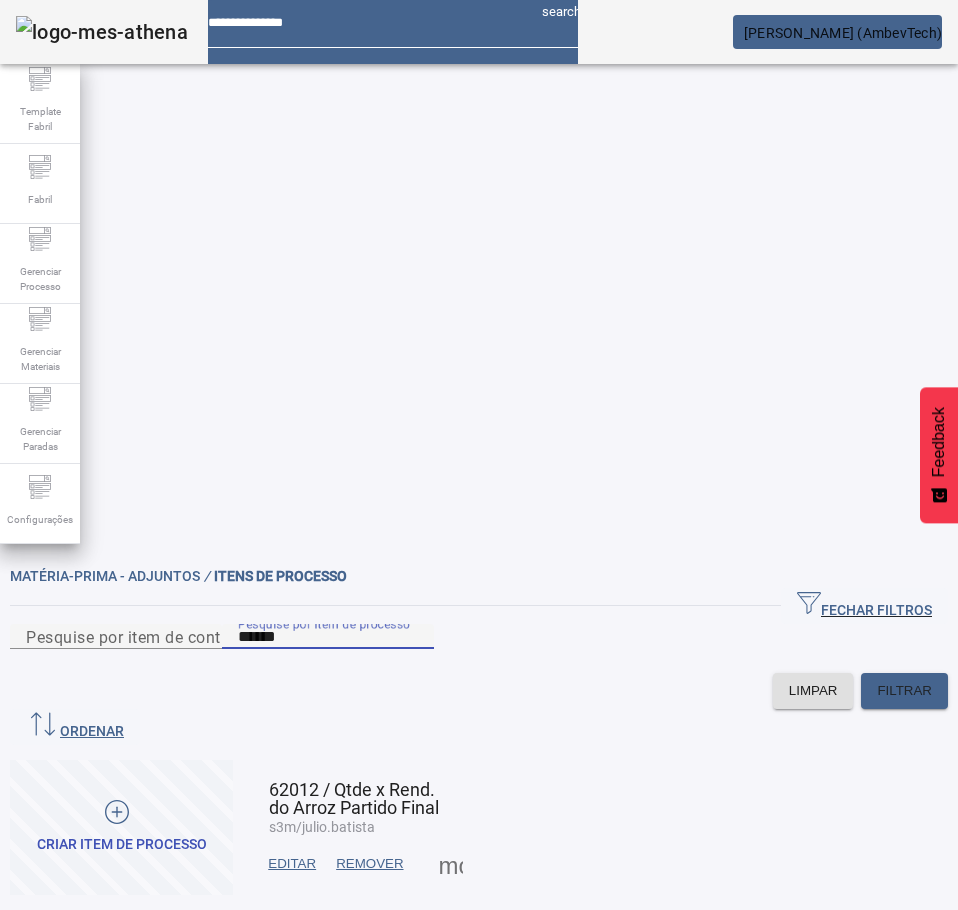 paste on "*****" 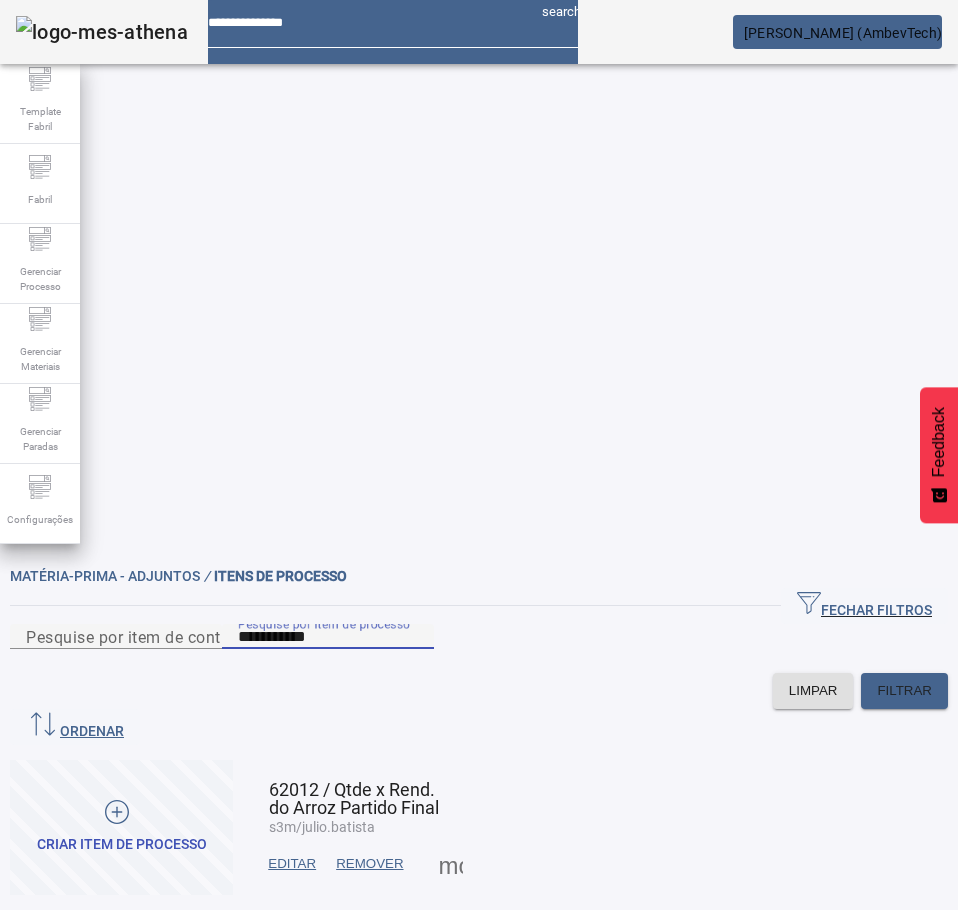 paste 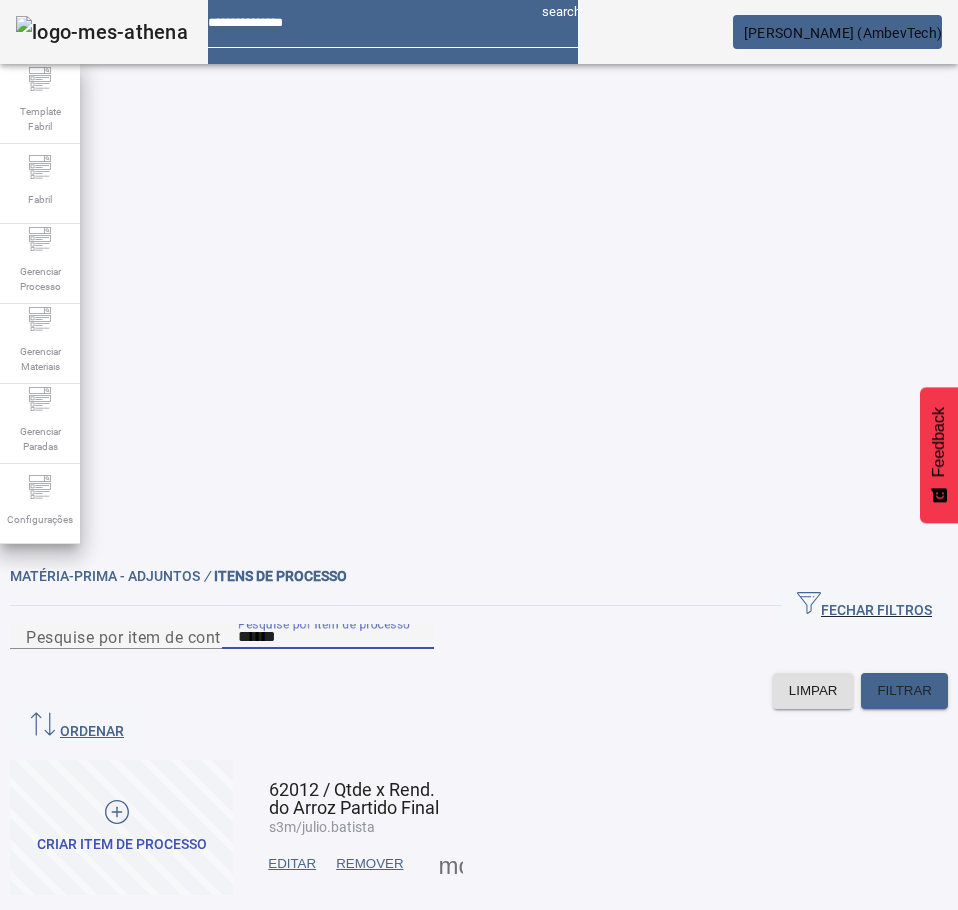 type on "*****" 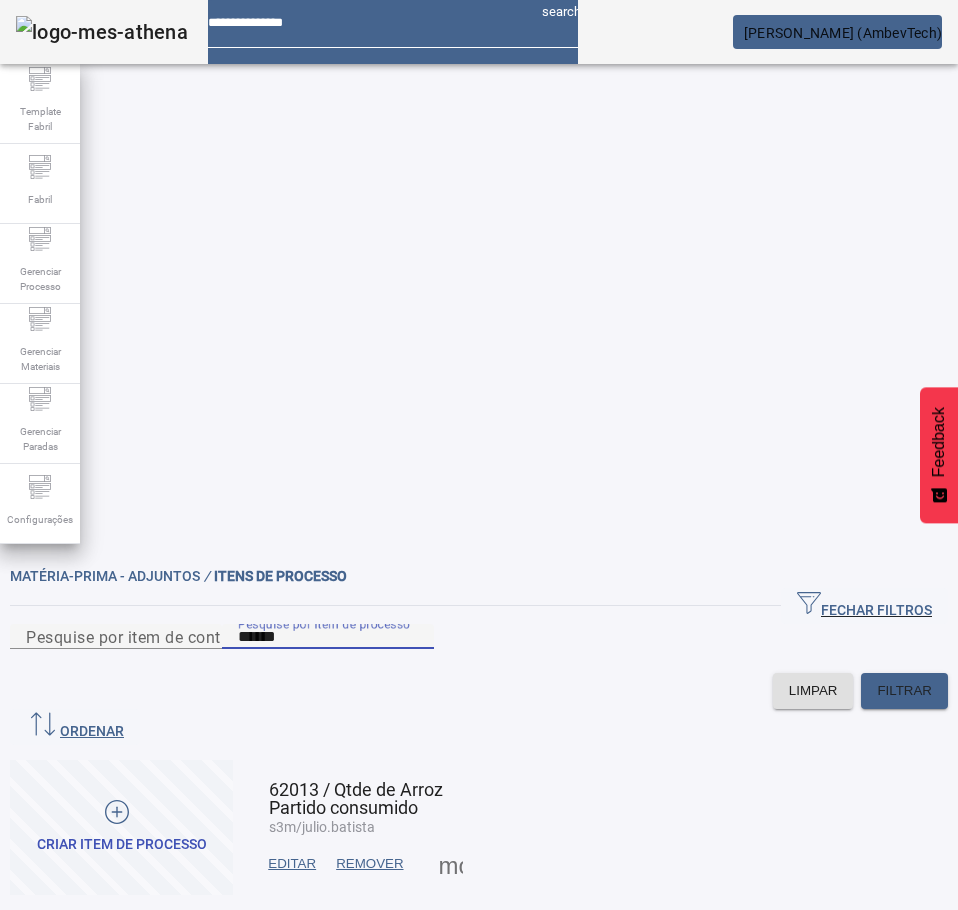 click on "EDITAR" at bounding box center (292, 864) 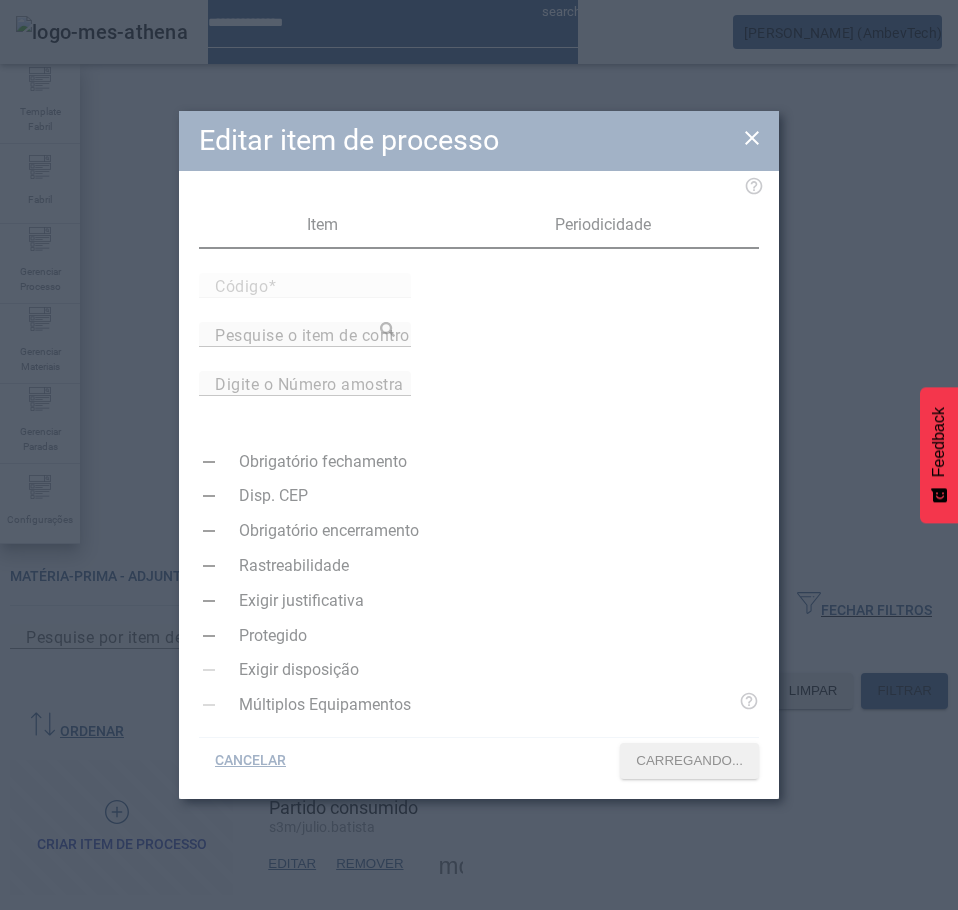 type on "*****" 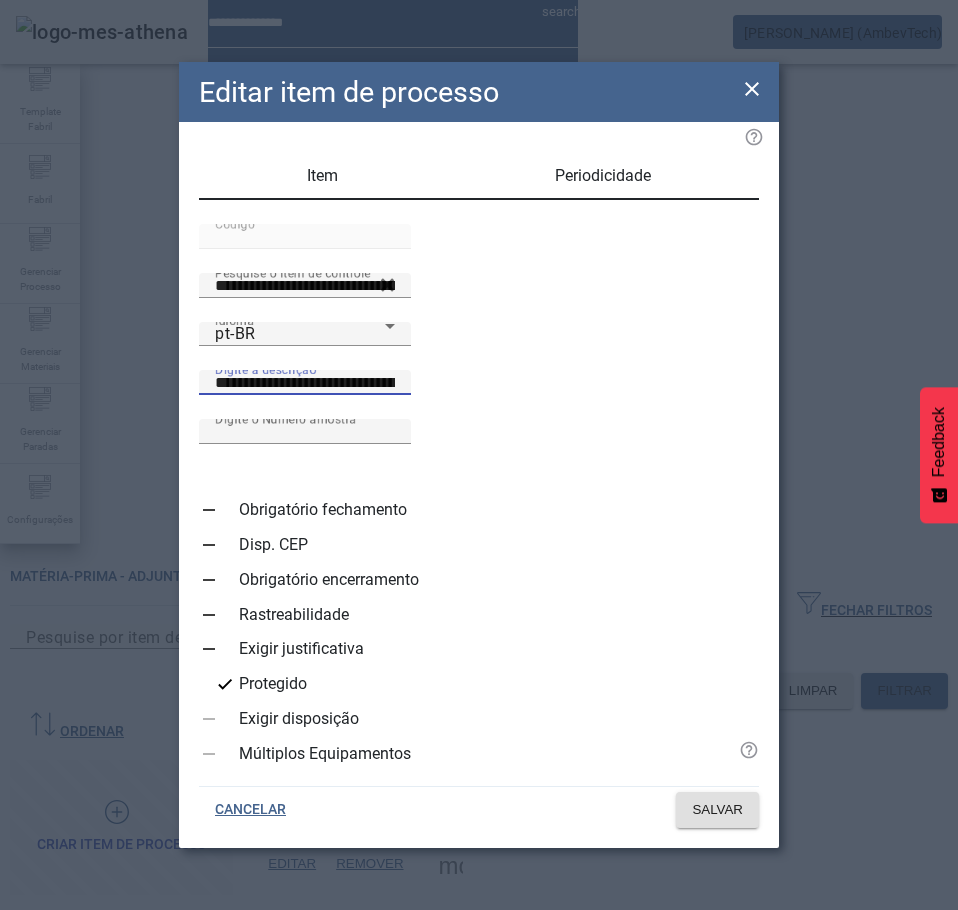 click on "**********" at bounding box center [305, 383] 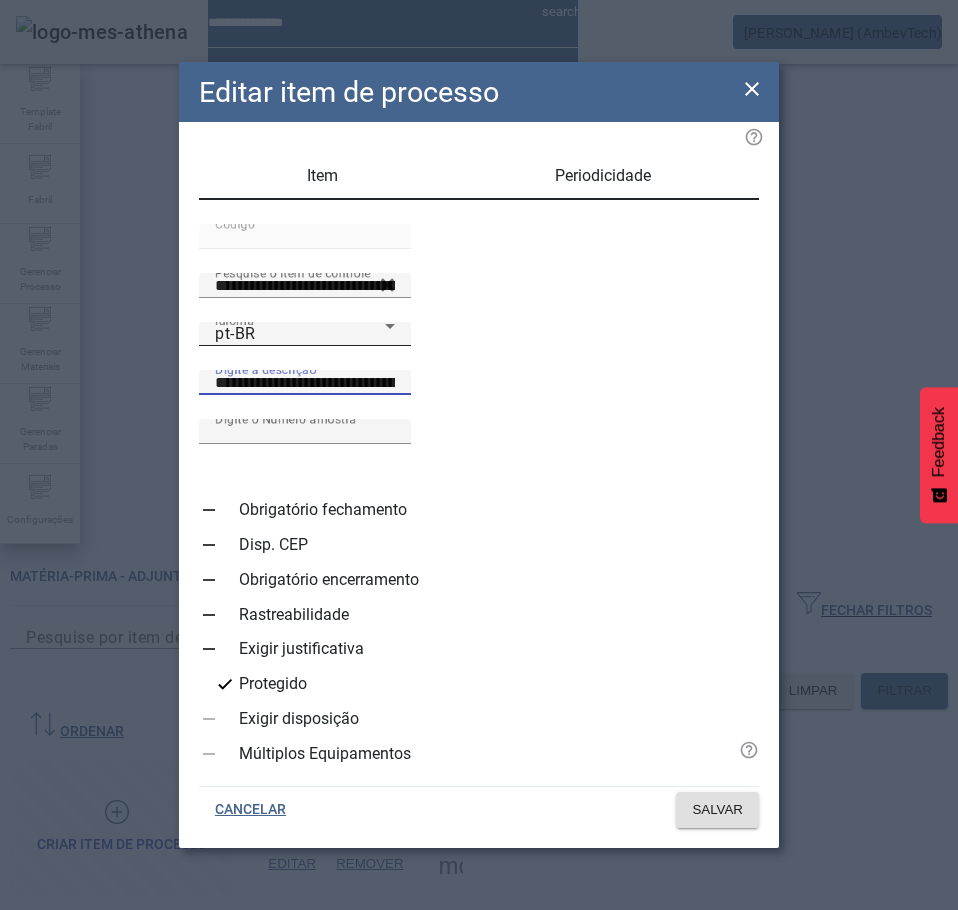 click on "pt-BR" at bounding box center (300, 334) 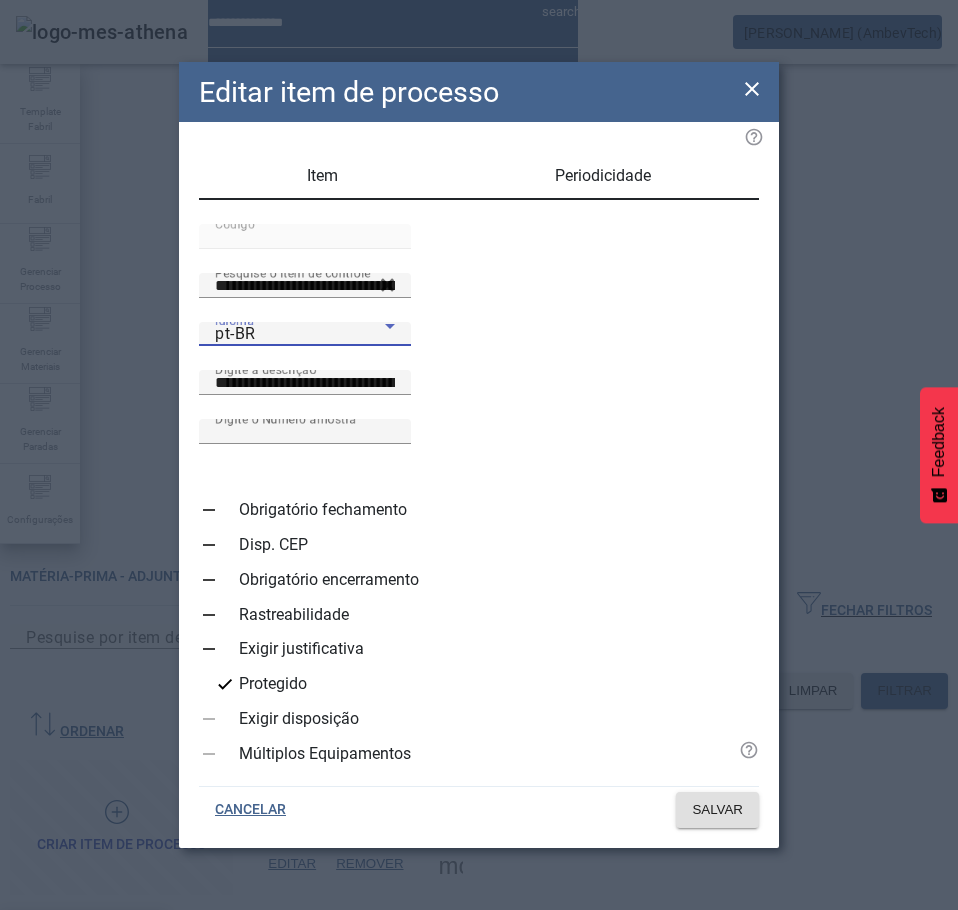 click on "es-ES" at bounding box center [83, 1038] 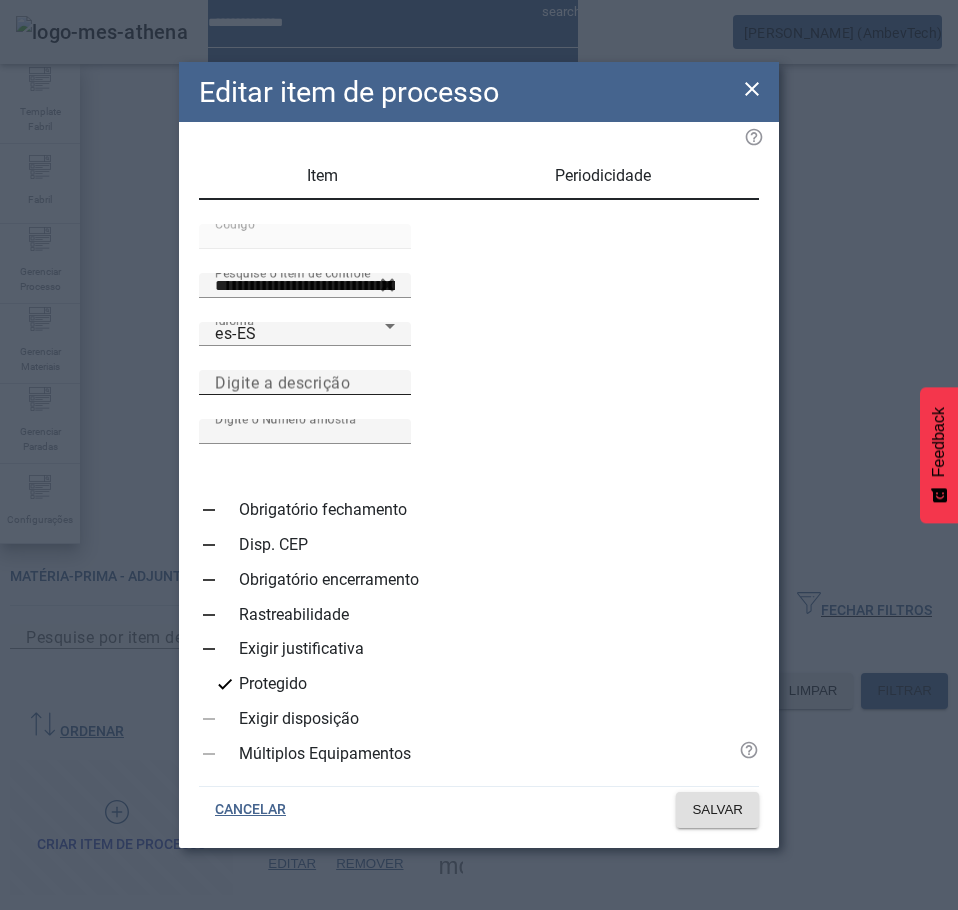 click on "Digite a descrição" at bounding box center (282, 382) 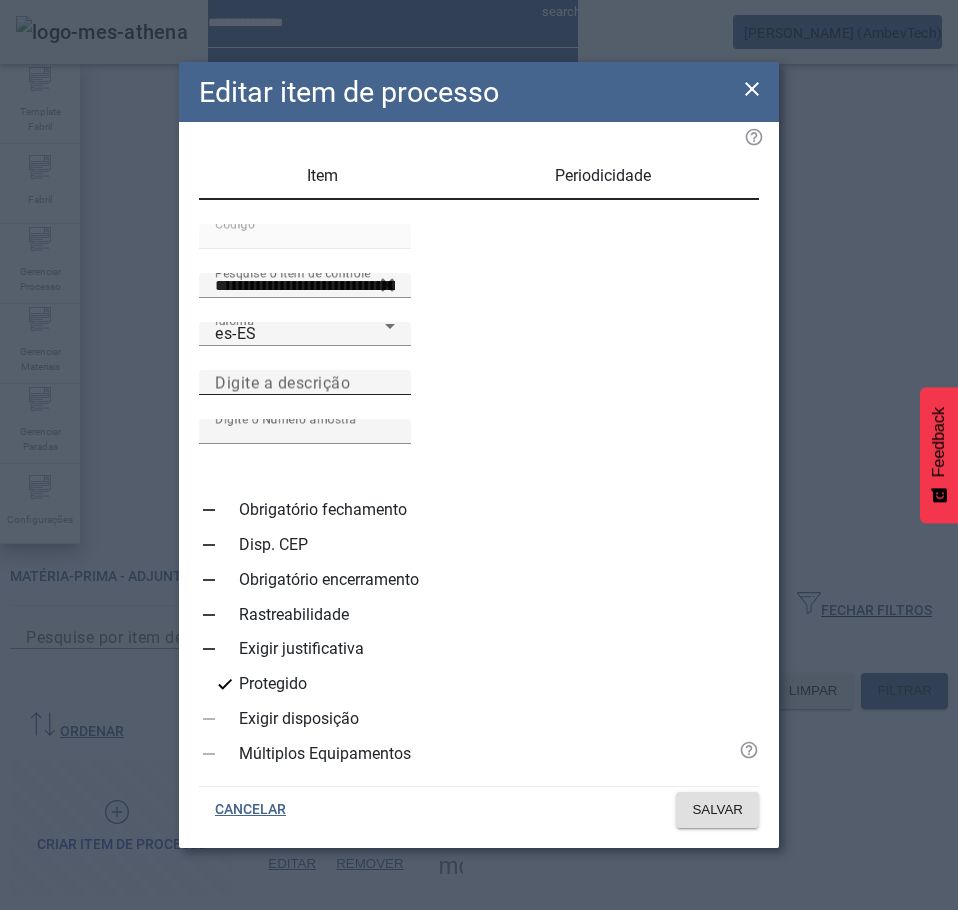 click on "Digite a descrição" at bounding box center [305, 383] 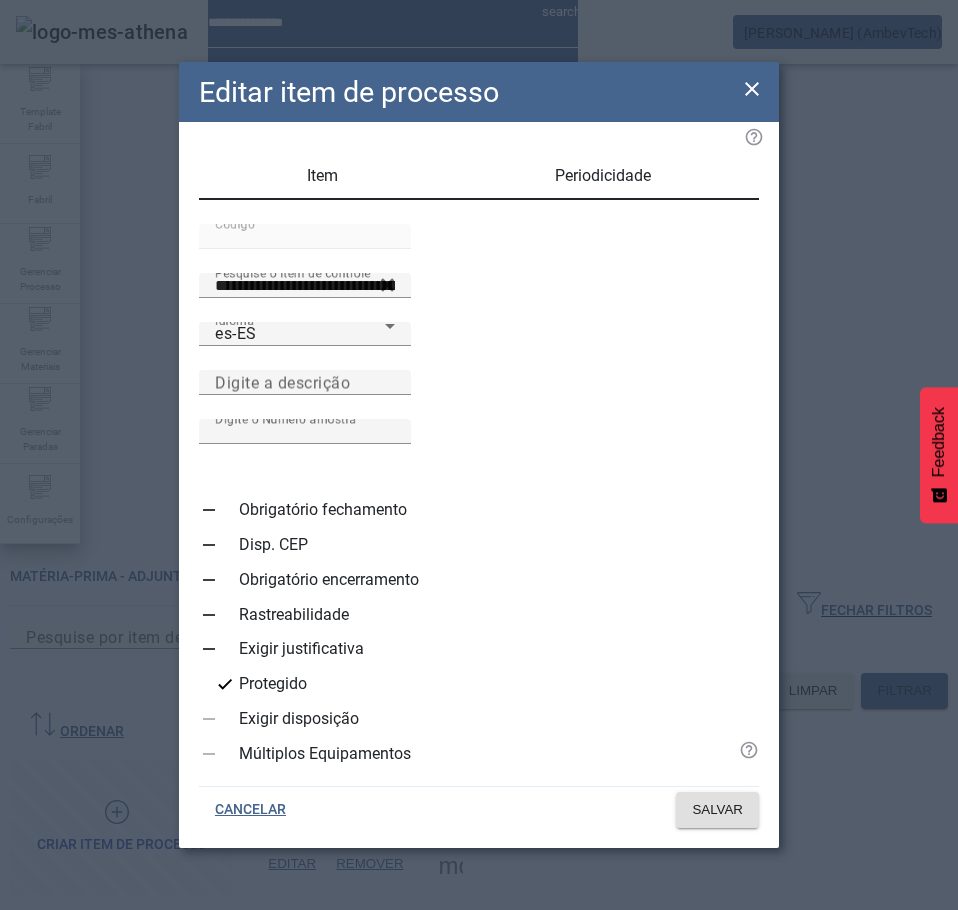 paste on "**********" 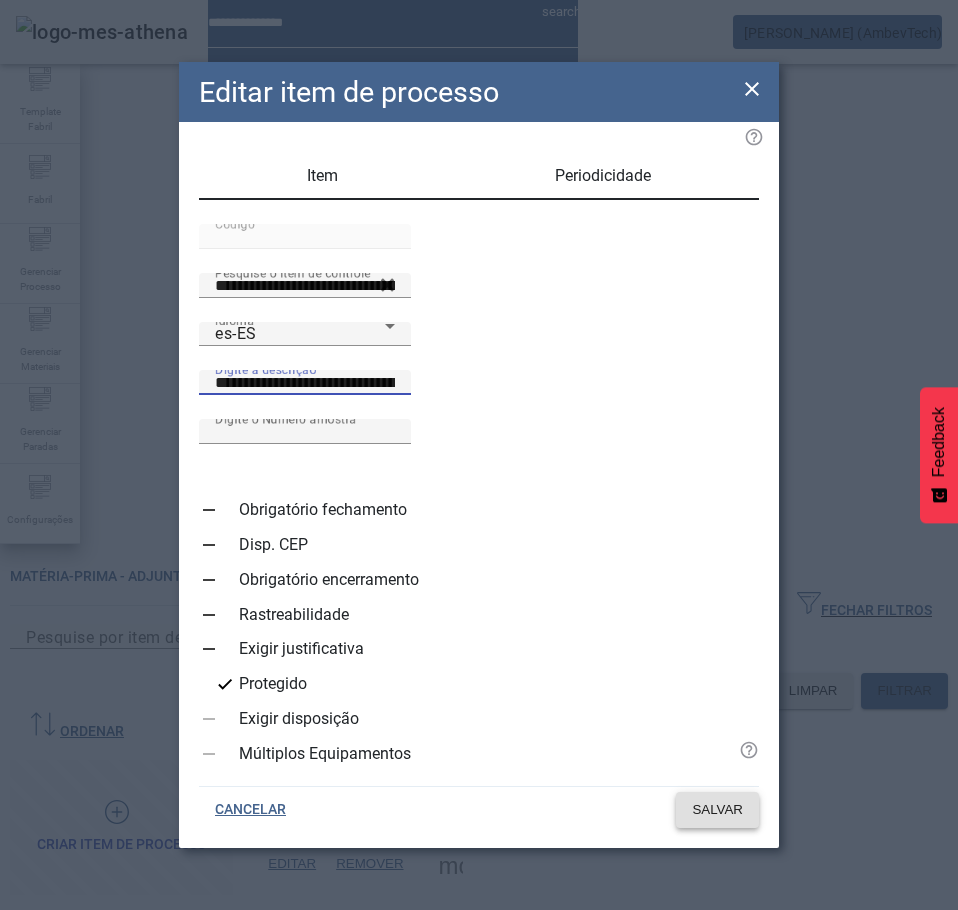 type on "**********" 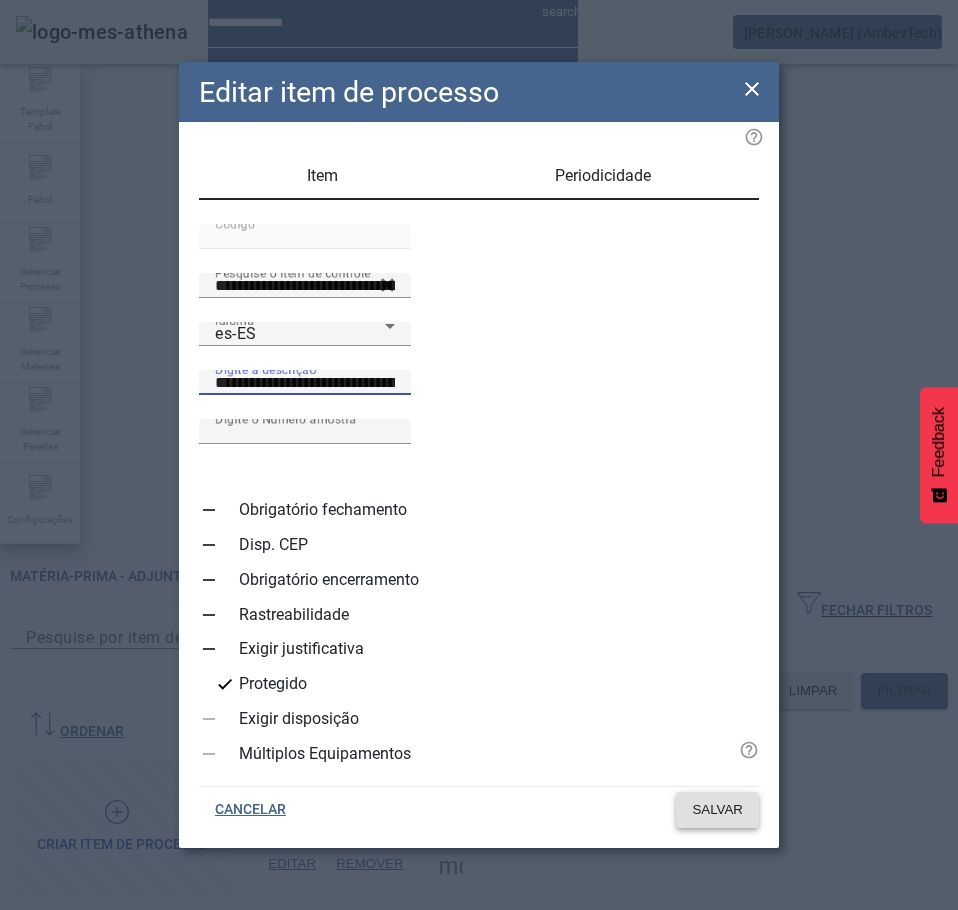 click on "SALVAR" 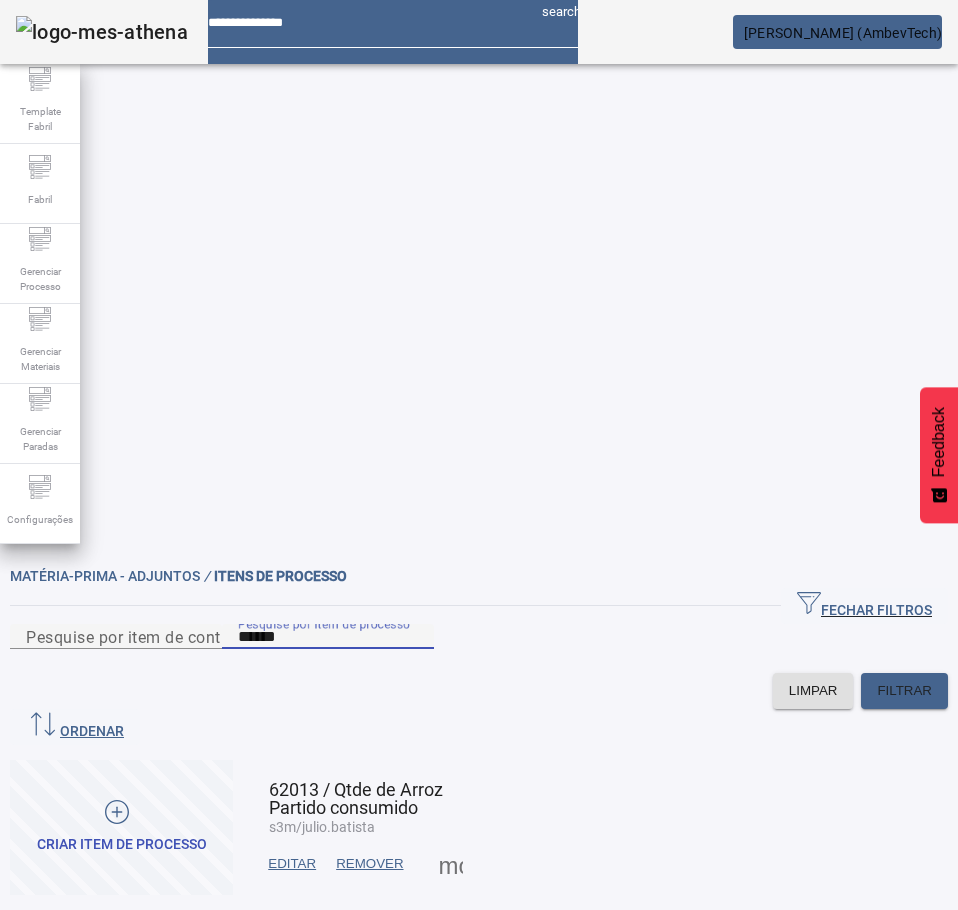click on "*****" at bounding box center (328, 637) 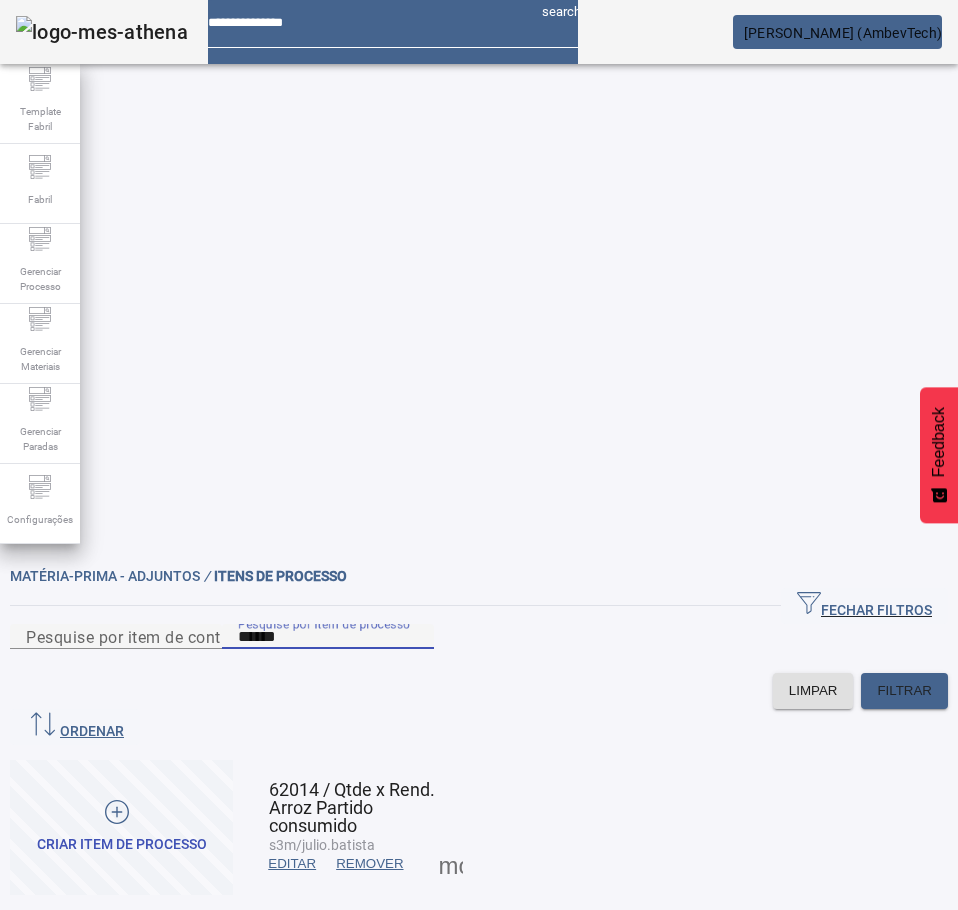 click on "EDITAR" at bounding box center (292, 864) 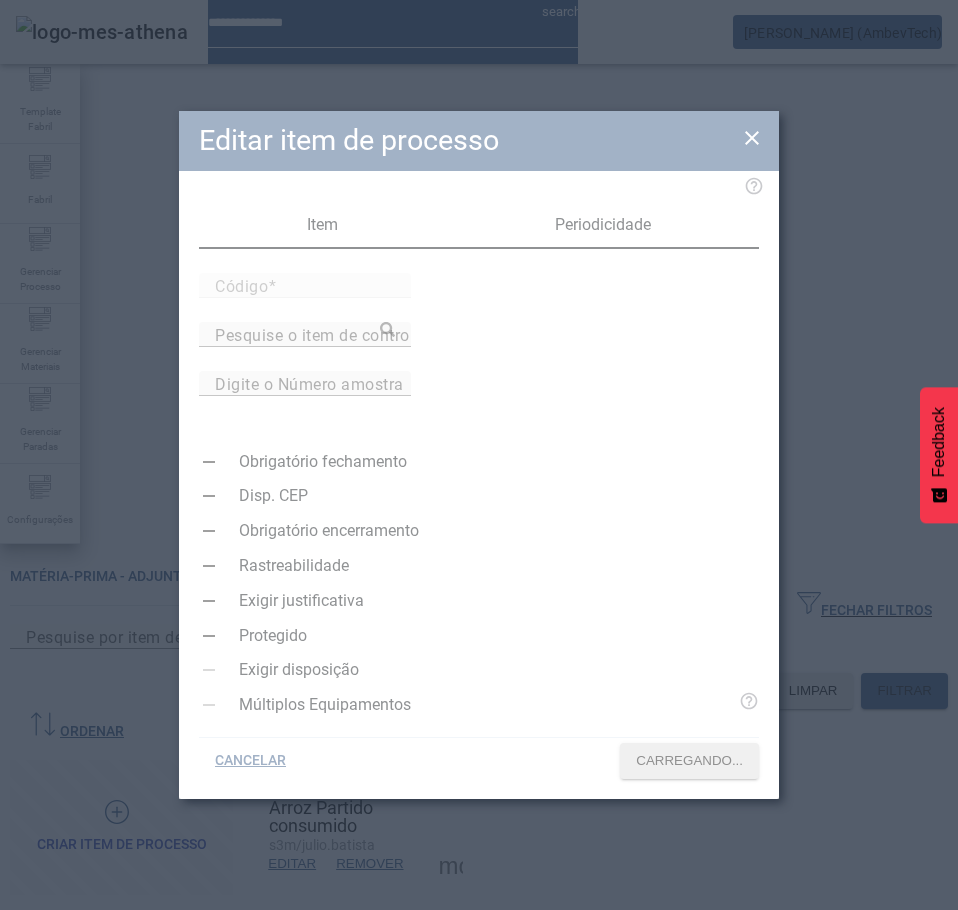 type on "*****" 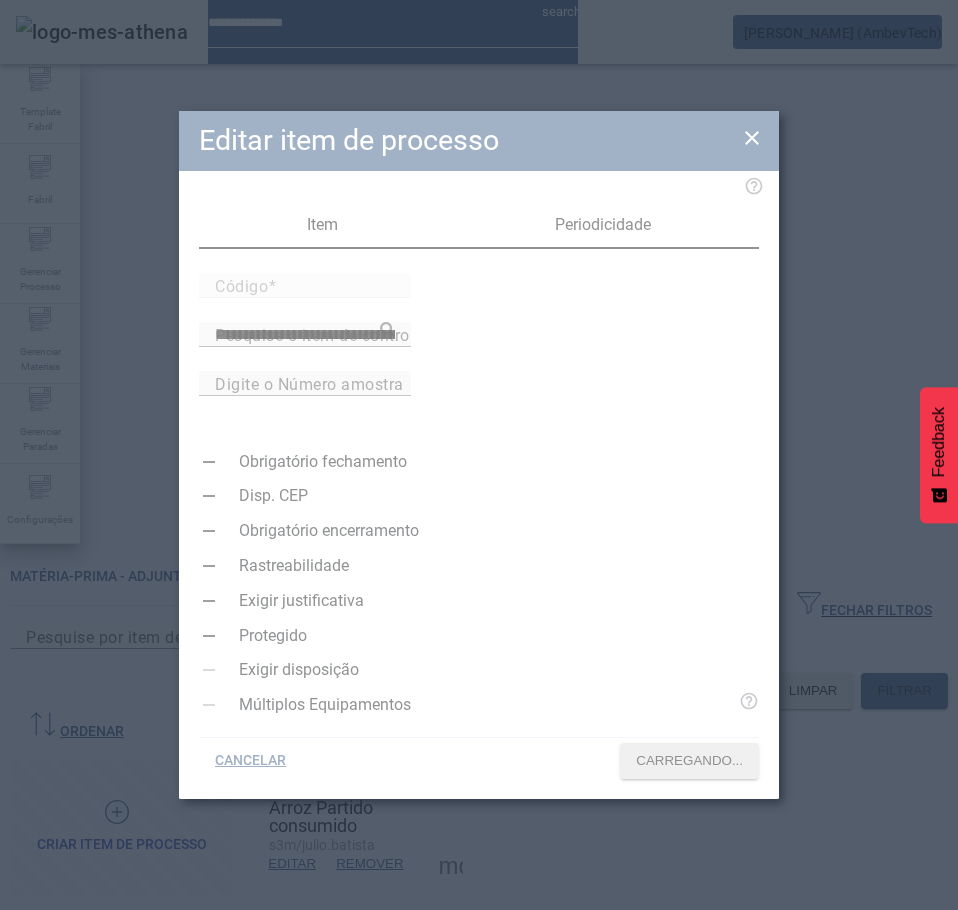 type on "*" 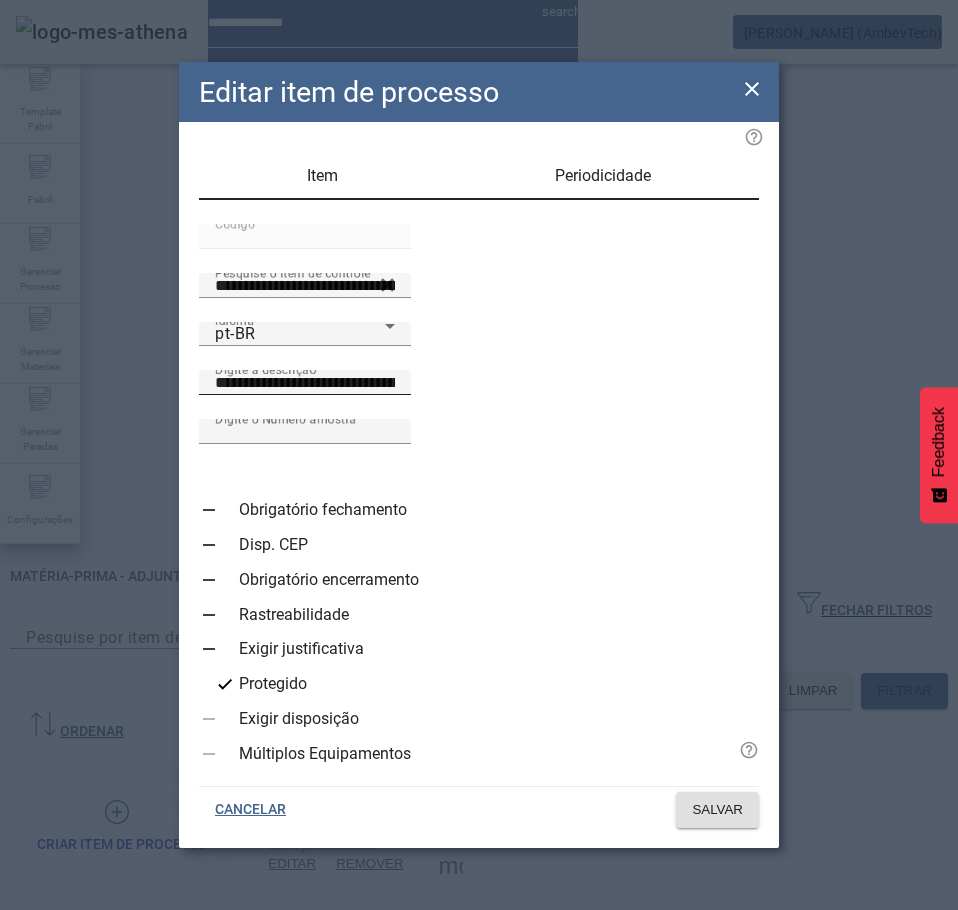 click on "**********" at bounding box center (305, 383) 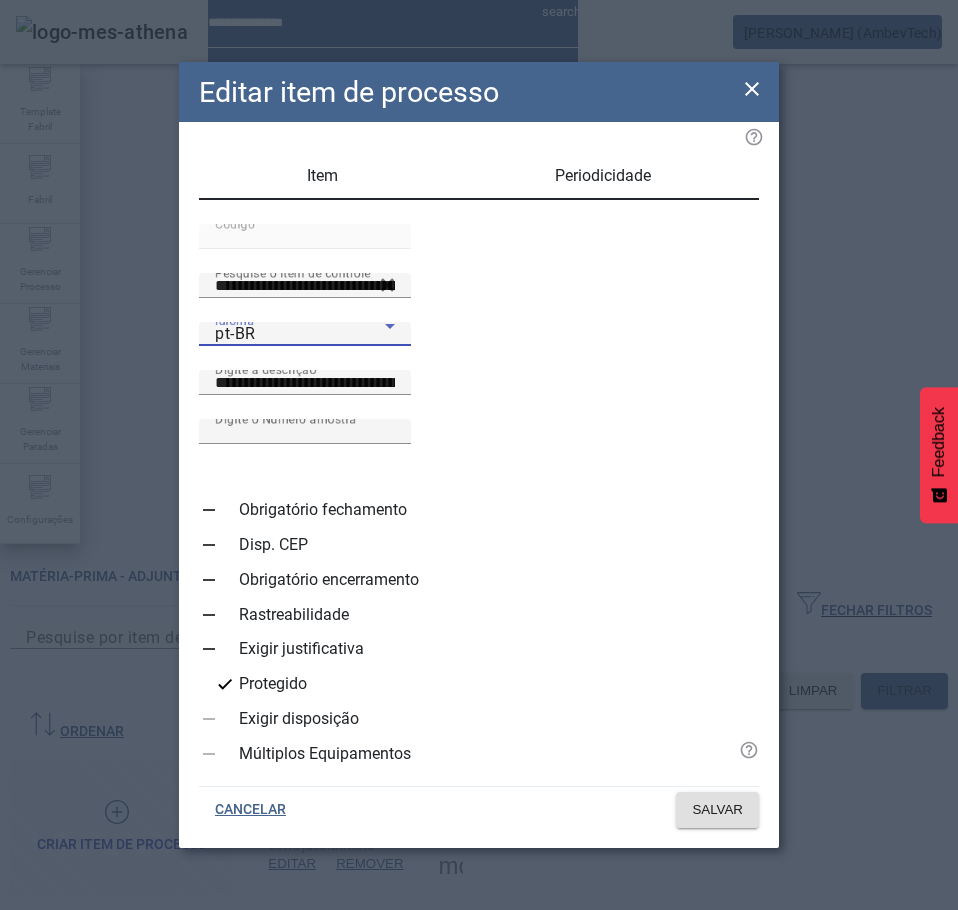 click on "pt-BR" at bounding box center (300, 334) 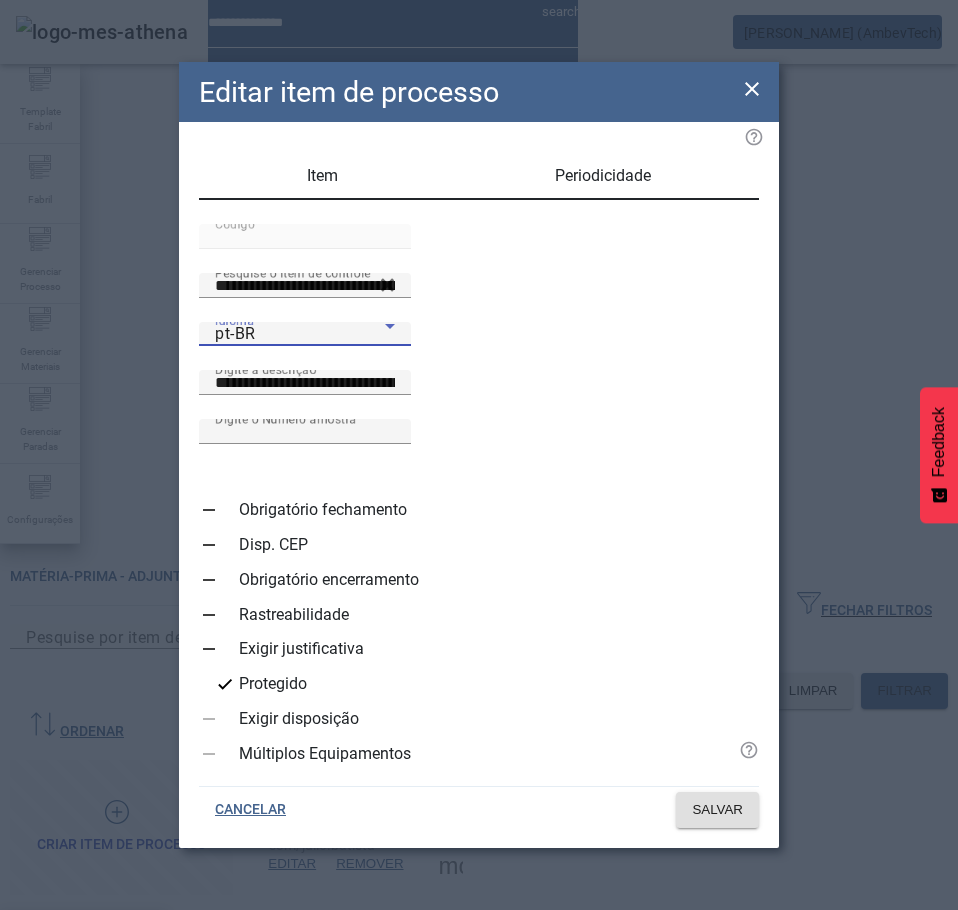 click on "es-ES" at bounding box center [83, 1038] 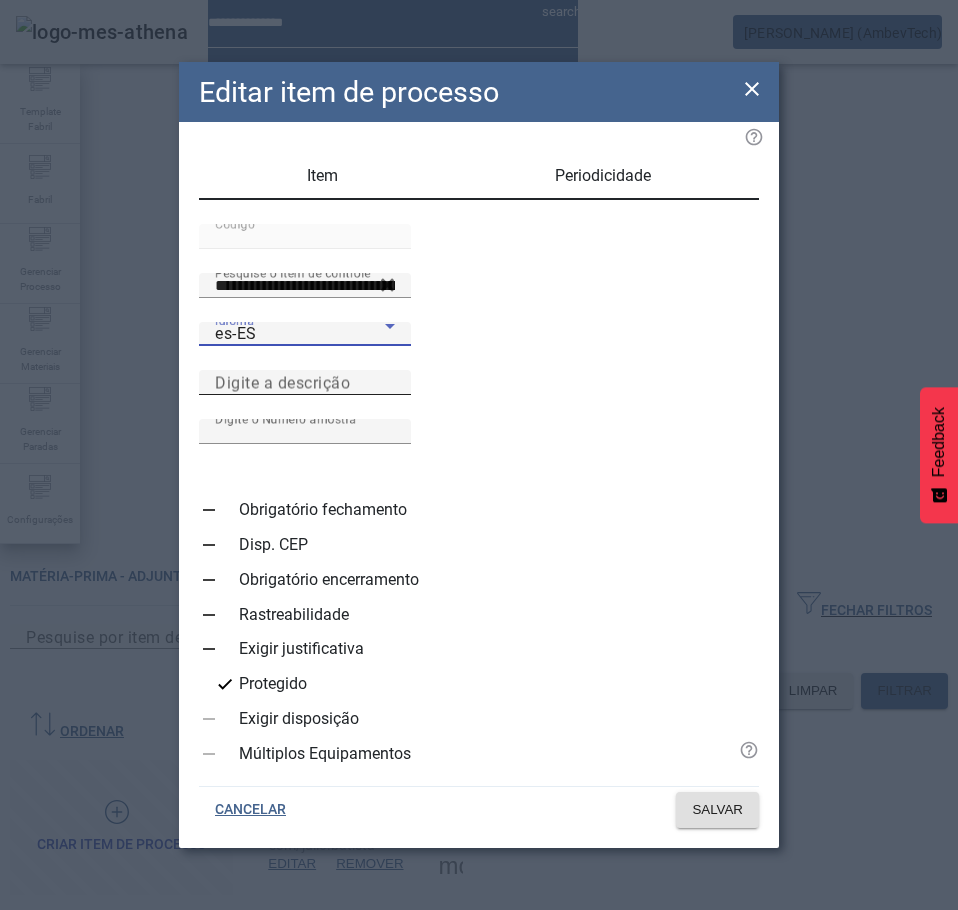 click on "Digite a descrição" at bounding box center [305, 383] 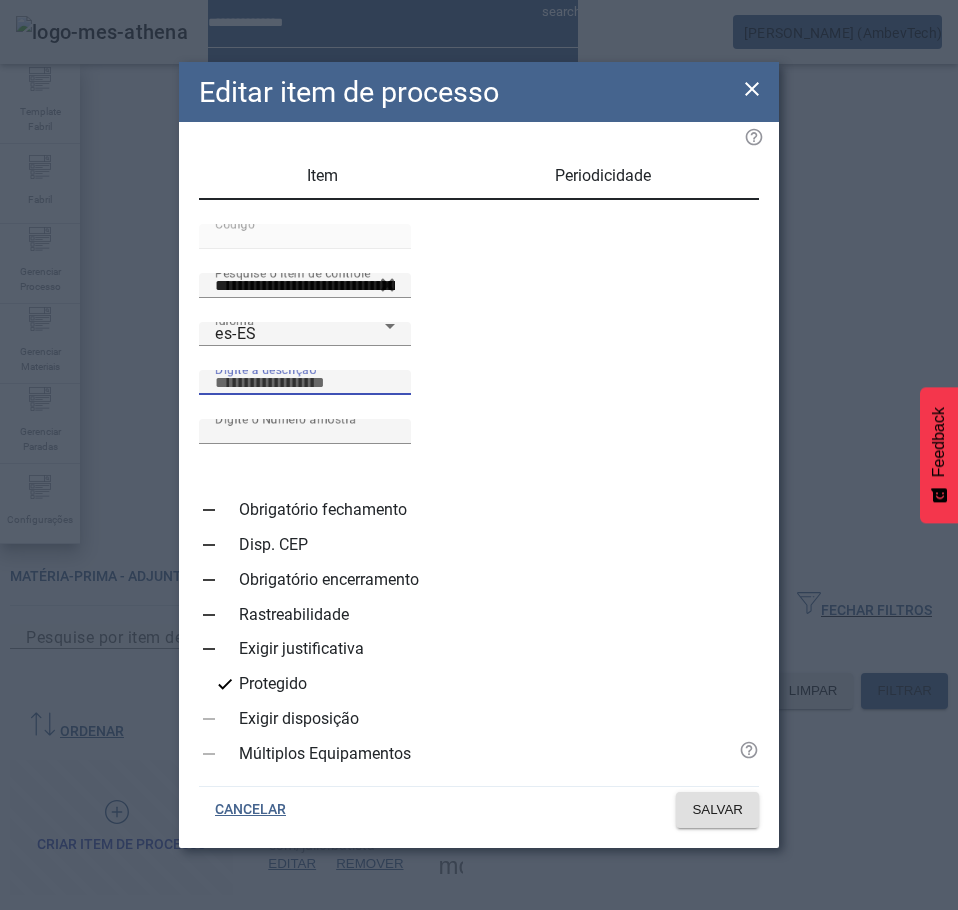 paste on "**********" 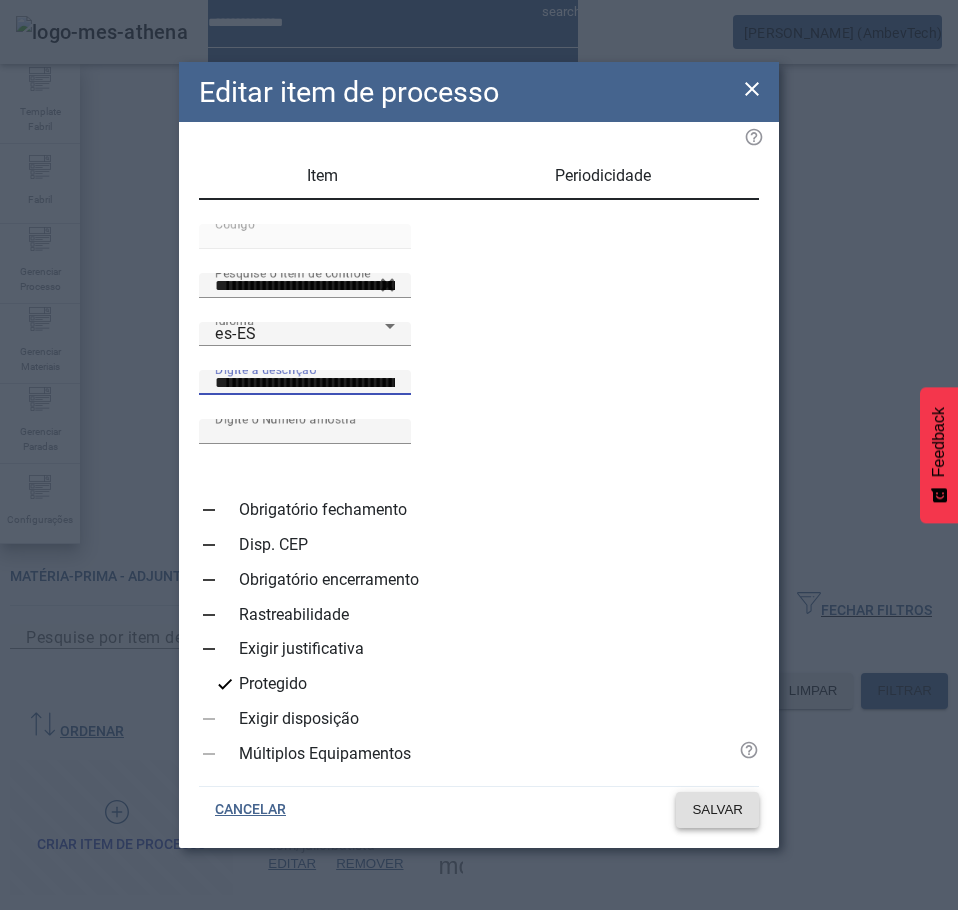 type on "**********" 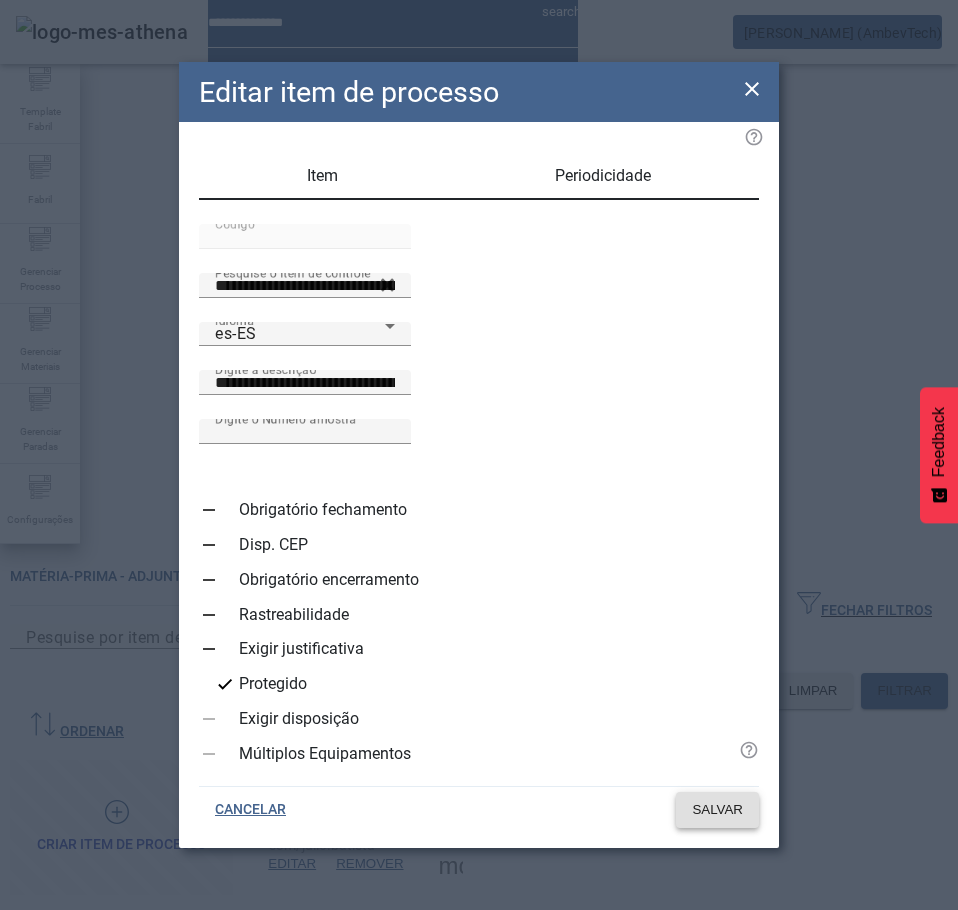 click 